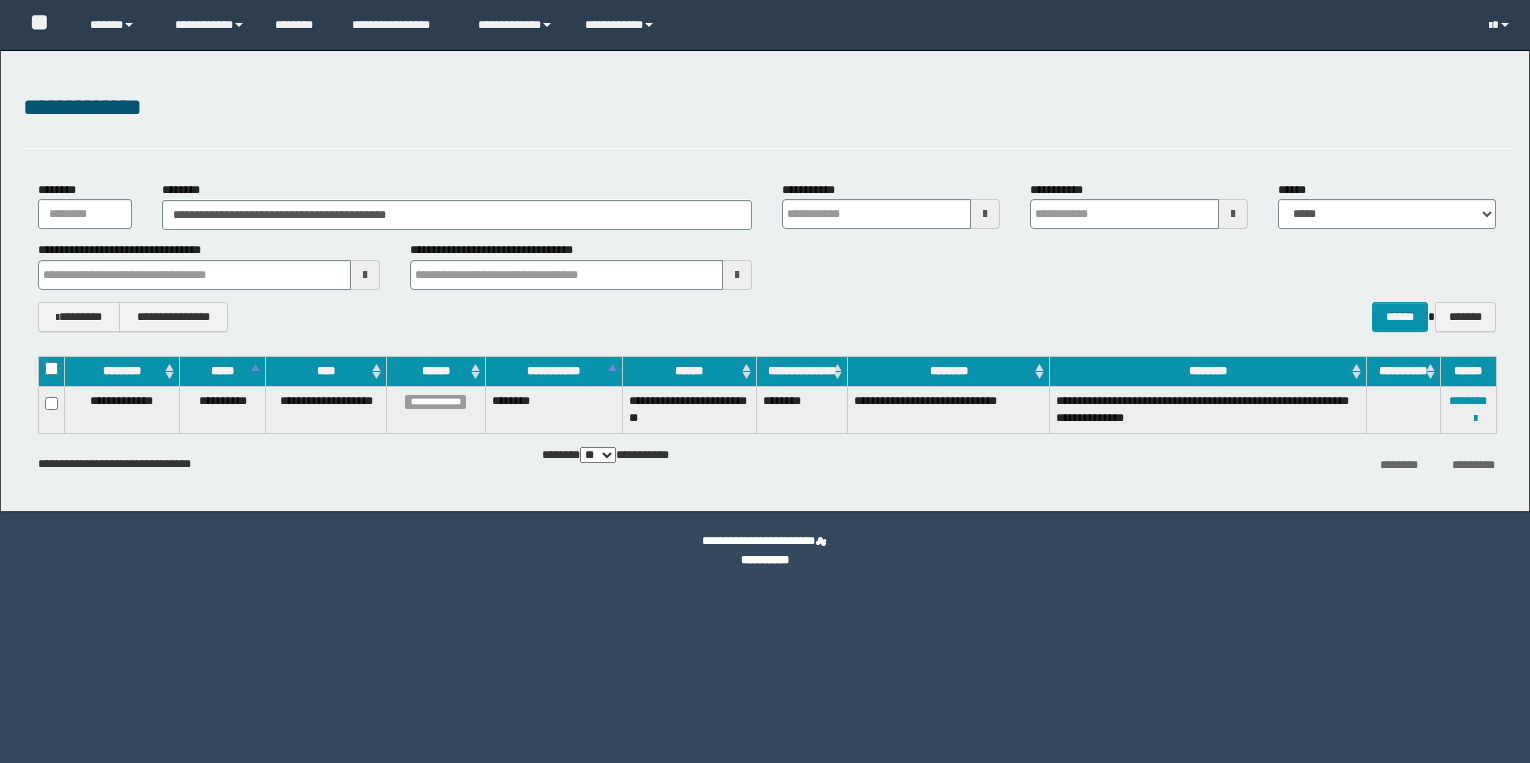 scroll, scrollTop: 0, scrollLeft: 0, axis: both 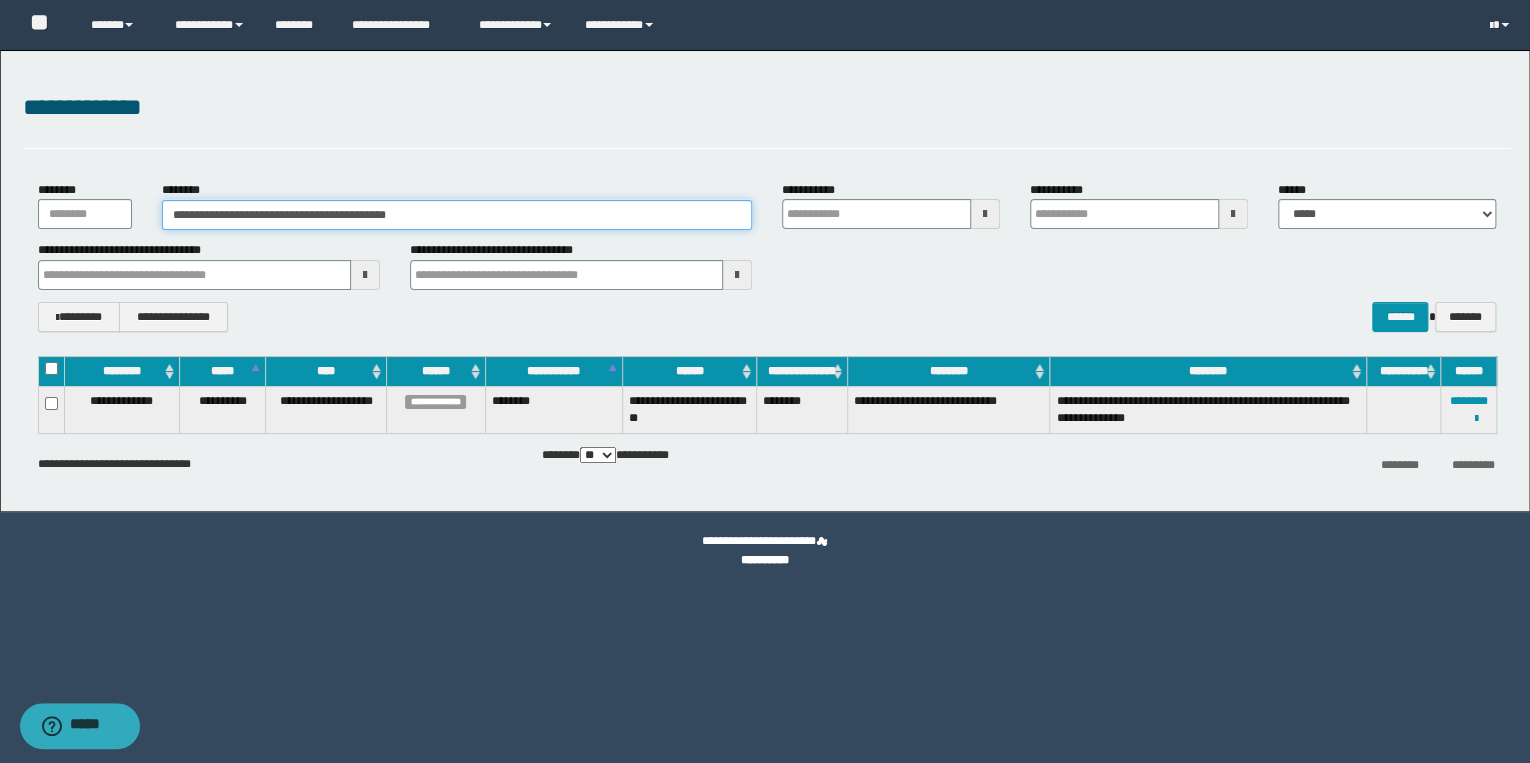 drag, startPoint x: 486, startPoint y: 214, endPoint x: 138, endPoint y: 211, distance: 348.01294 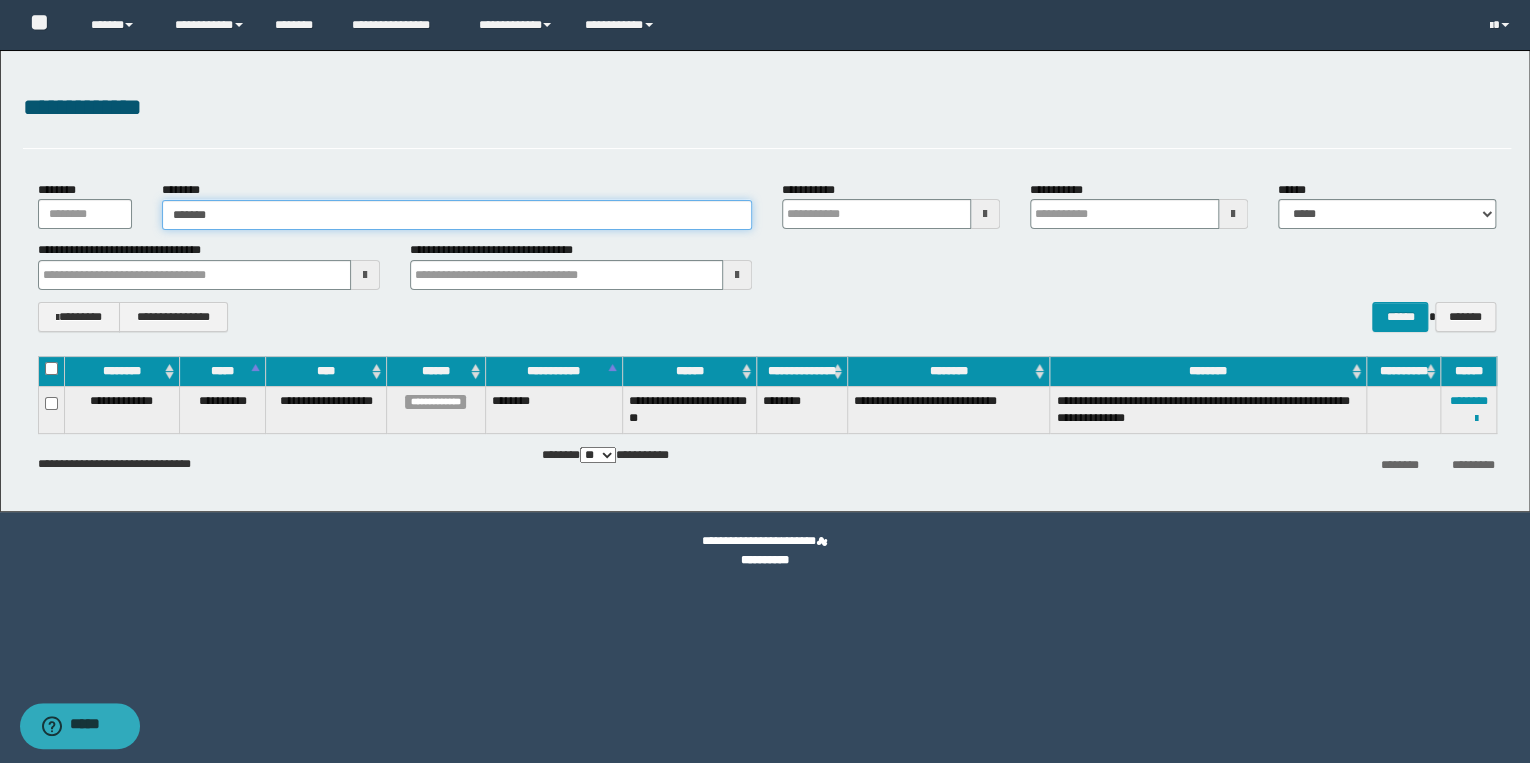 type on "*******" 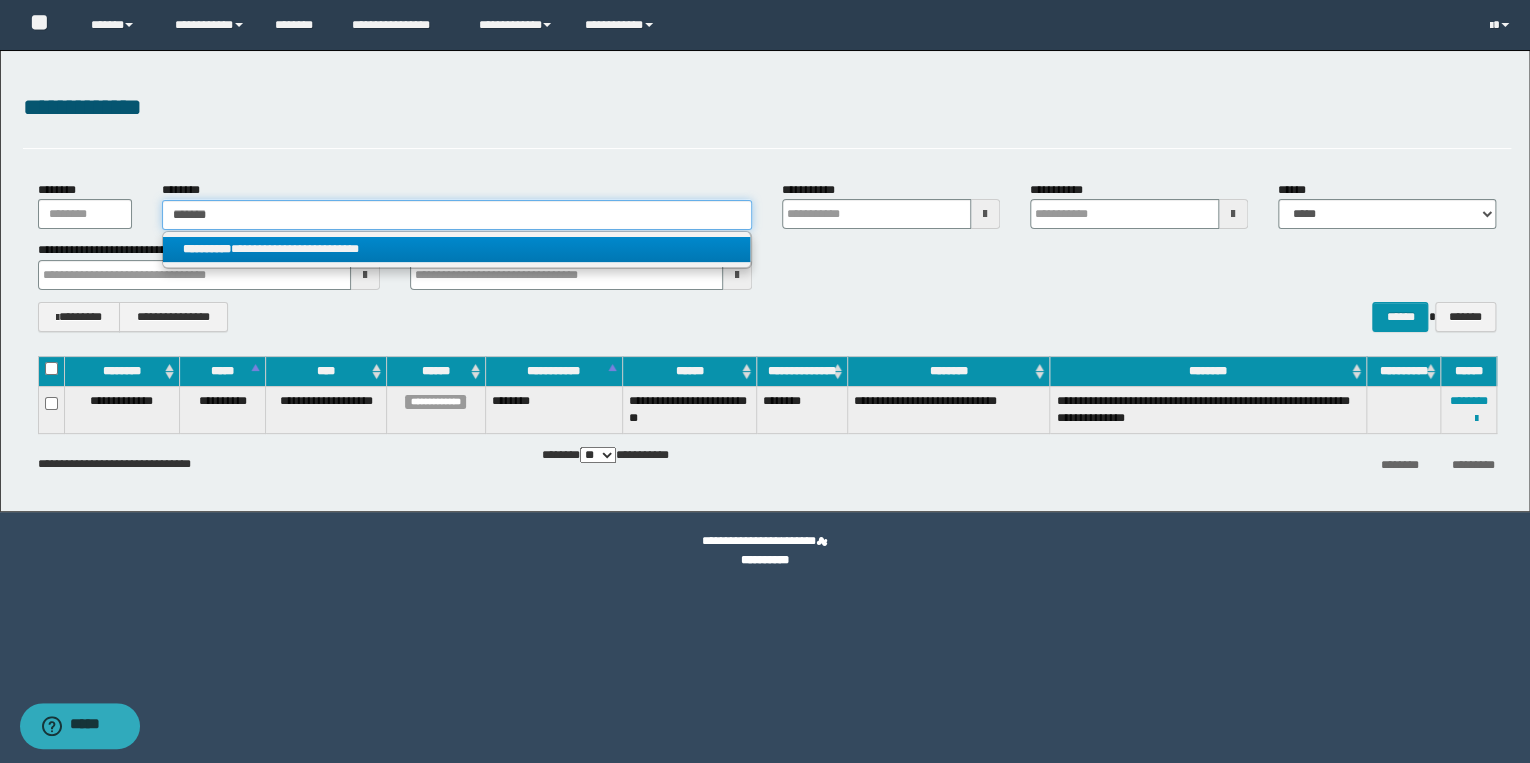 type on "*******" 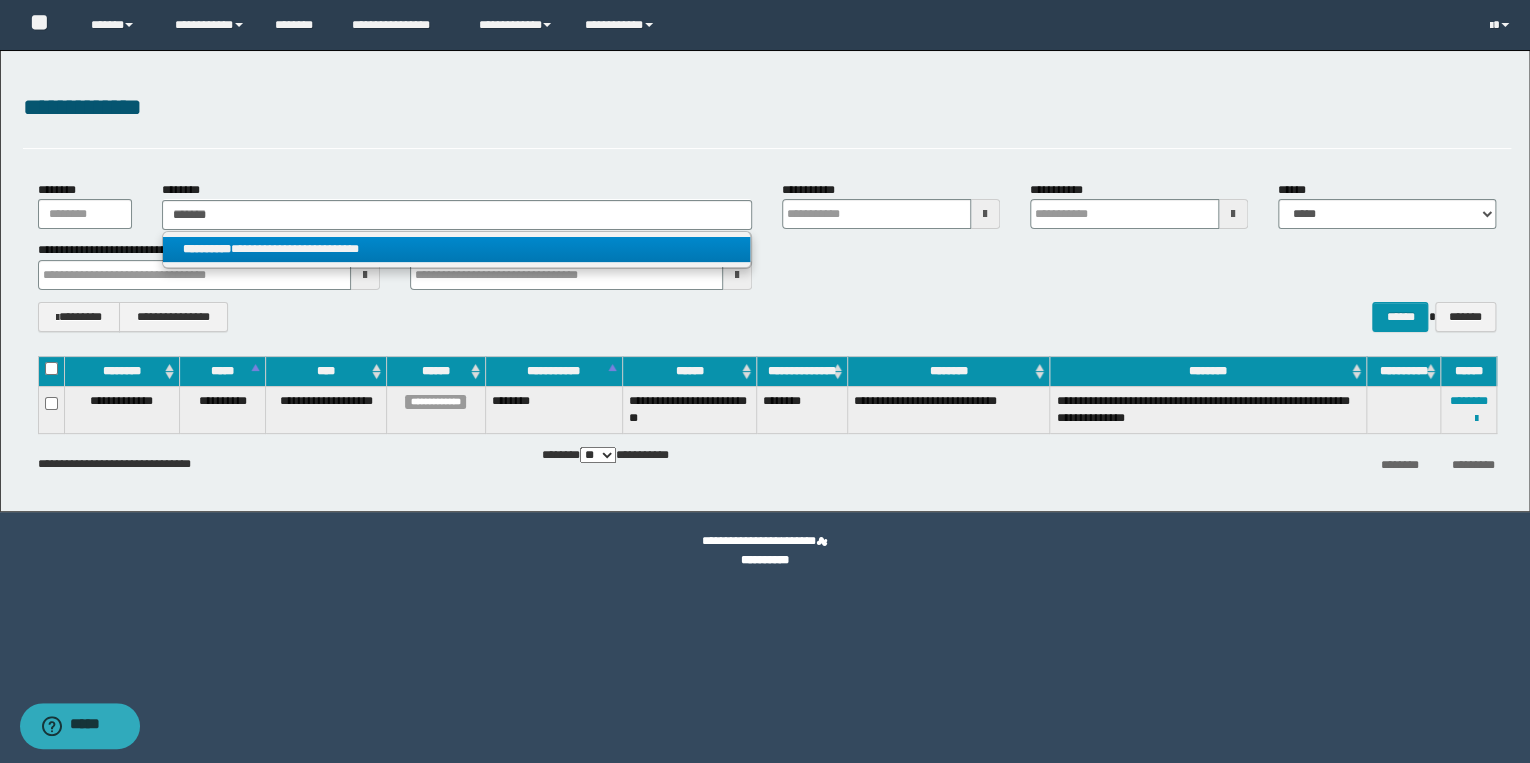 click on "**********" at bounding box center [457, 249] 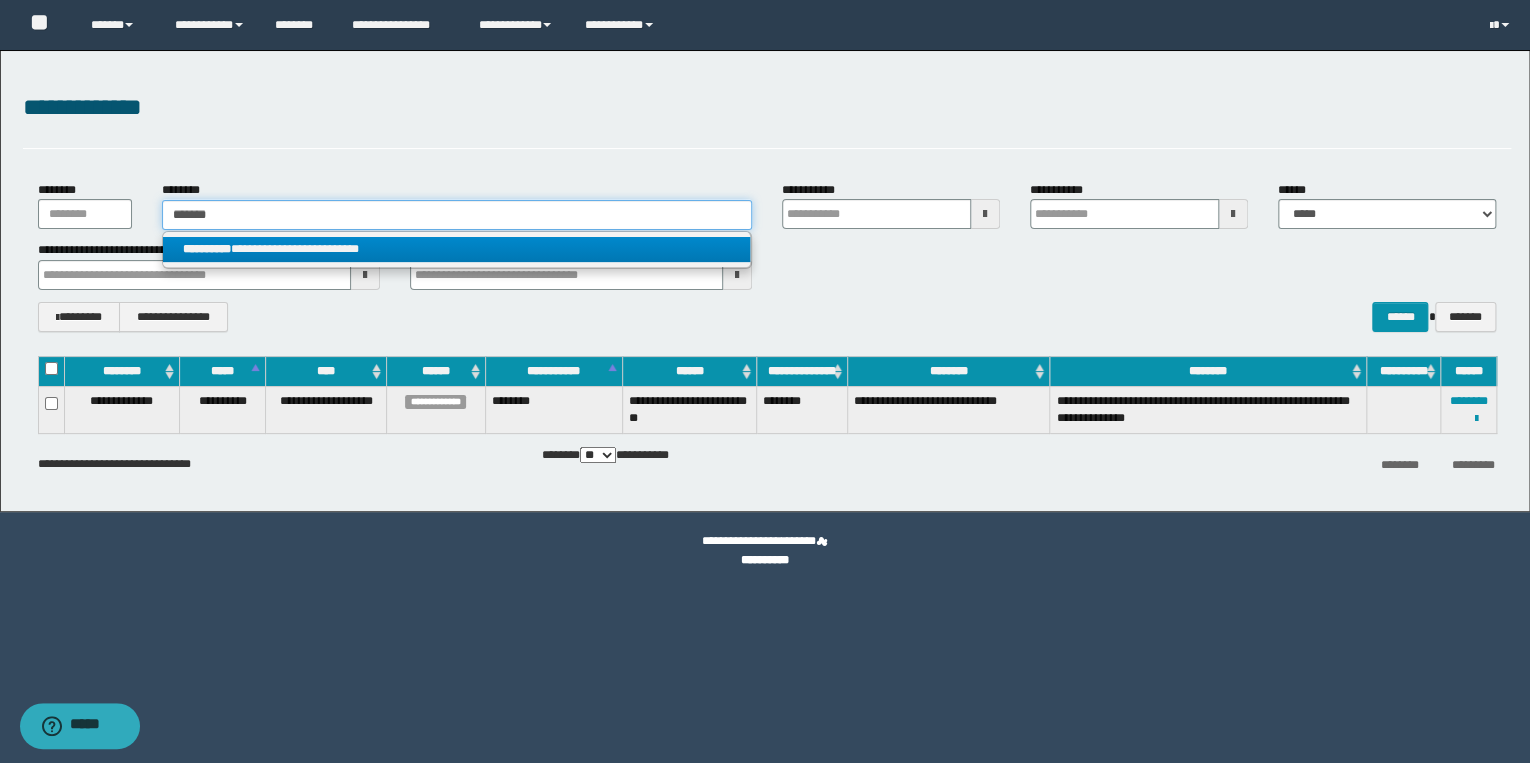 type 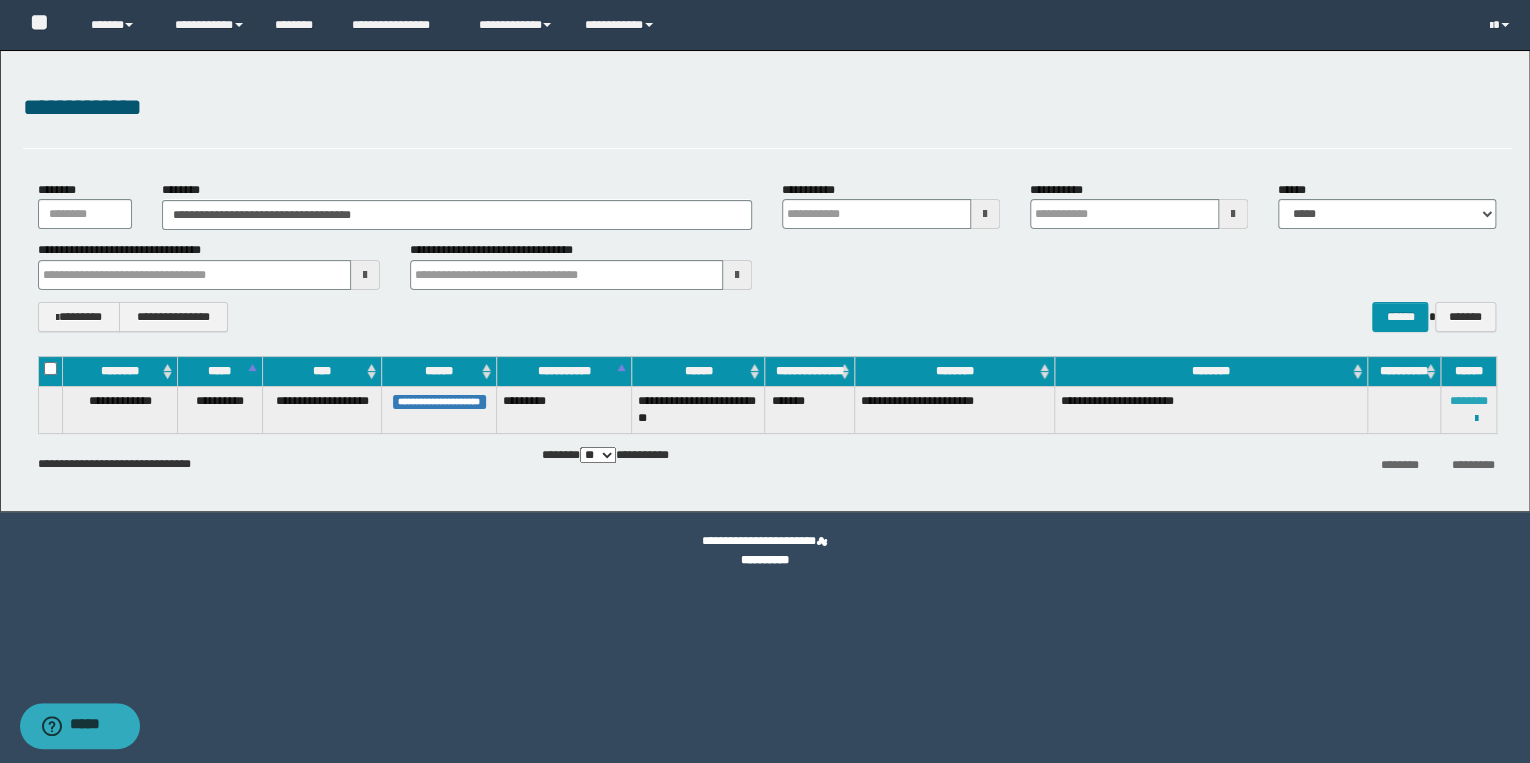 click on "********" at bounding box center [1468, 401] 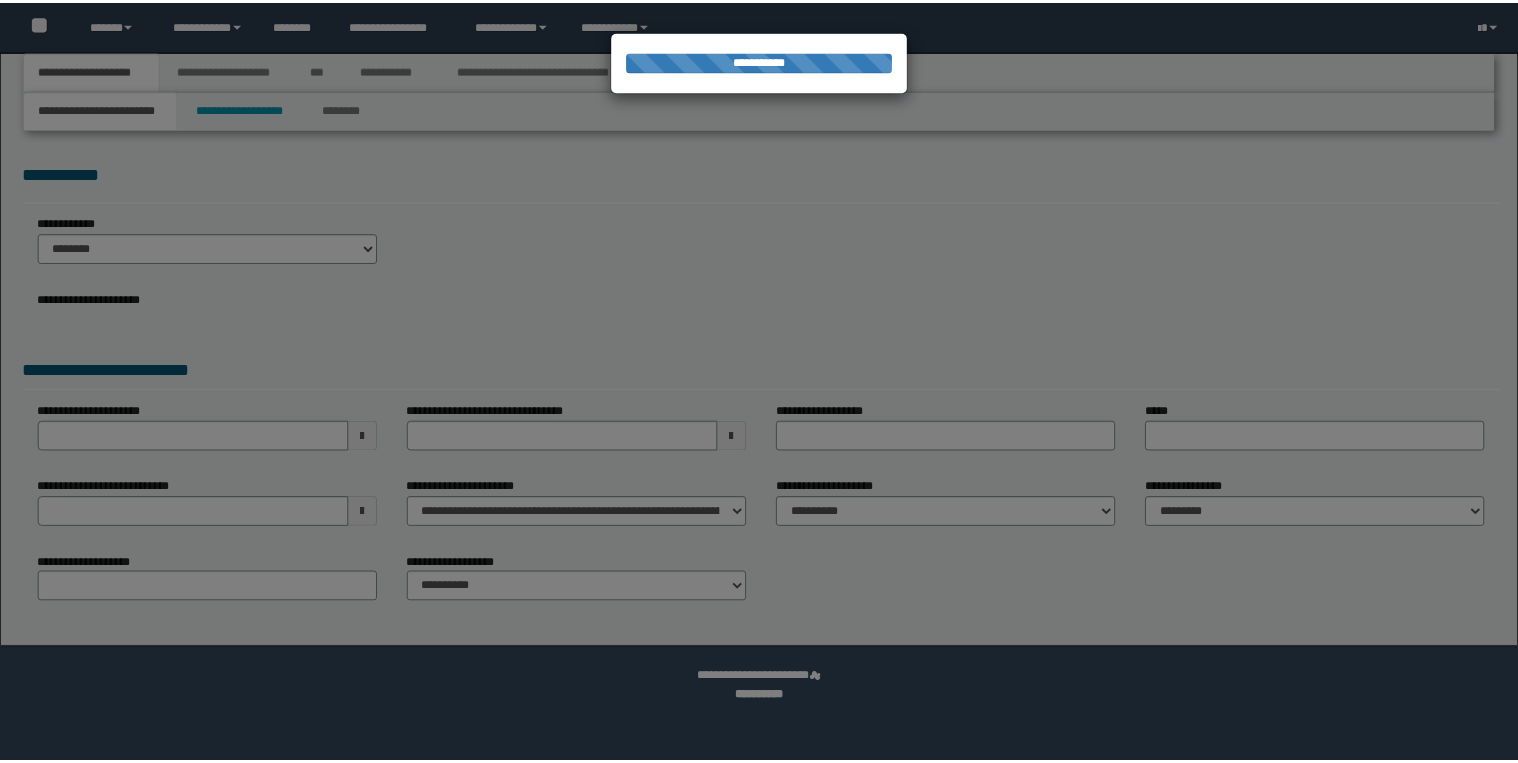 scroll, scrollTop: 0, scrollLeft: 0, axis: both 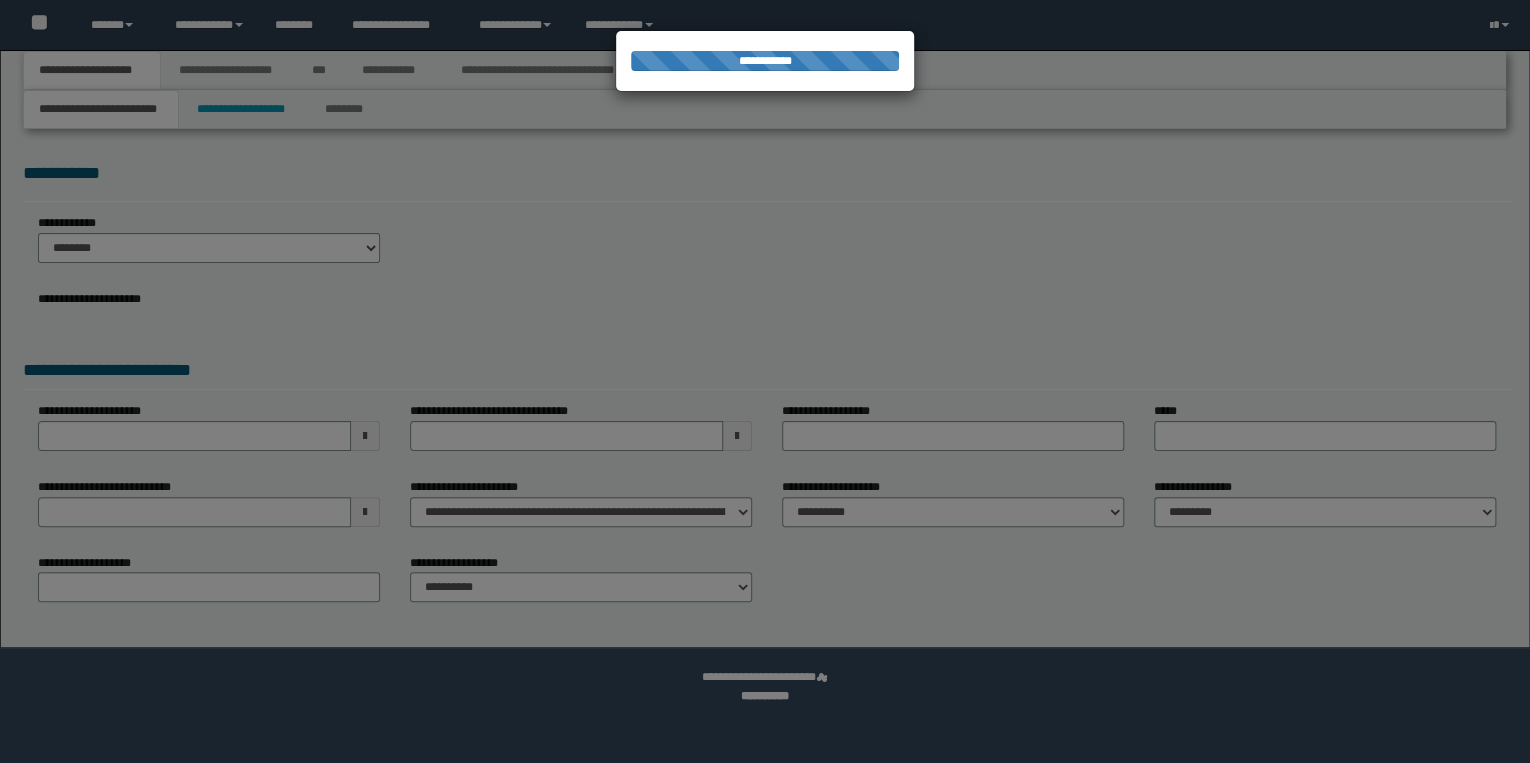 select on "*" 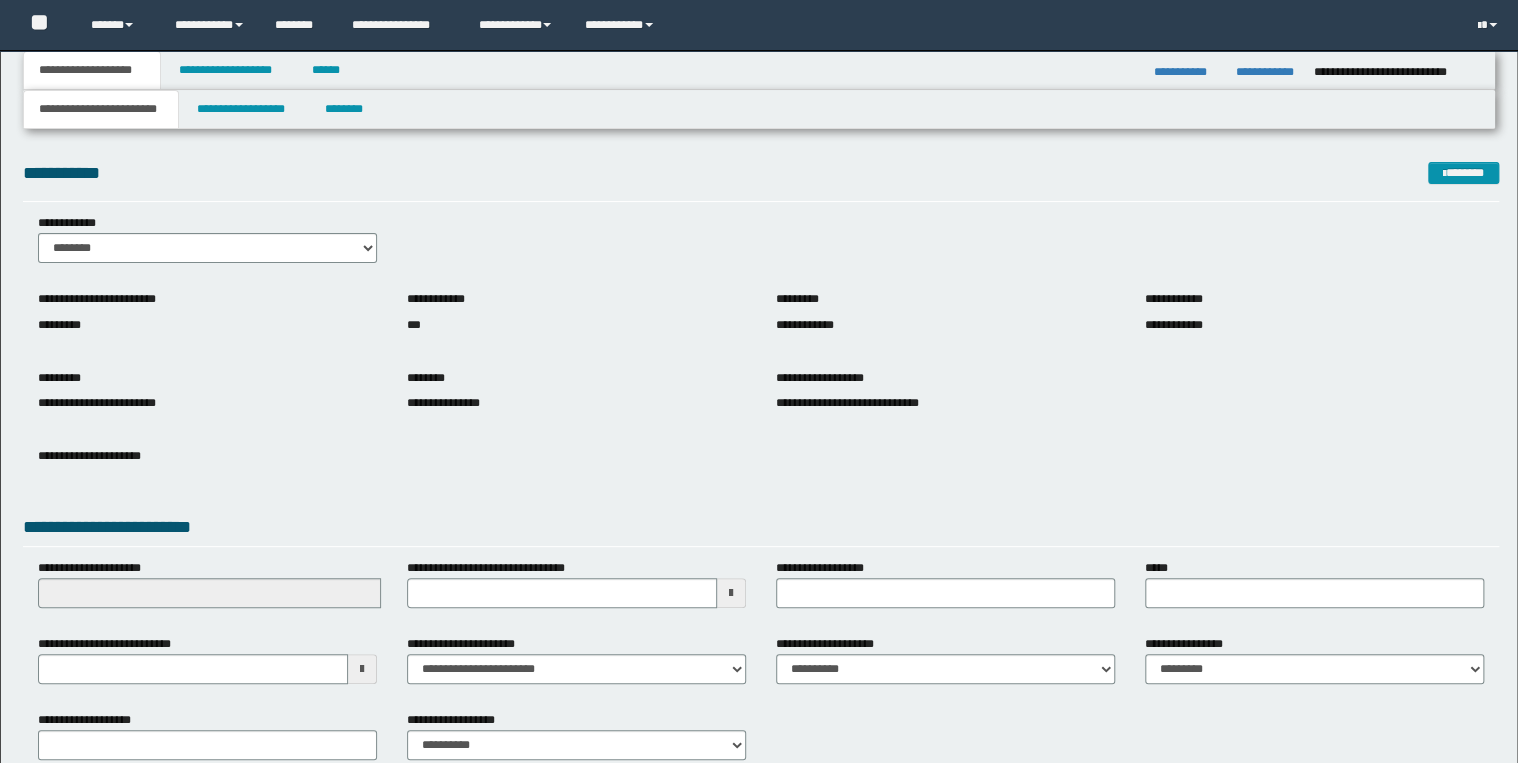 scroll, scrollTop: 0, scrollLeft: 0, axis: both 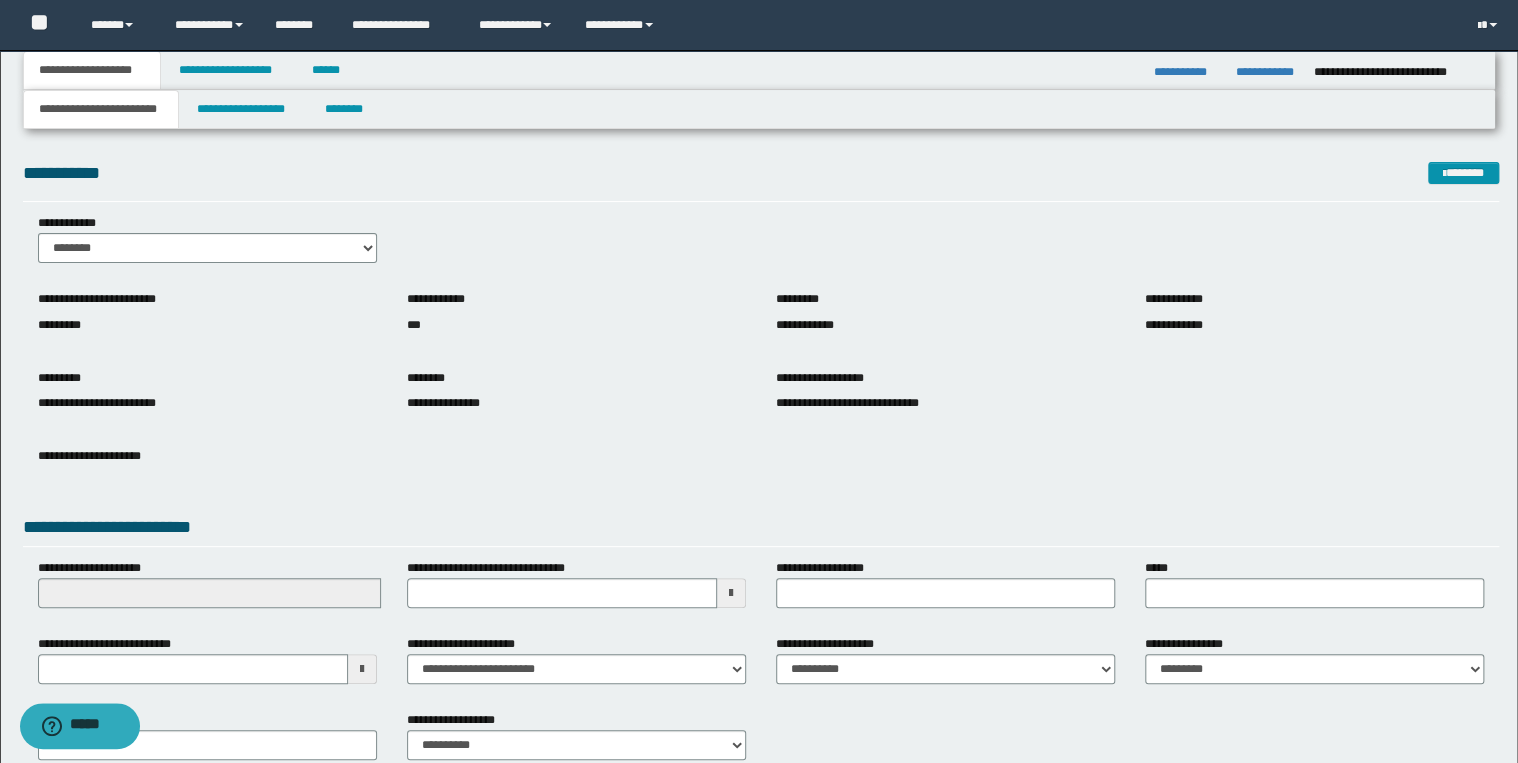click on "**********" at bounding box center [207, 591] 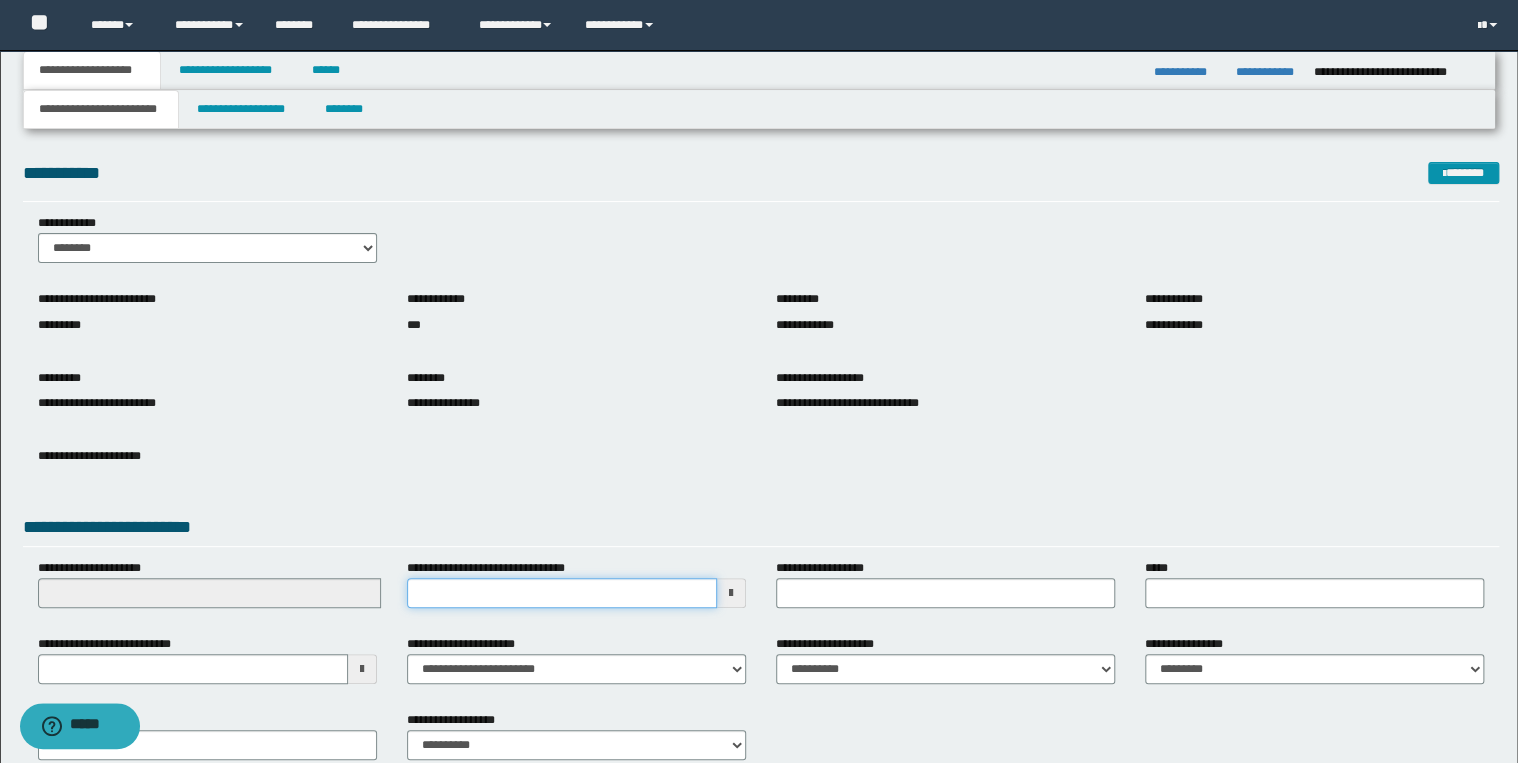 click on "**********" at bounding box center [562, 593] 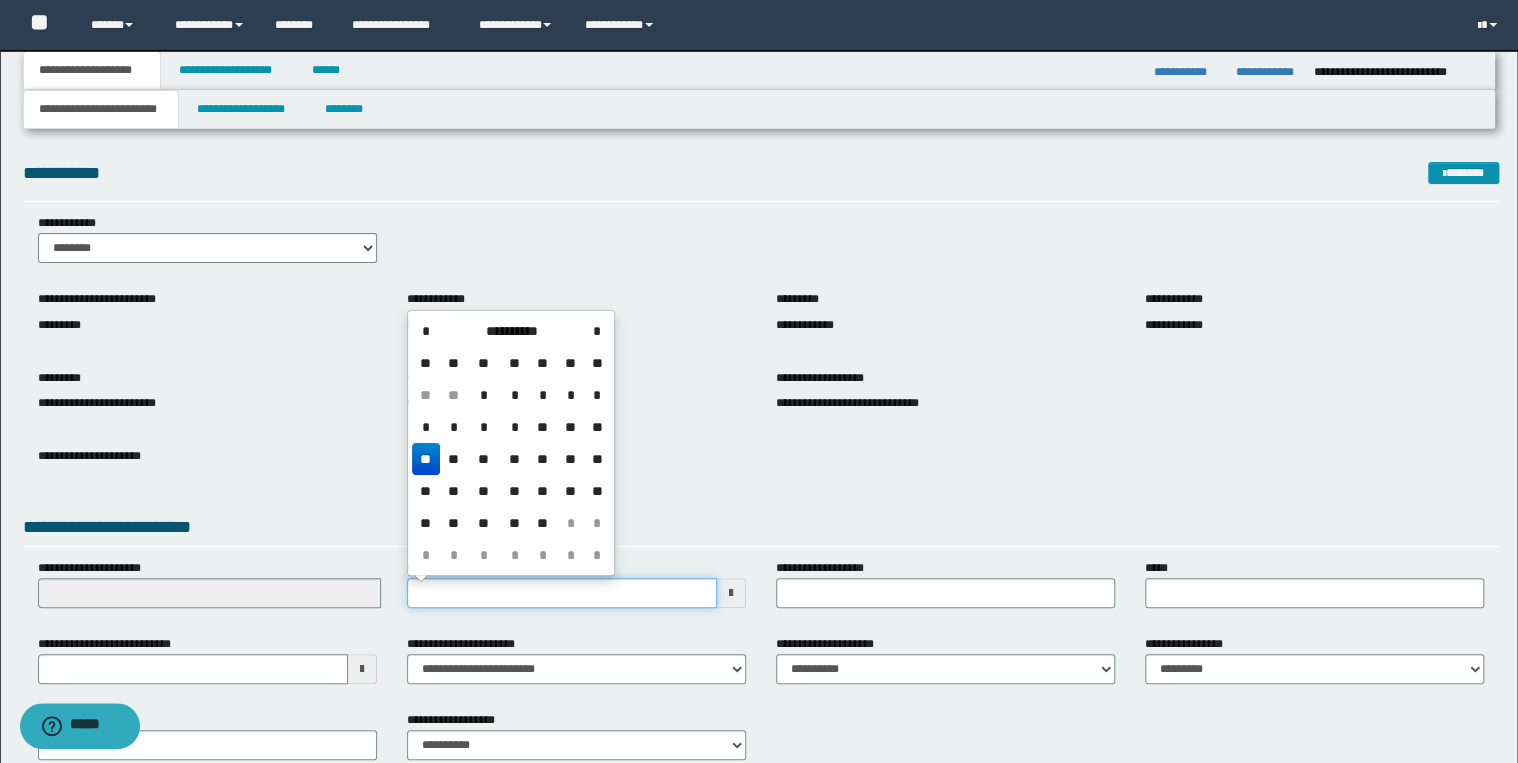type on "**********" 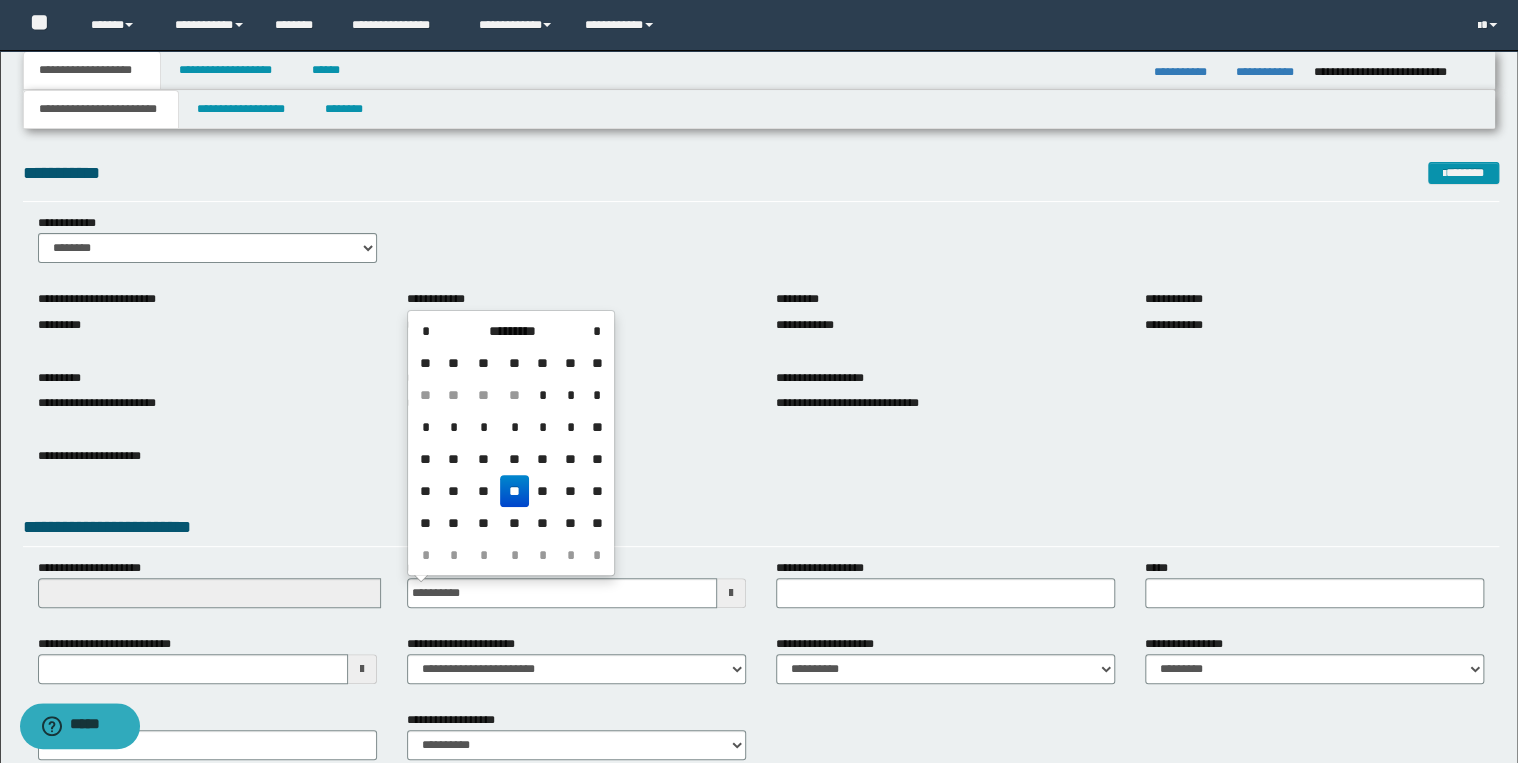 click on "**" at bounding box center [514, 491] 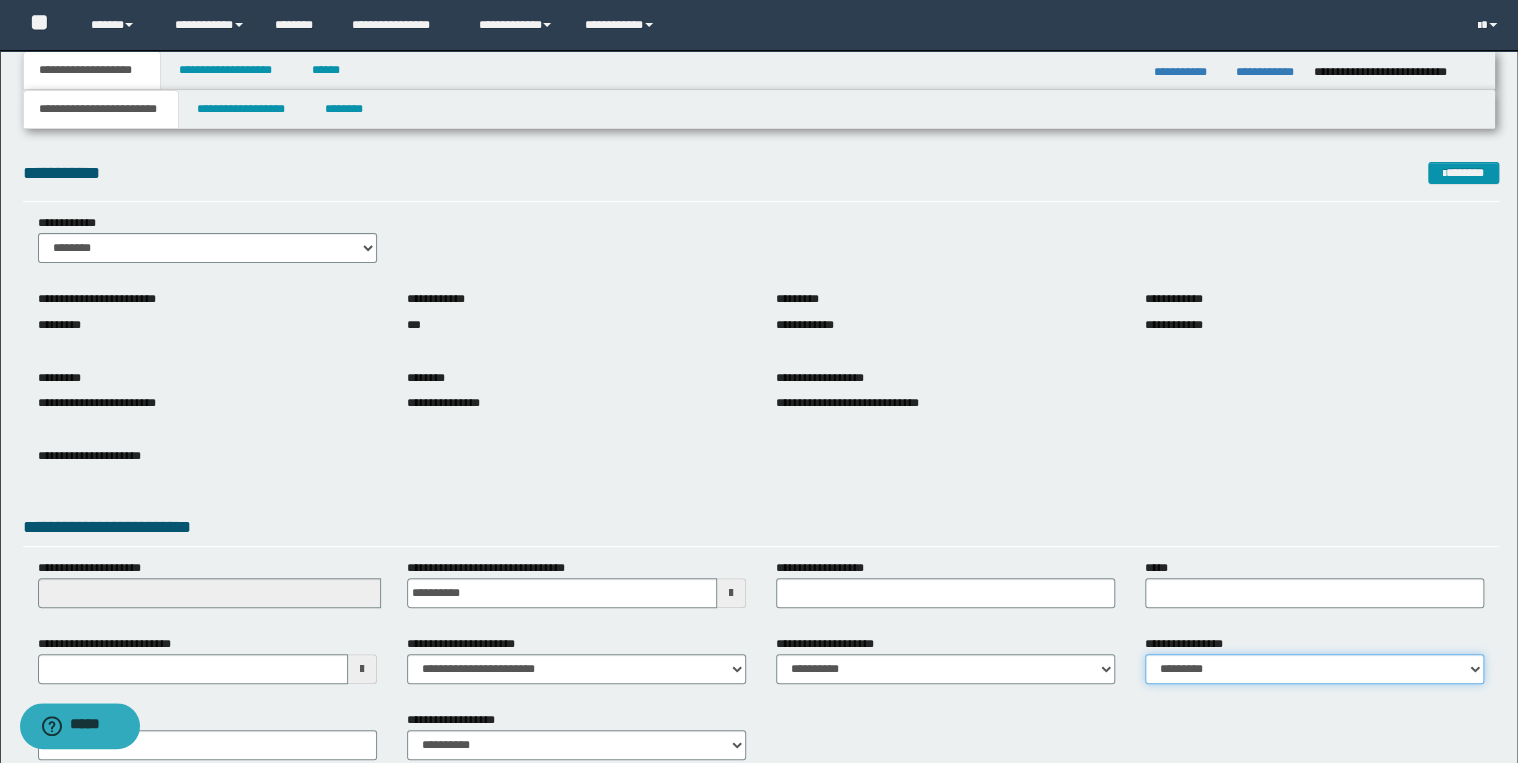 click on "**********" at bounding box center (1314, 669) 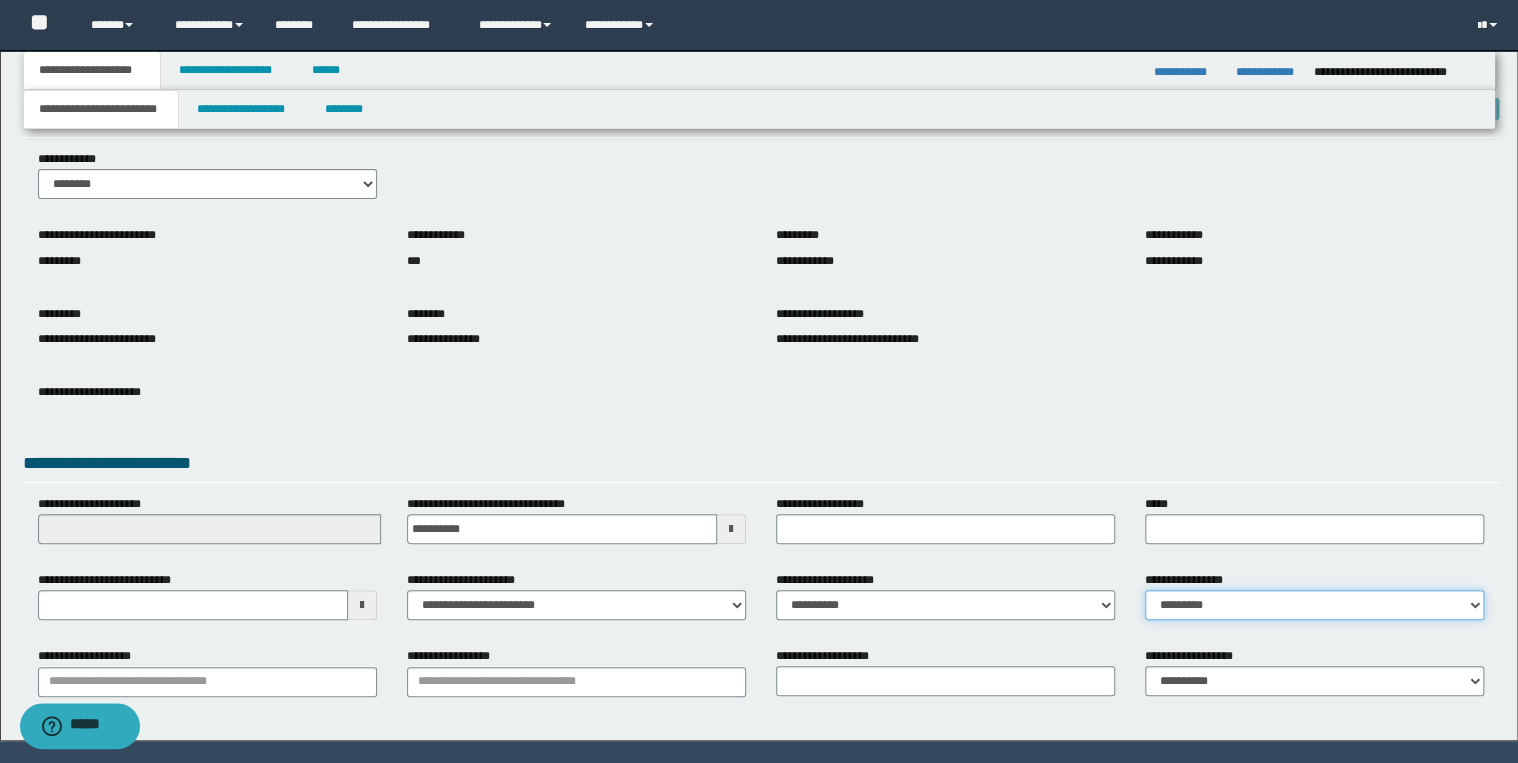 scroll, scrollTop: 120, scrollLeft: 0, axis: vertical 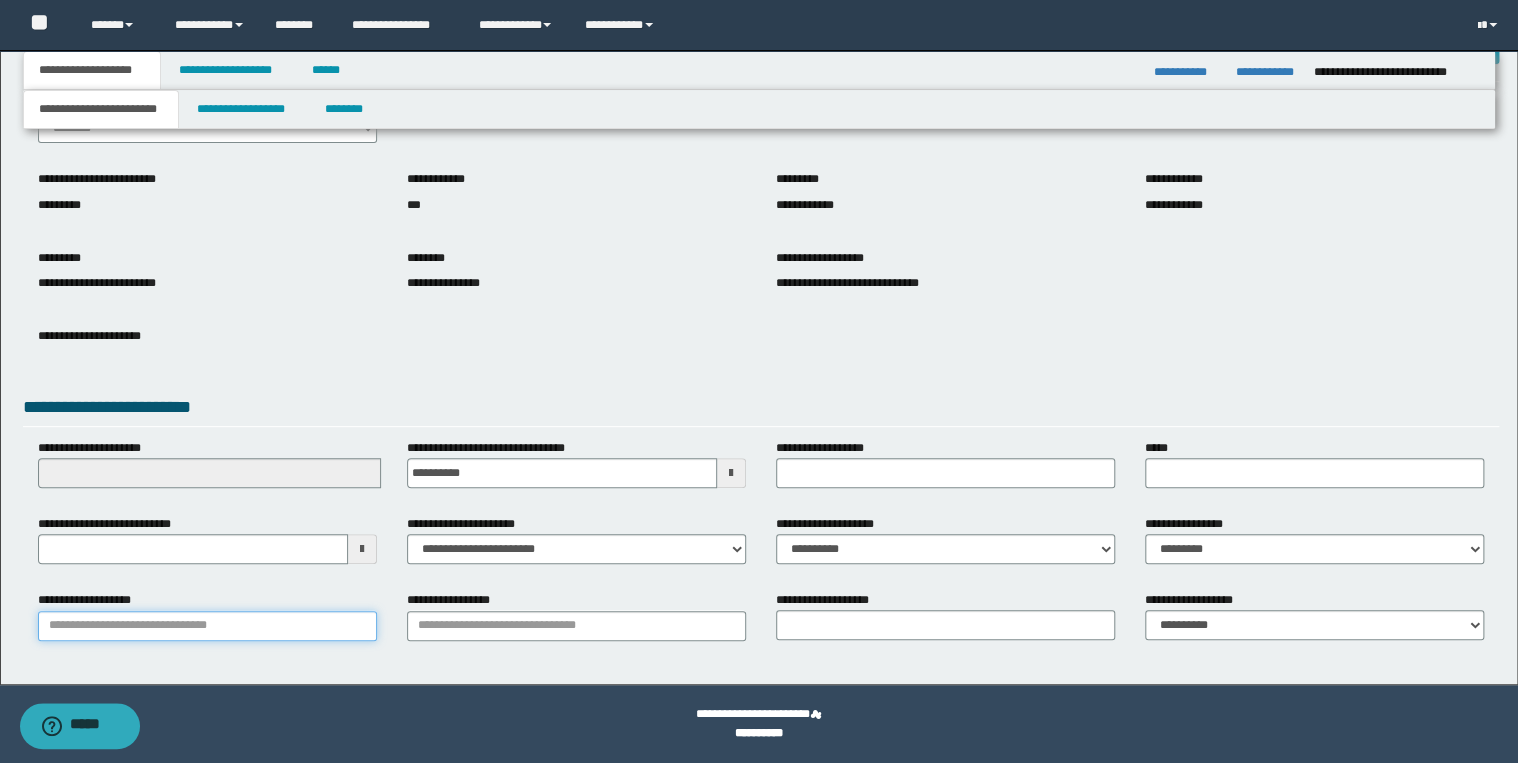 click on "**********" at bounding box center (207, 626) 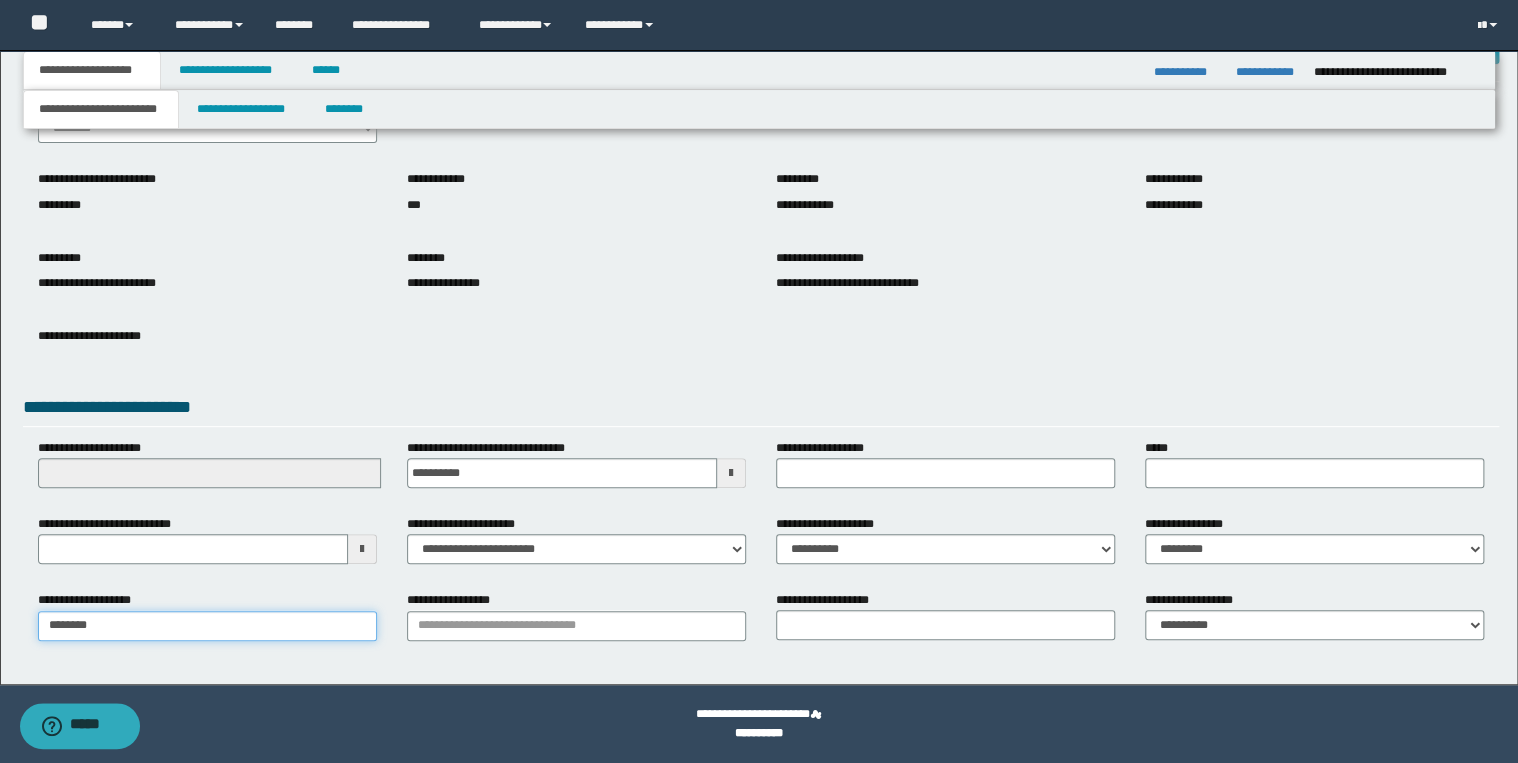 type on "*********" 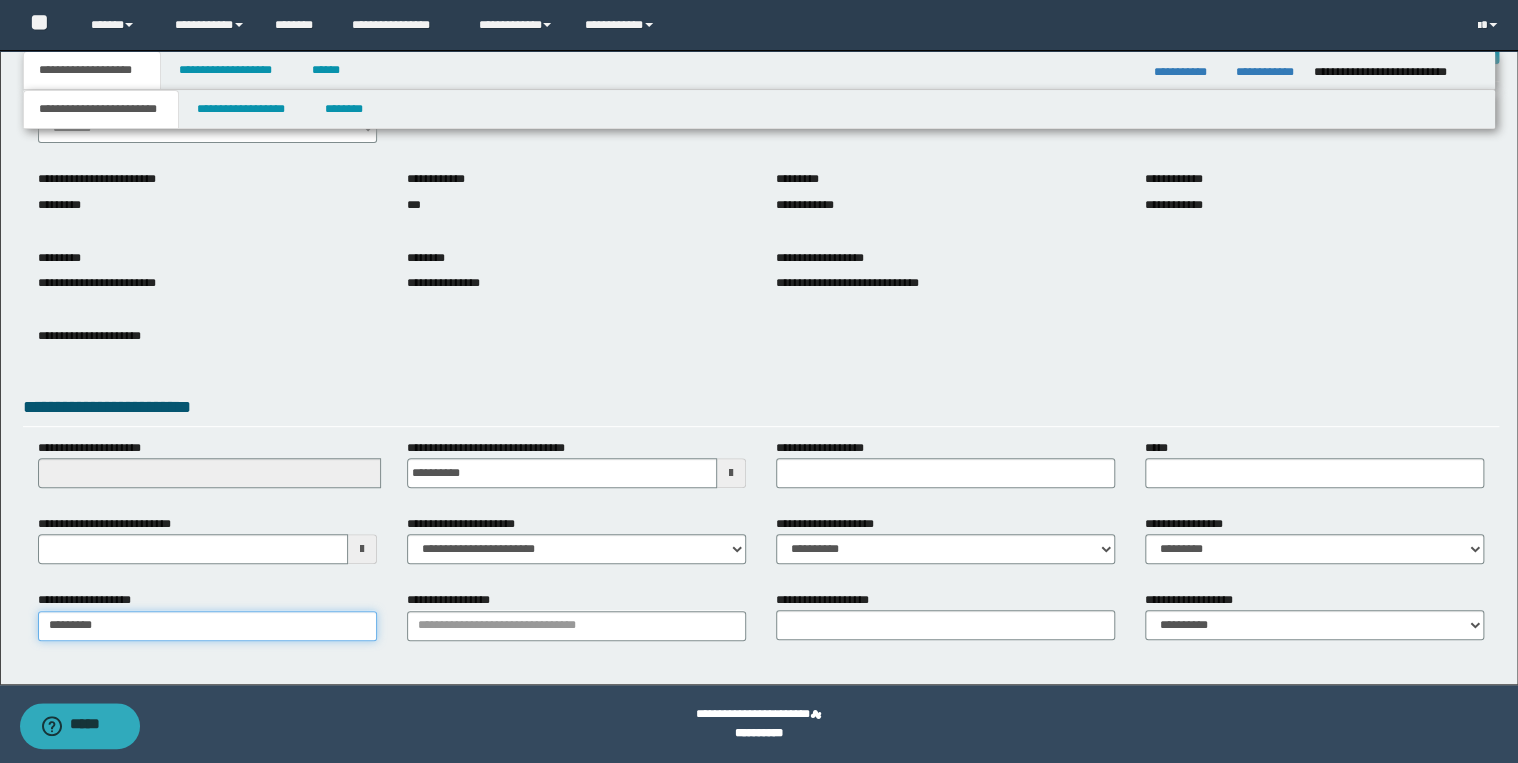 type on "*********" 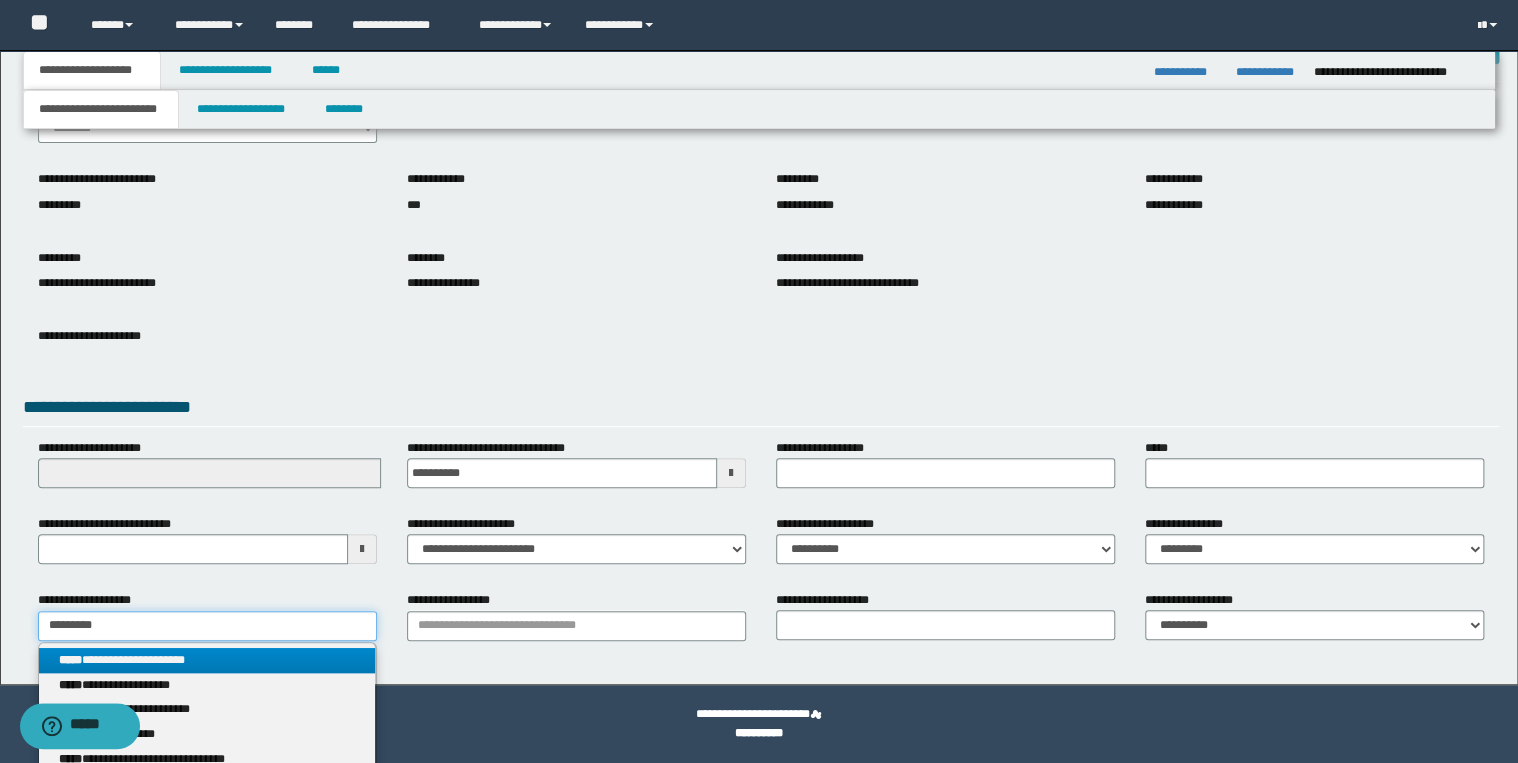 type on "*********" 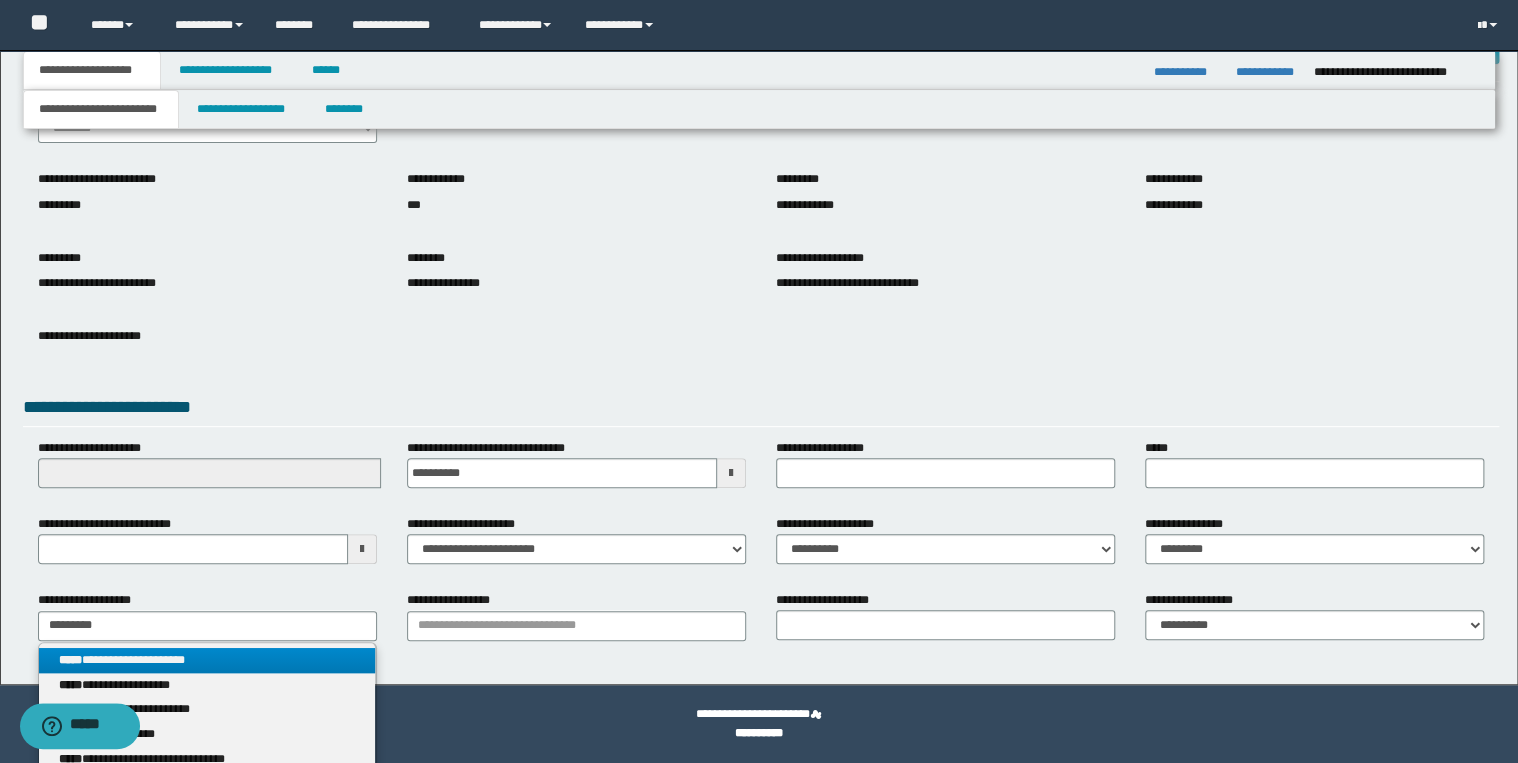 click on "**********" at bounding box center (207, 660) 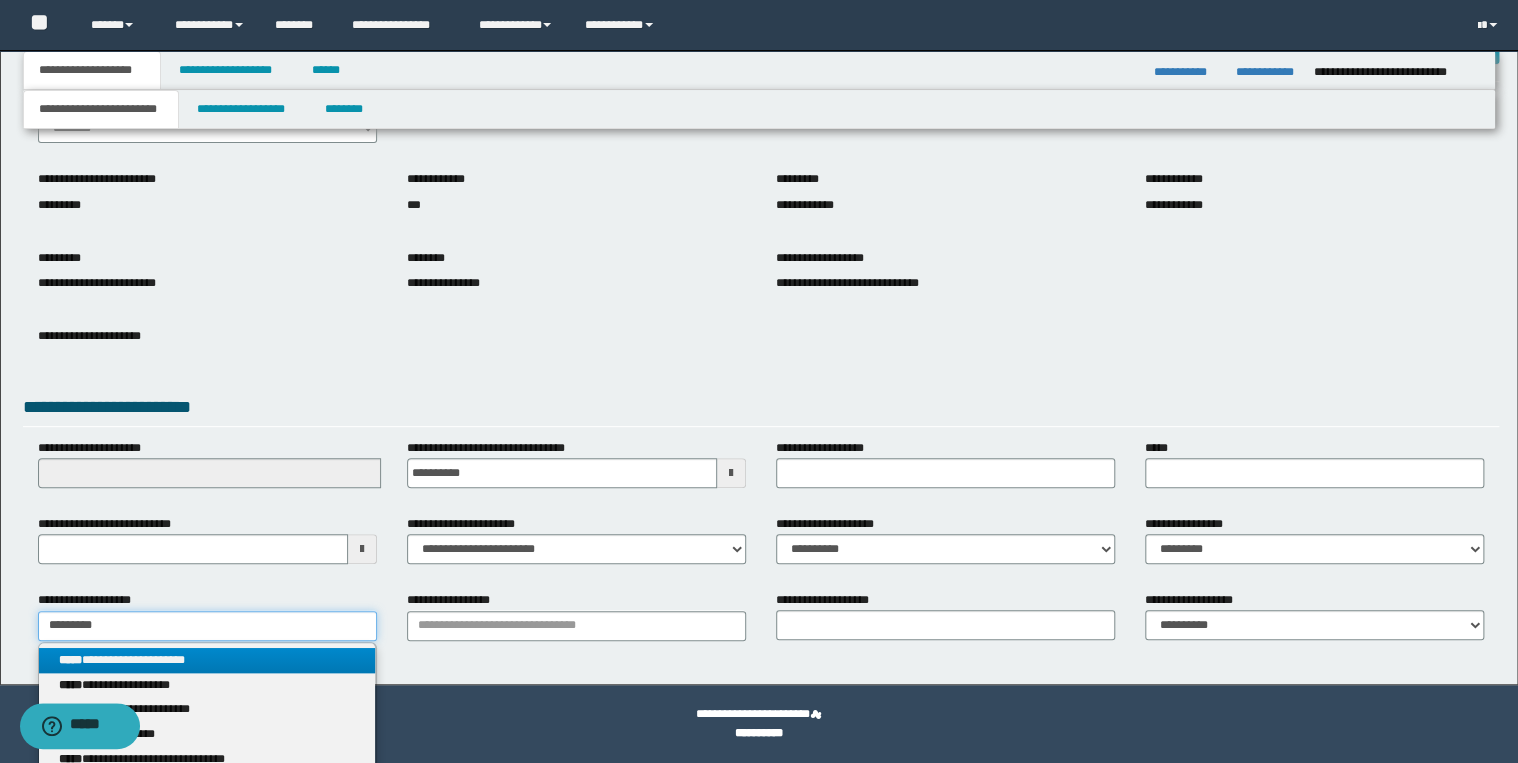 type 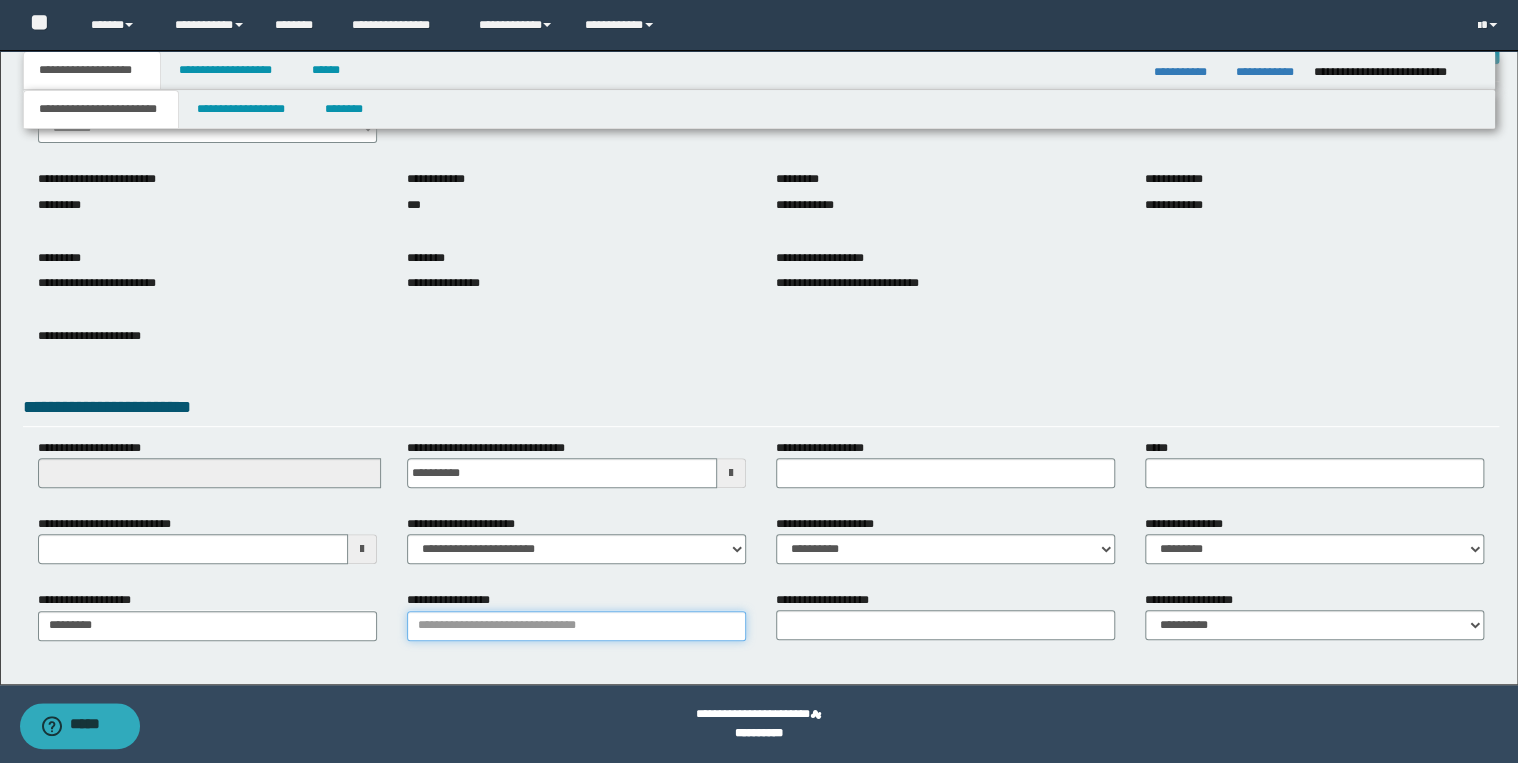 click on "**********" at bounding box center (576, 626) 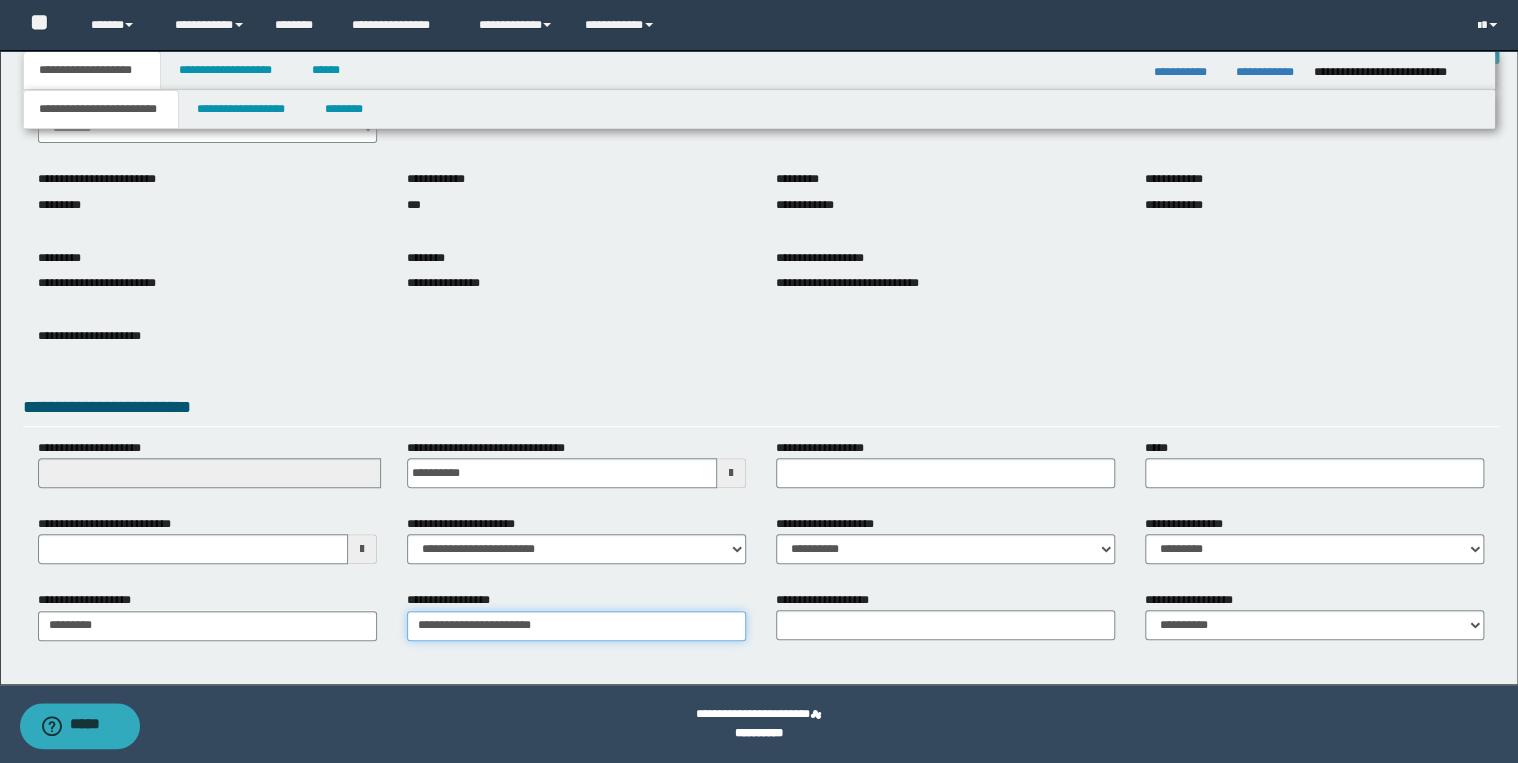 type on "**********" 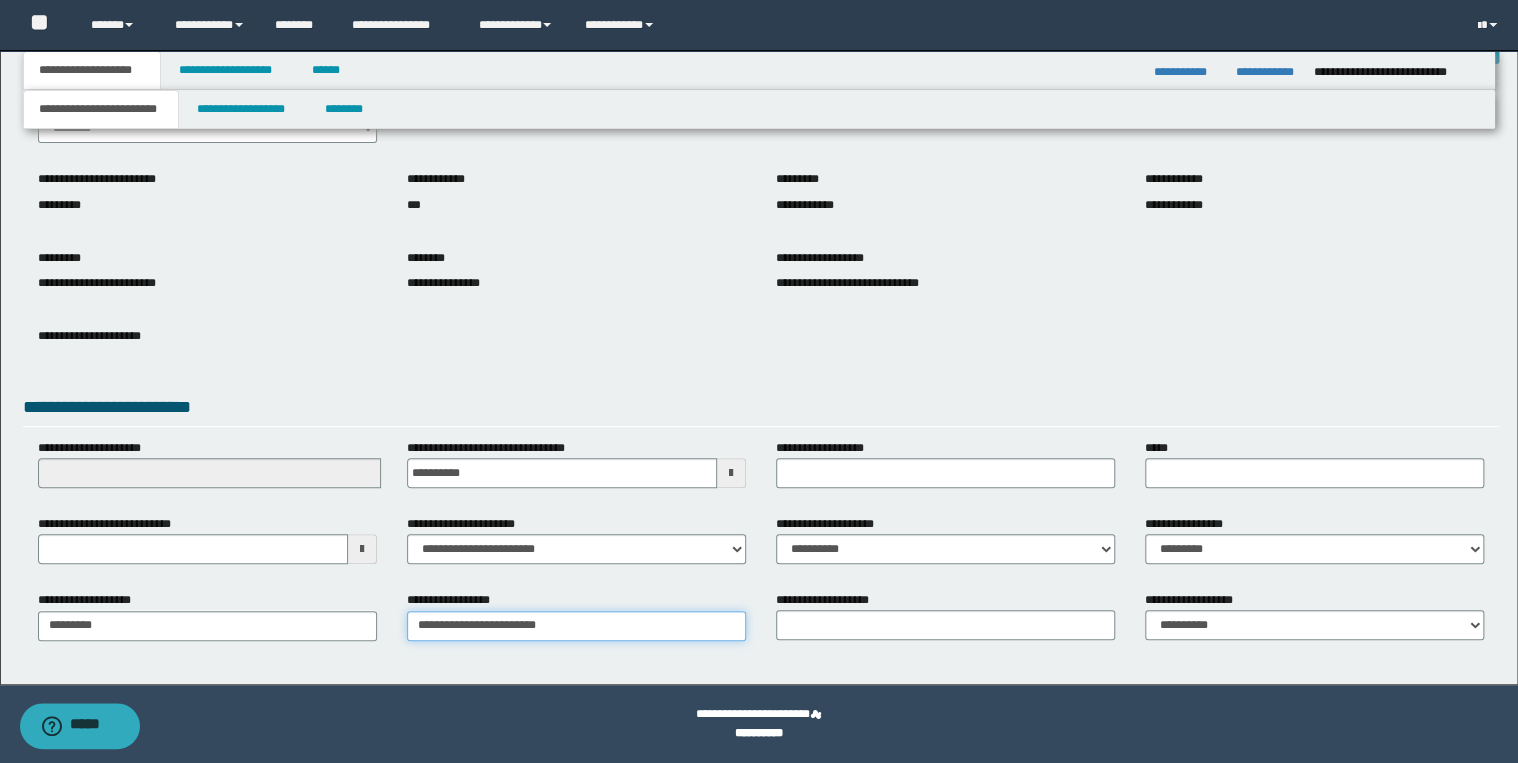 type on "**********" 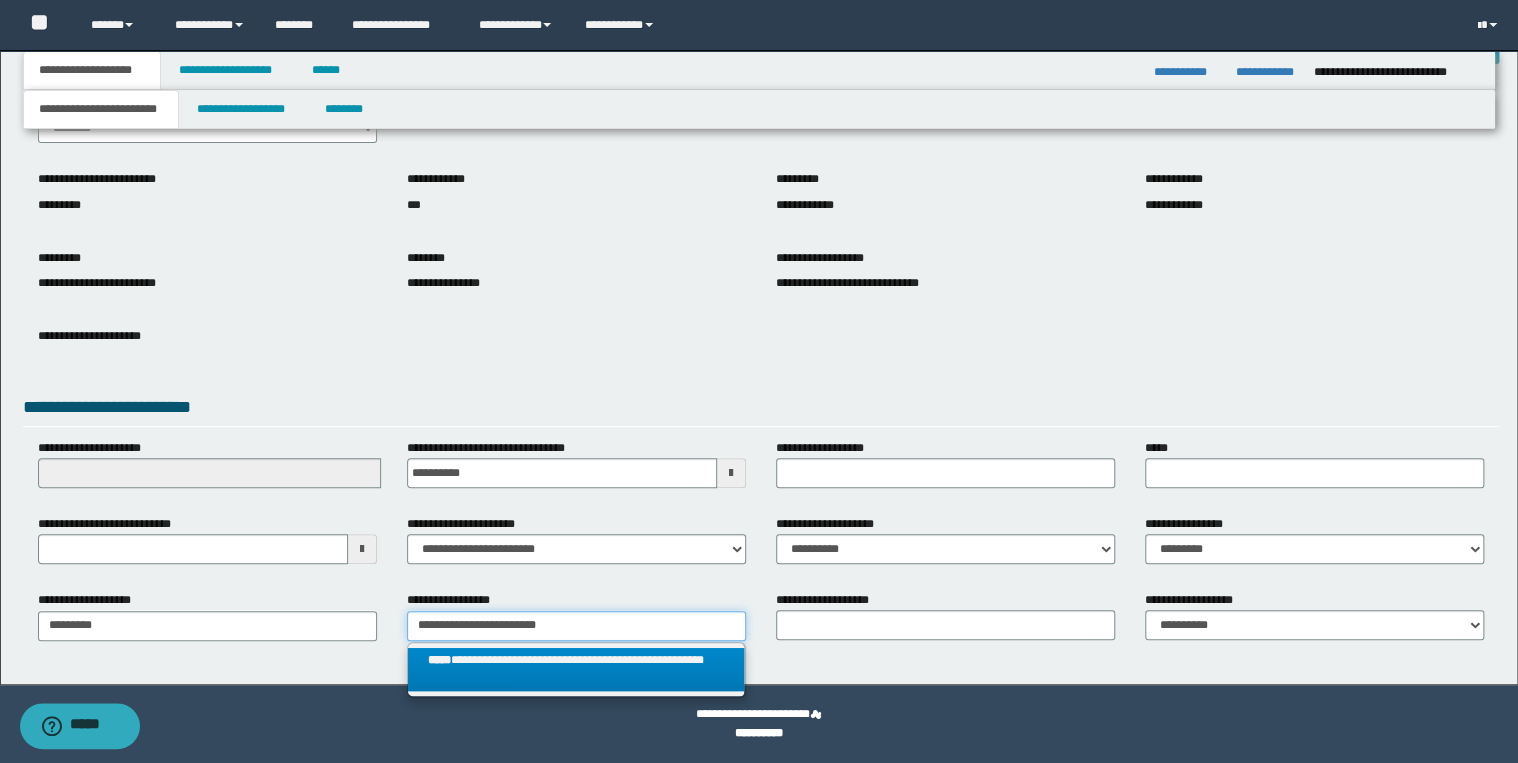 type on "**********" 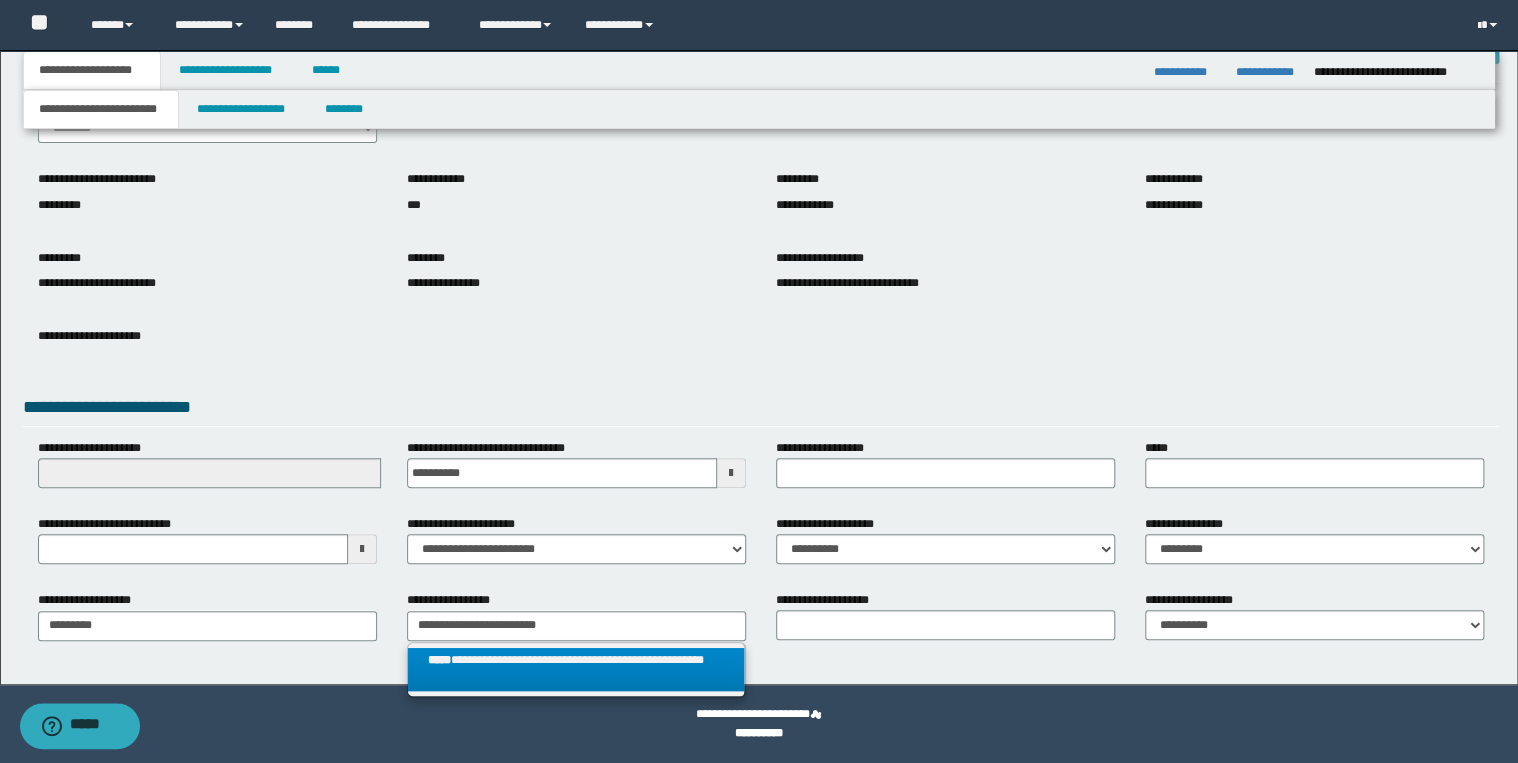 click on "**********" at bounding box center (576, 670) 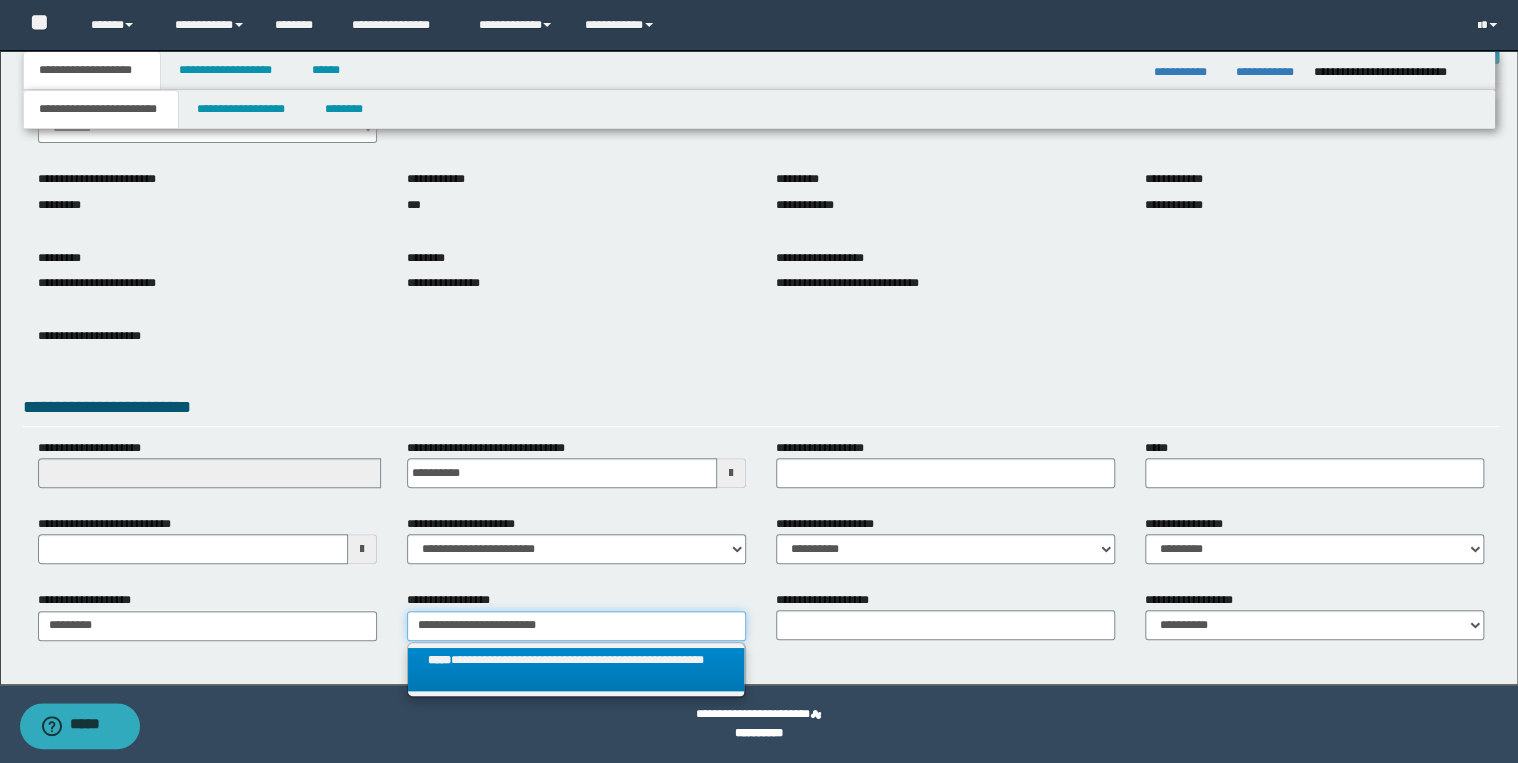 type 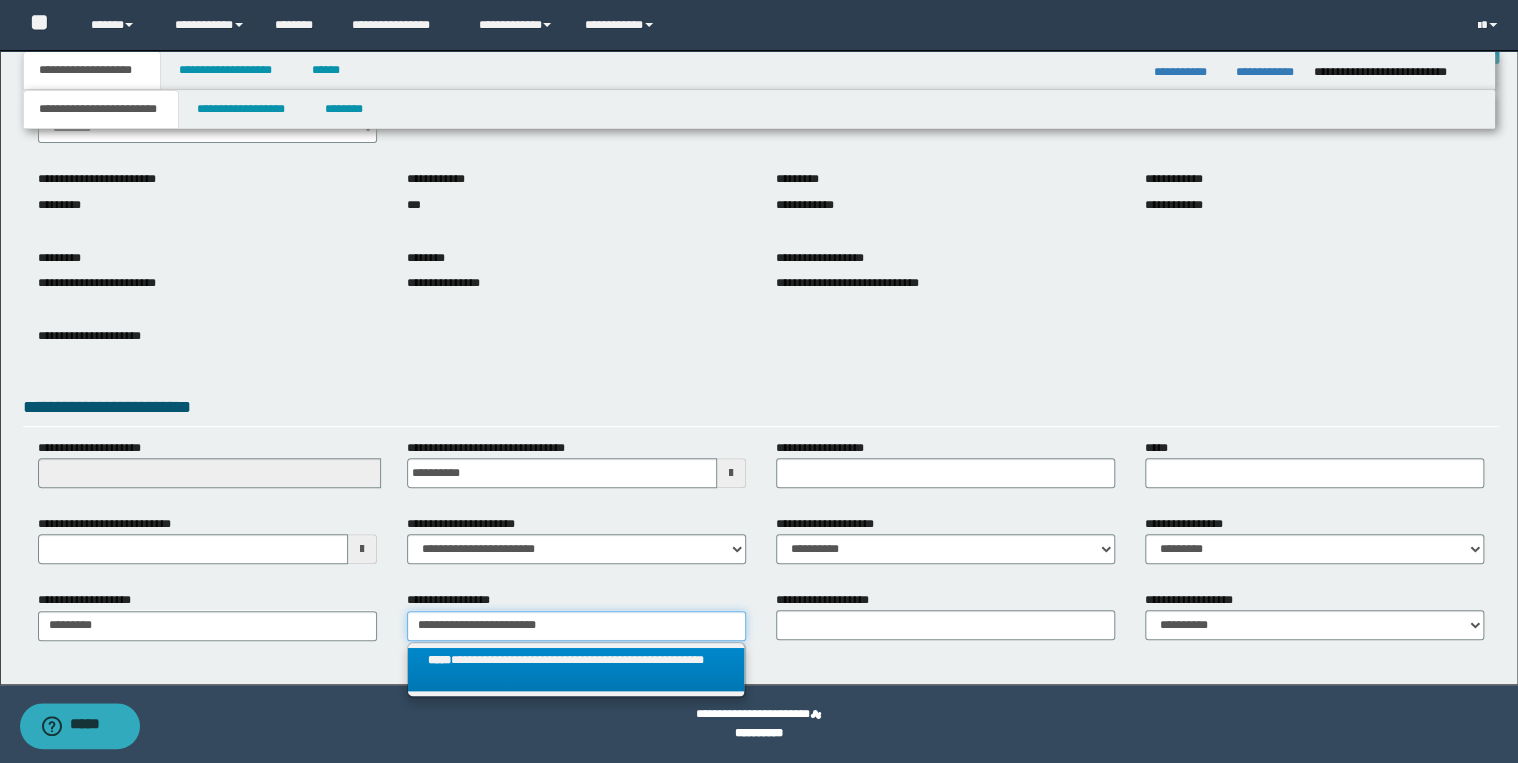 type on "**********" 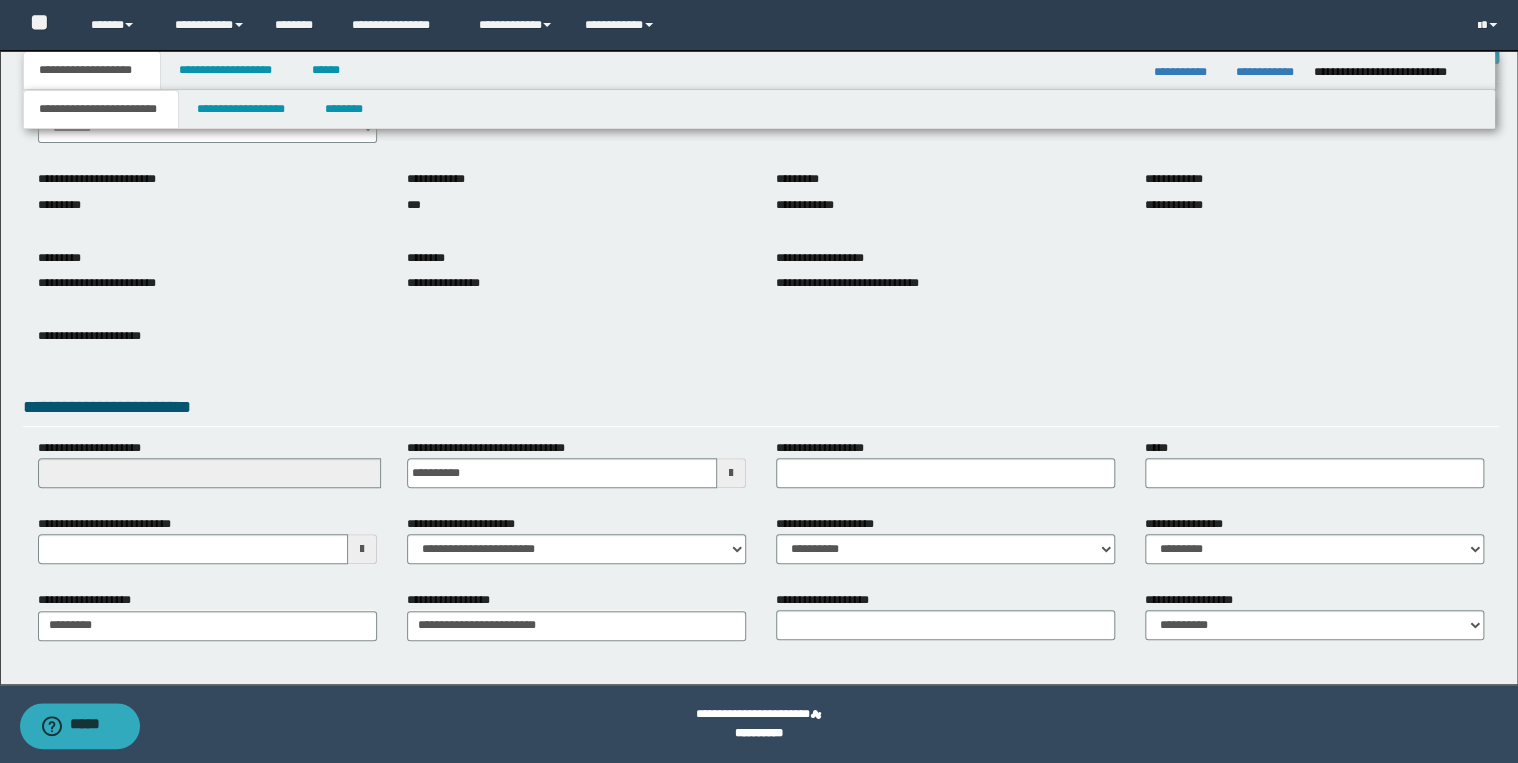 click on "**********" at bounding box center [761, 410] 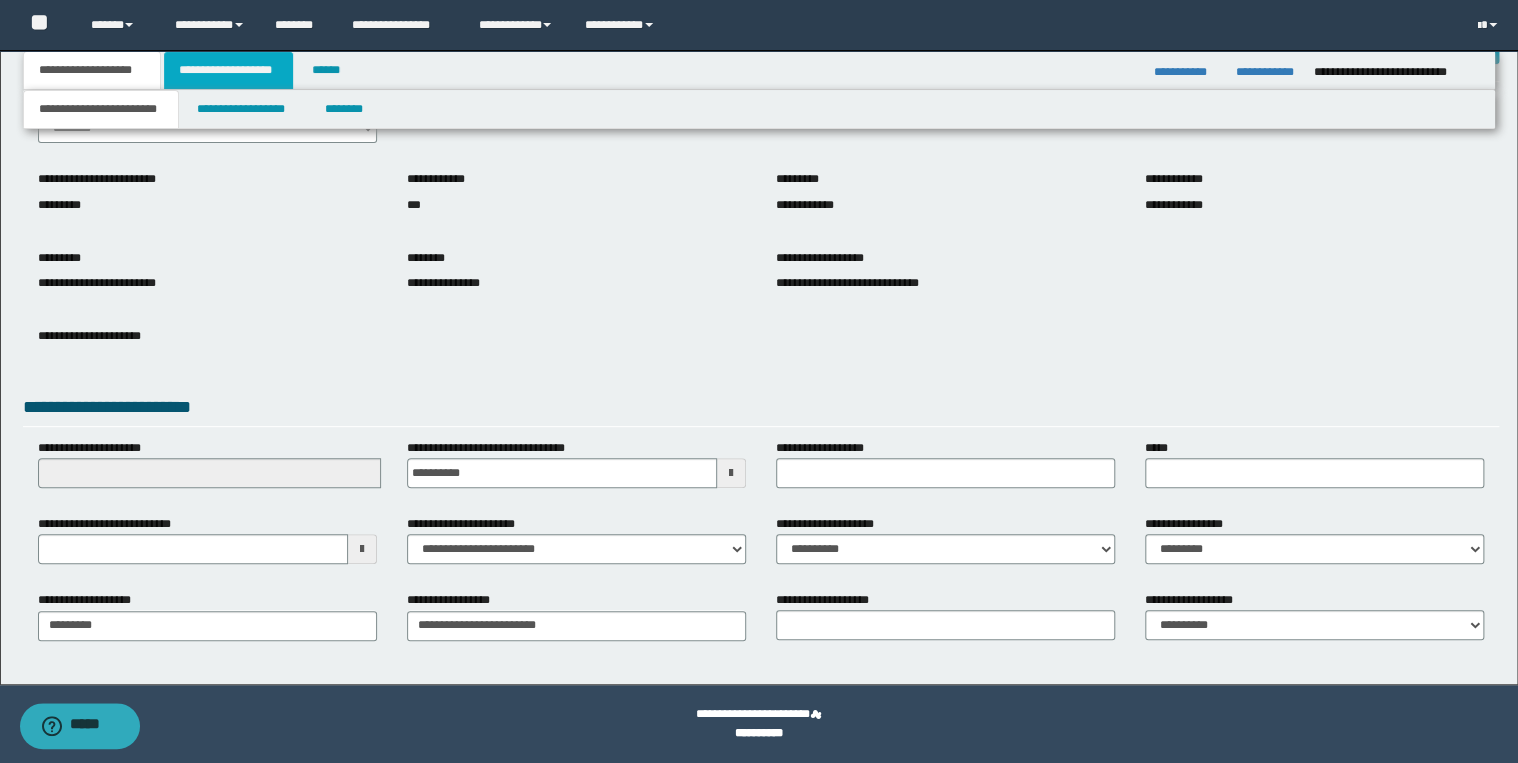 click on "**********" at bounding box center (228, 70) 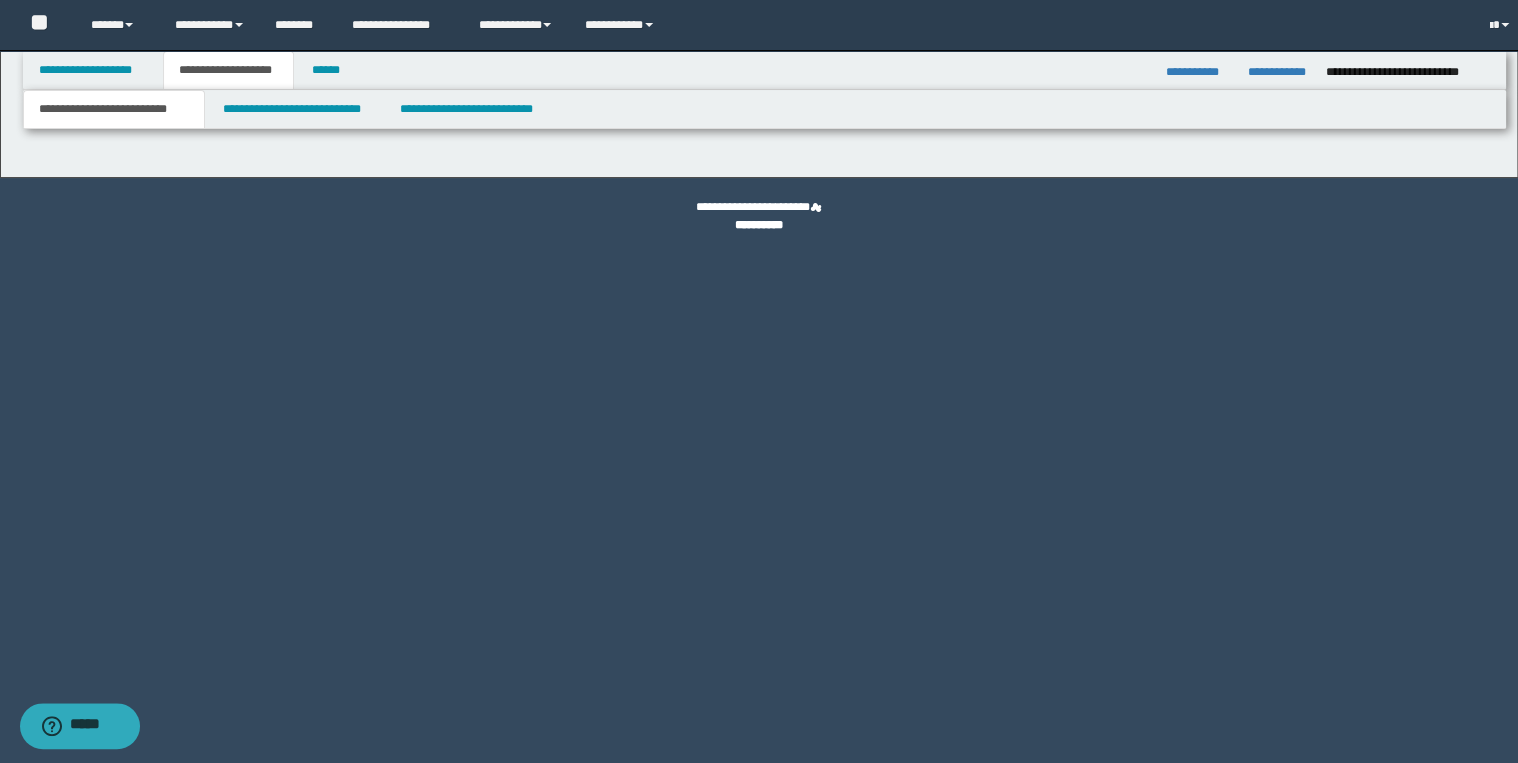 scroll, scrollTop: 0, scrollLeft: 0, axis: both 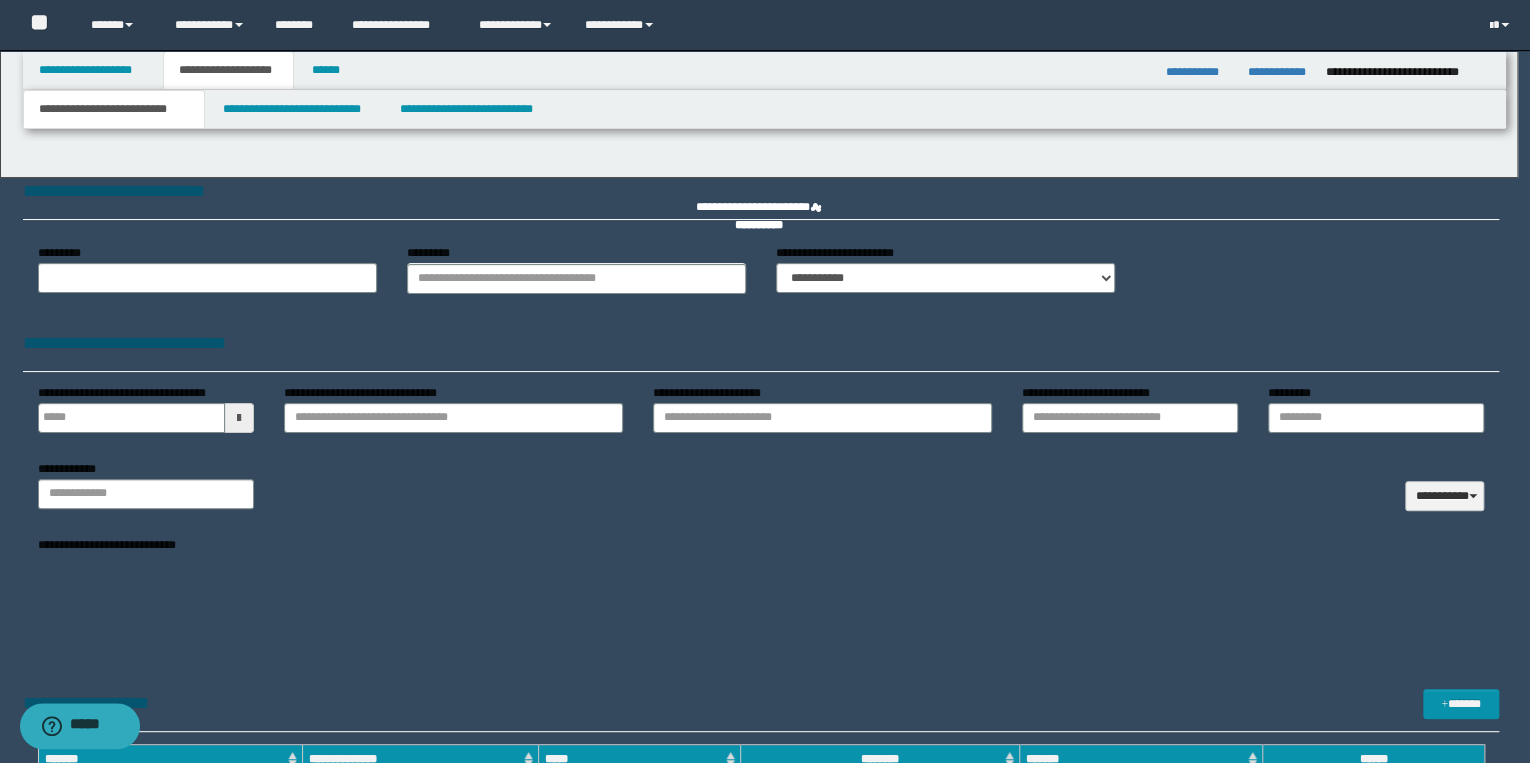 type 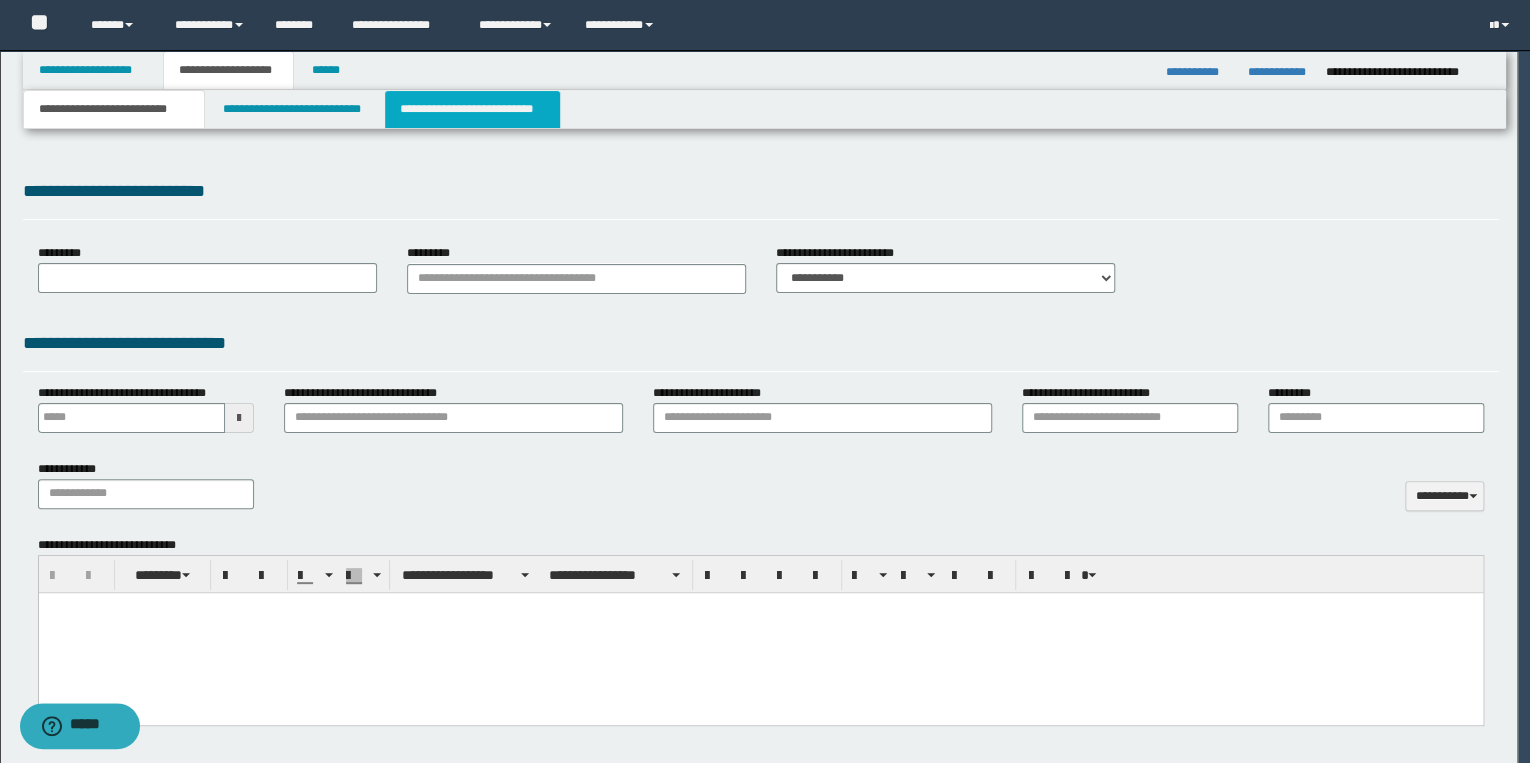 select on "*" 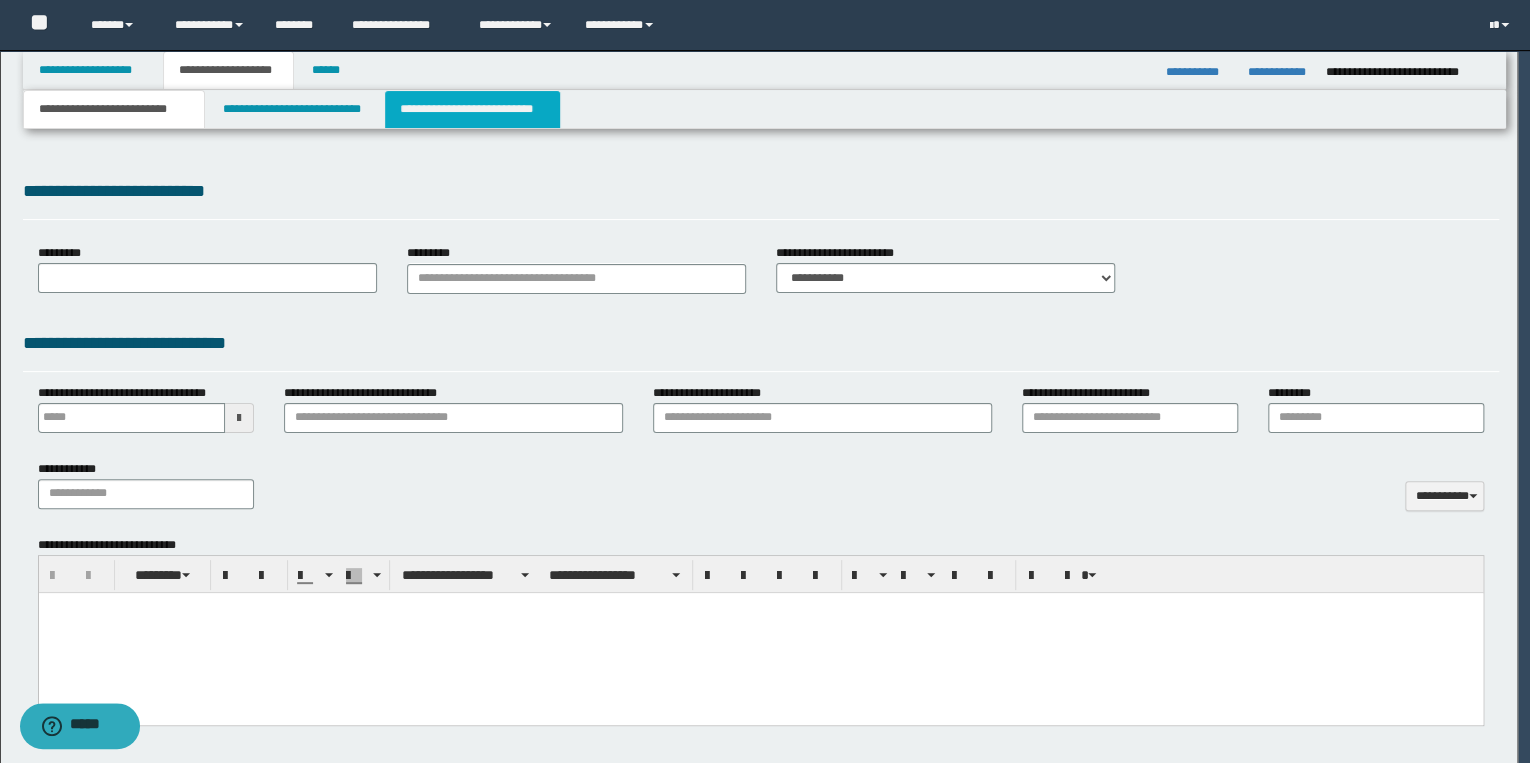 scroll, scrollTop: 0, scrollLeft: 0, axis: both 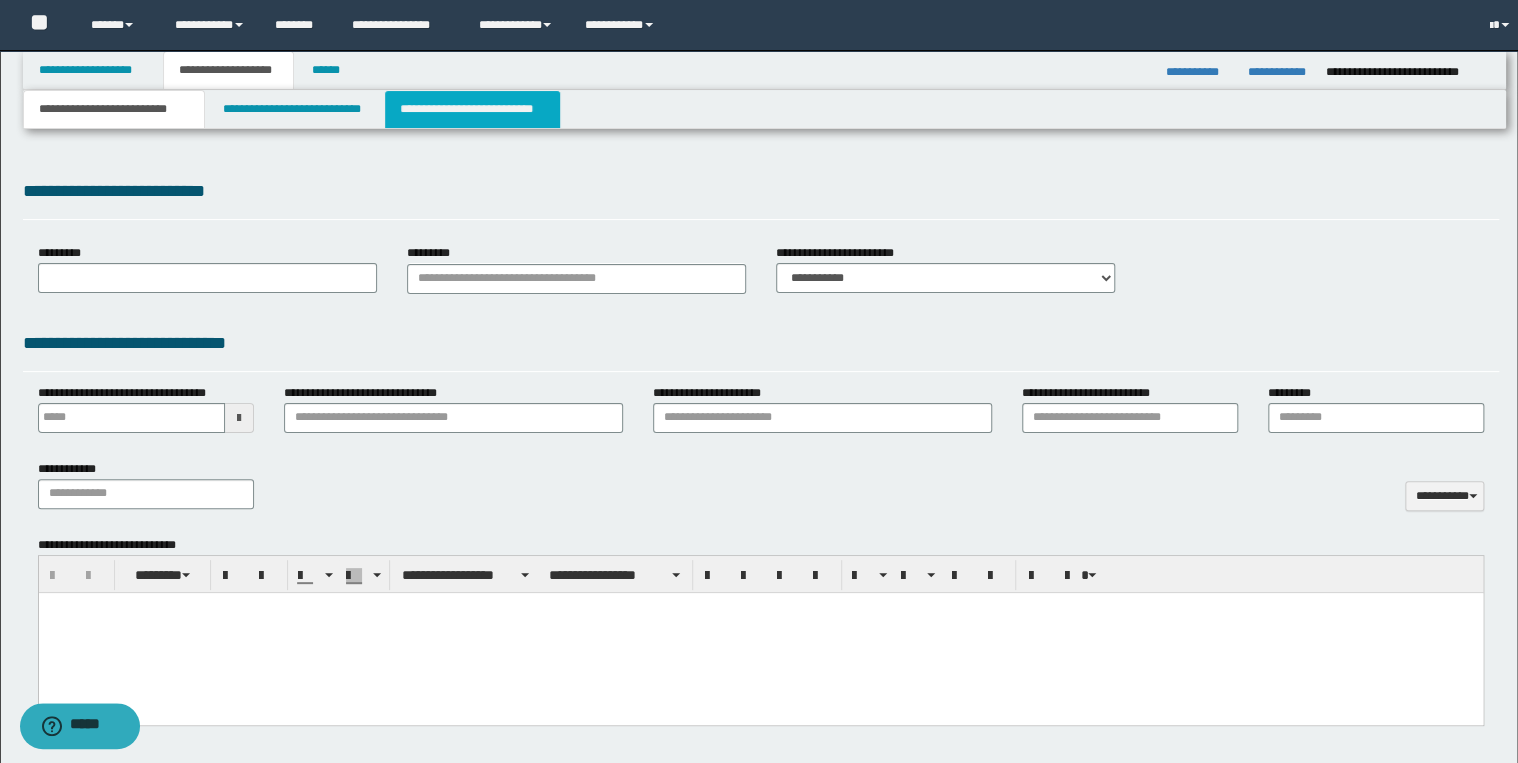 click on "**********" at bounding box center (472, 109) 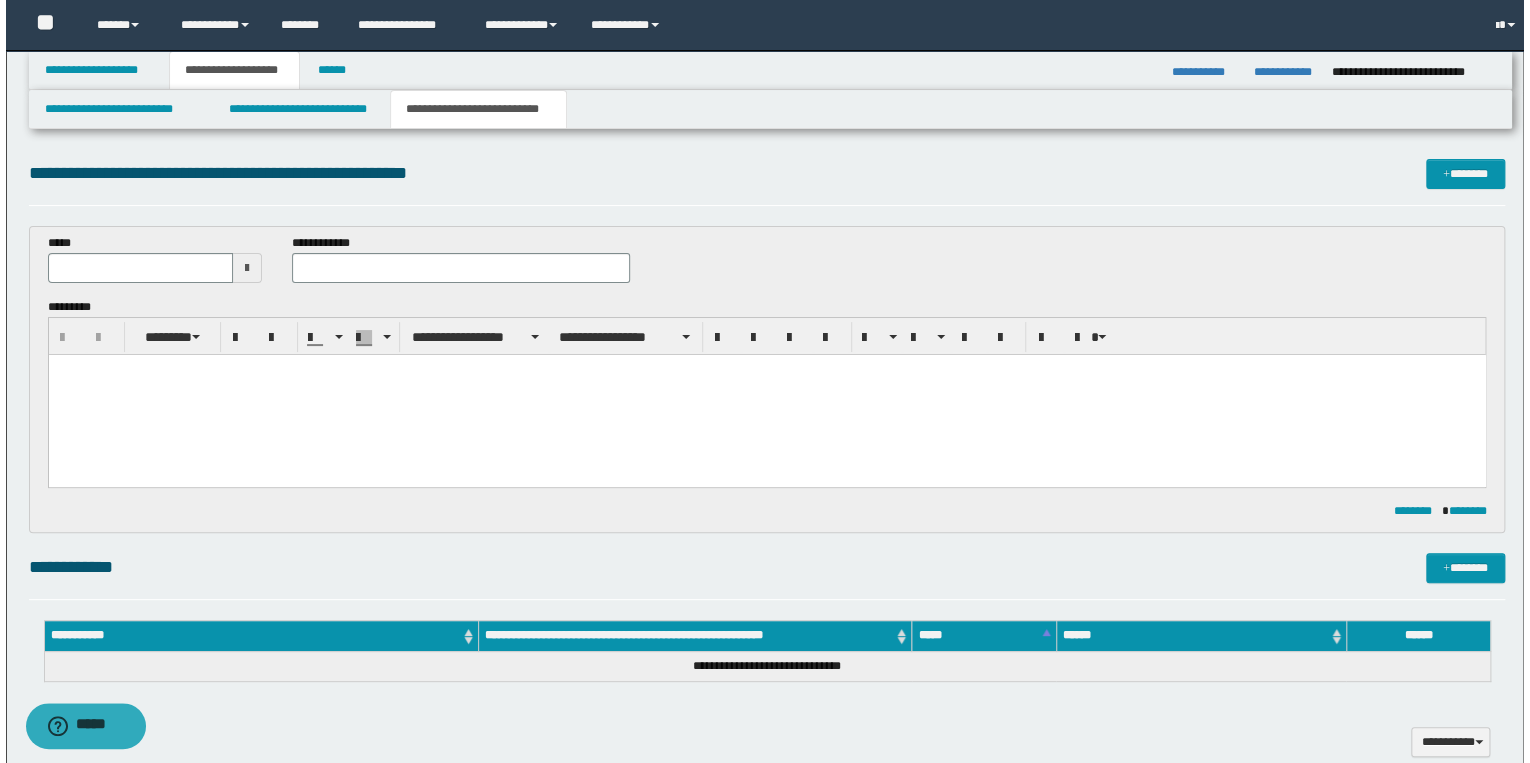 scroll, scrollTop: 0, scrollLeft: 0, axis: both 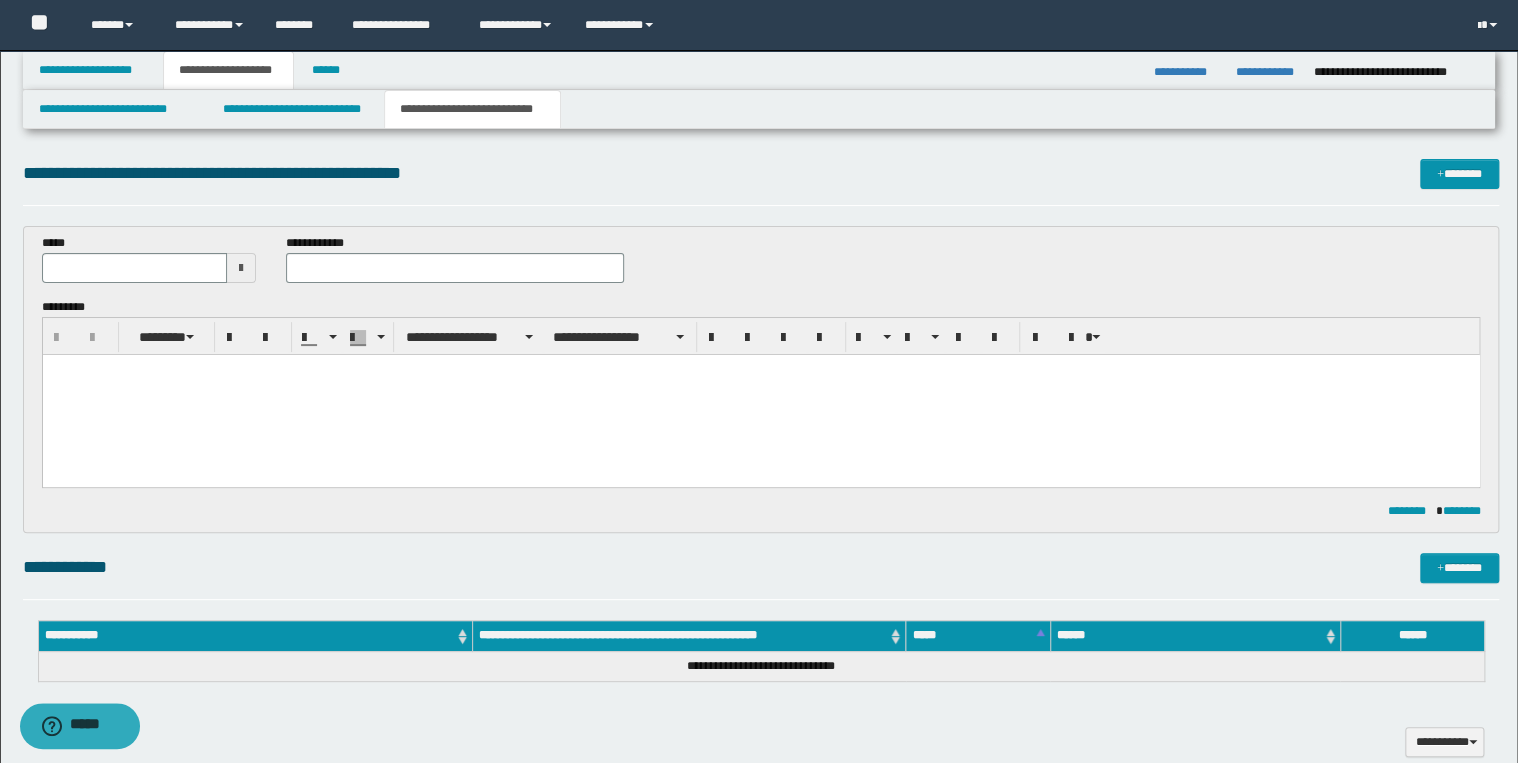 click at bounding box center (760, 395) 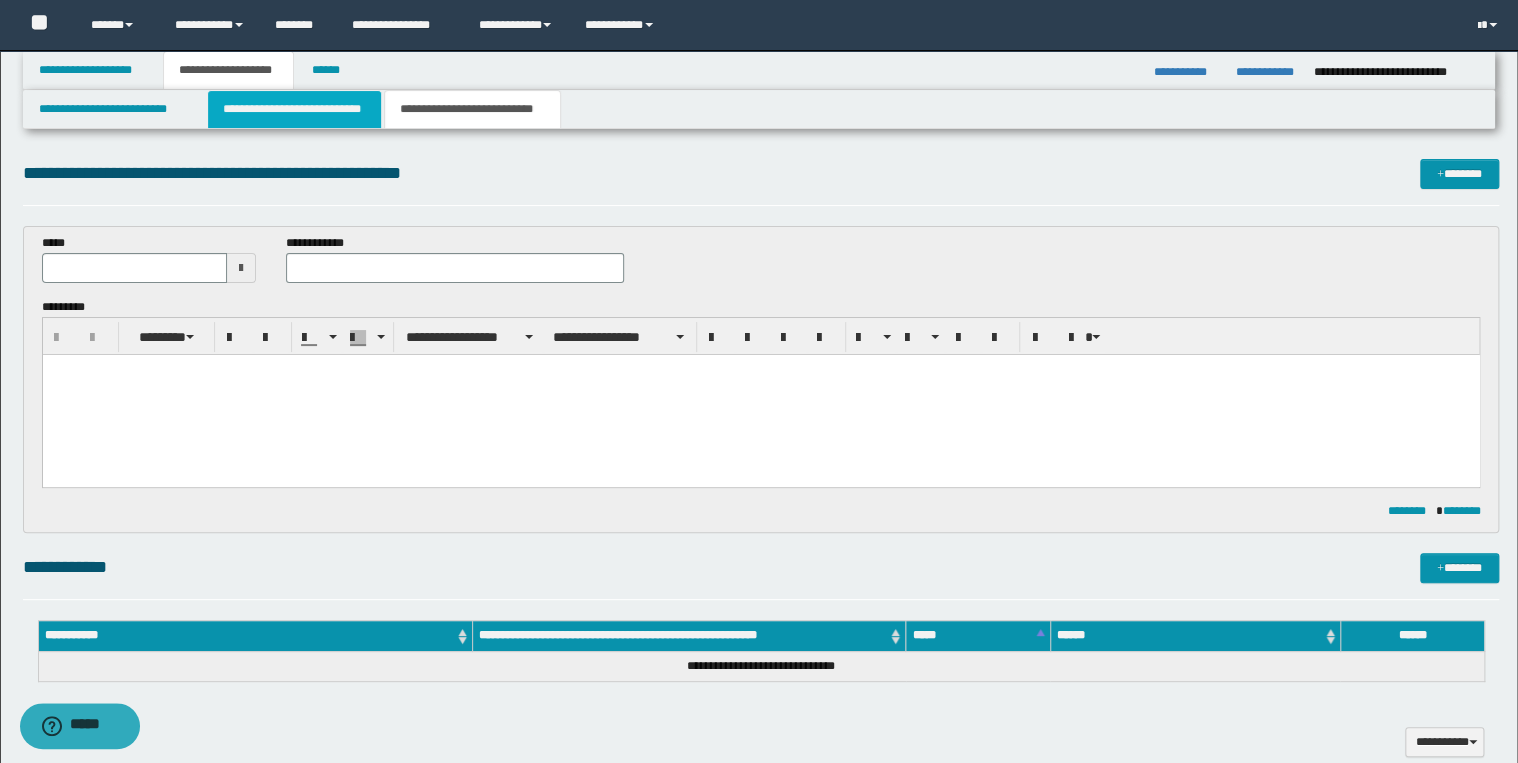 click on "**********" at bounding box center [294, 109] 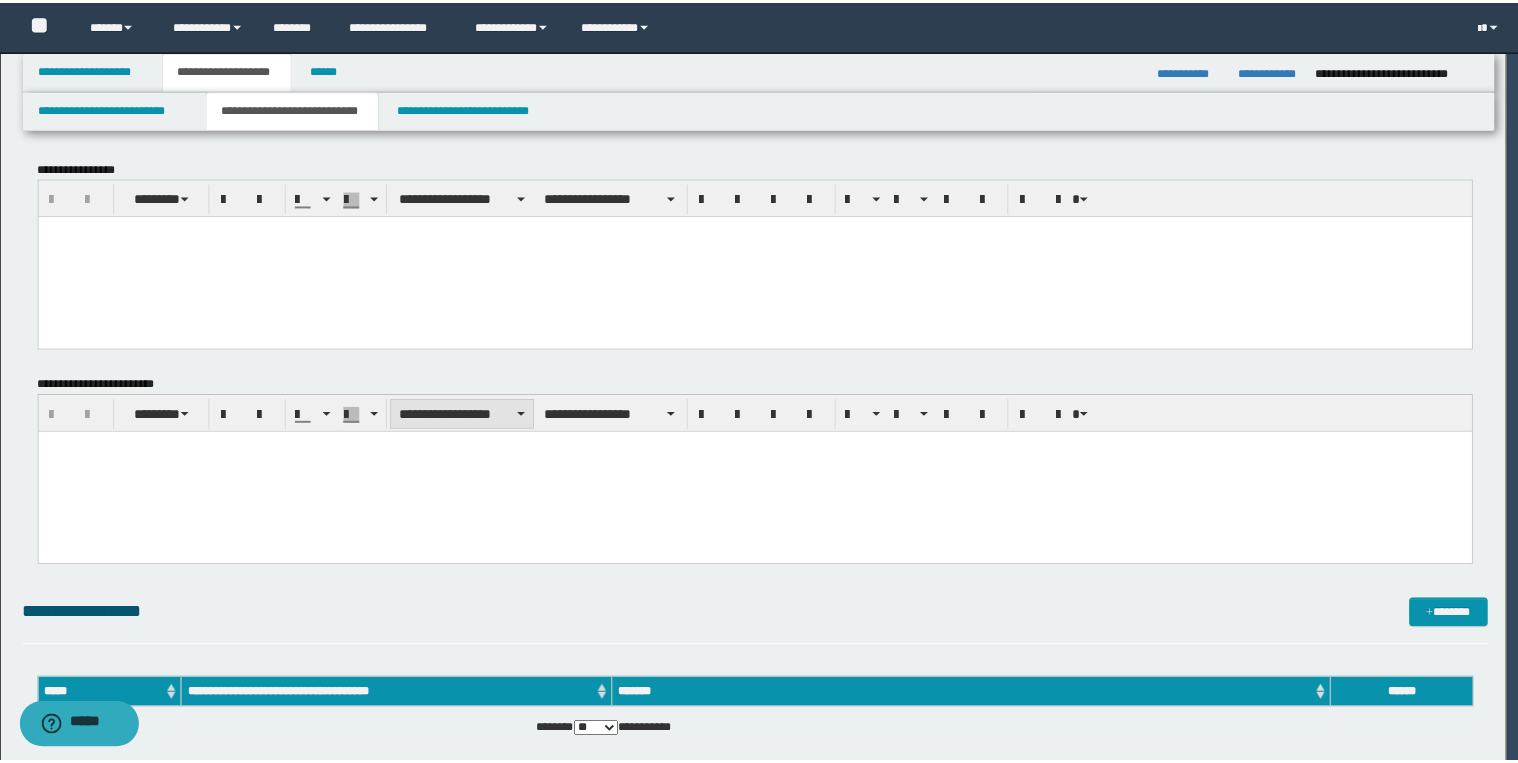 scroll, scrollTop: 0, scrollLeft: 0, axis: both 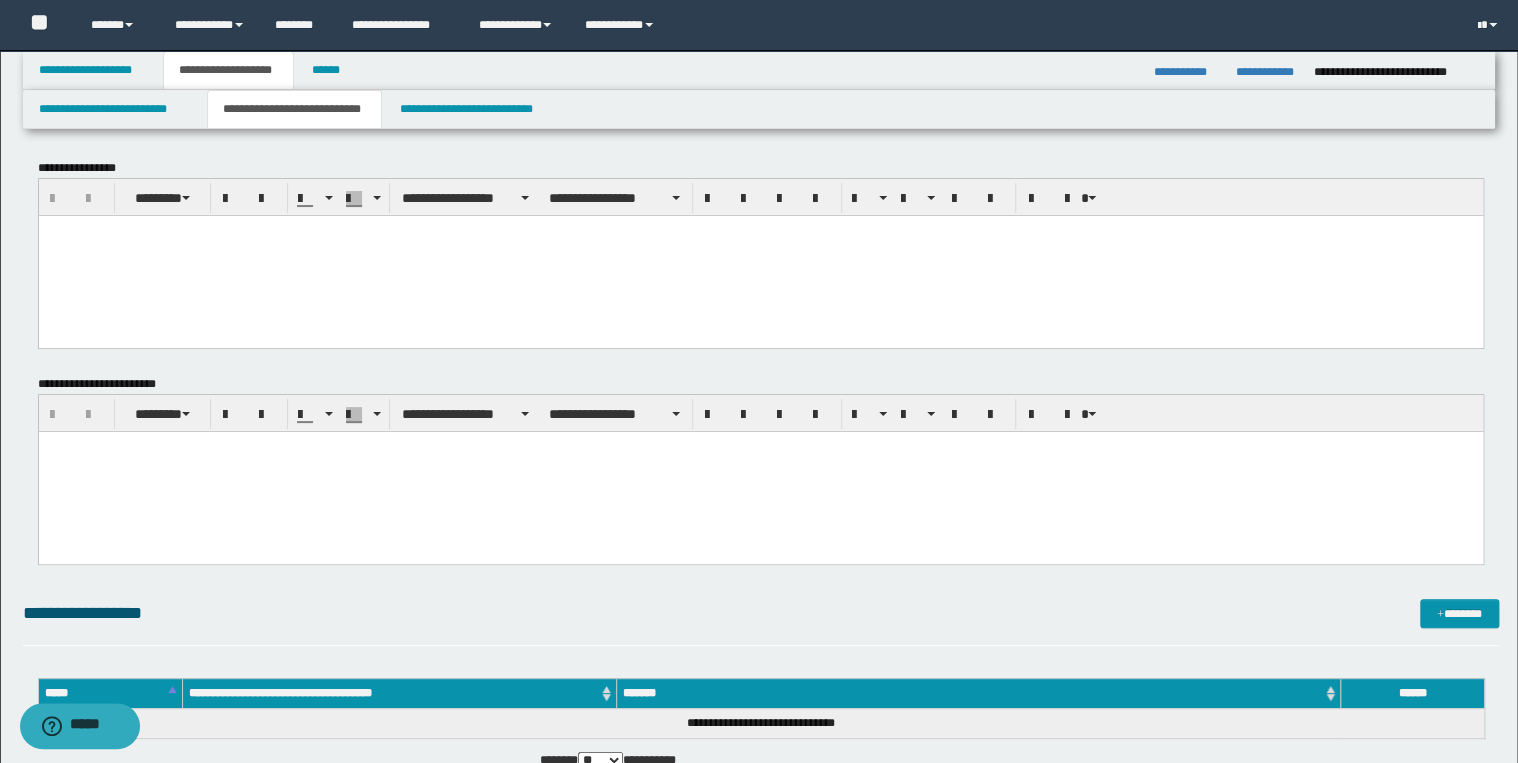 click at bounding box center (760, 255) 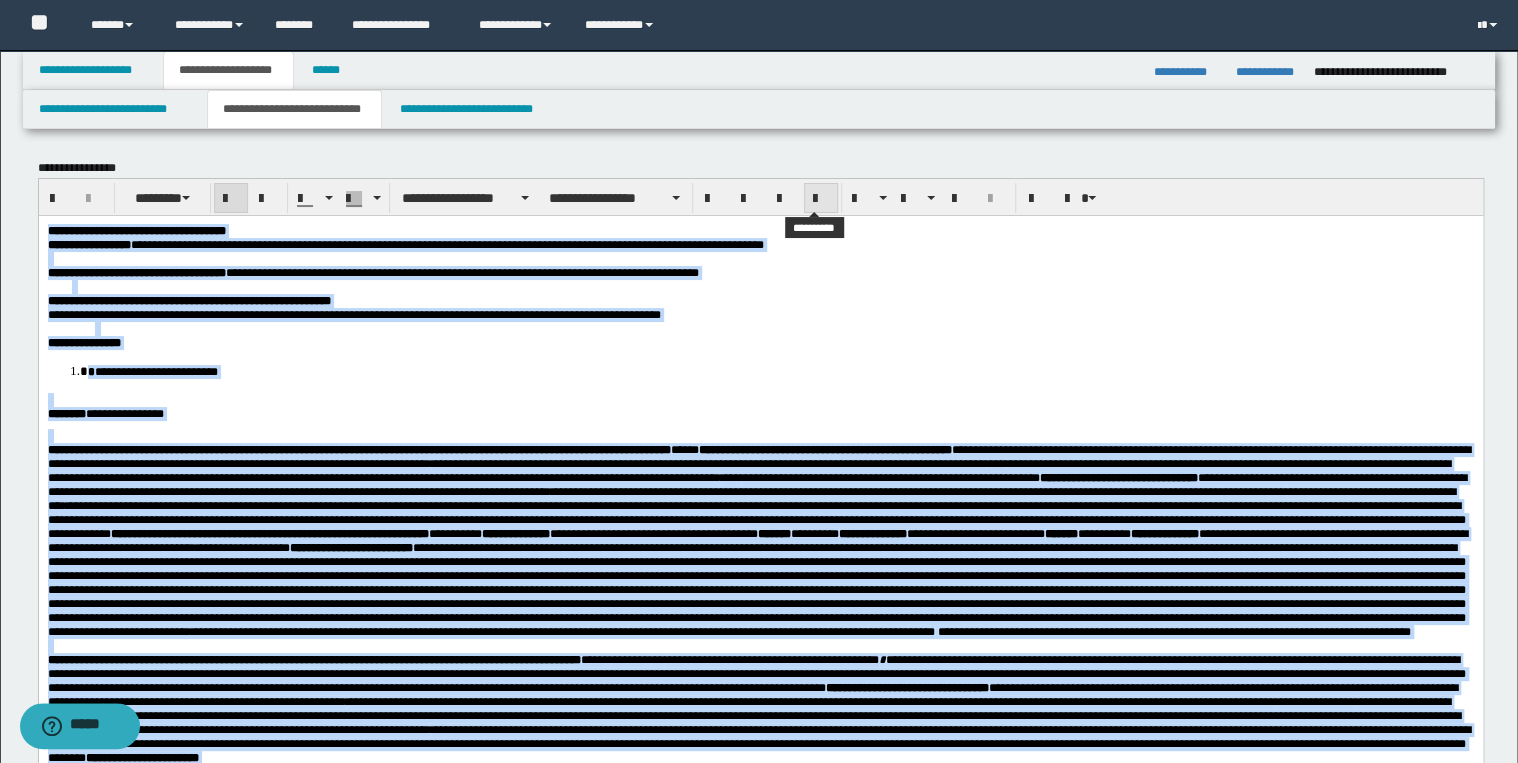 click at bounding box center [821, 199] 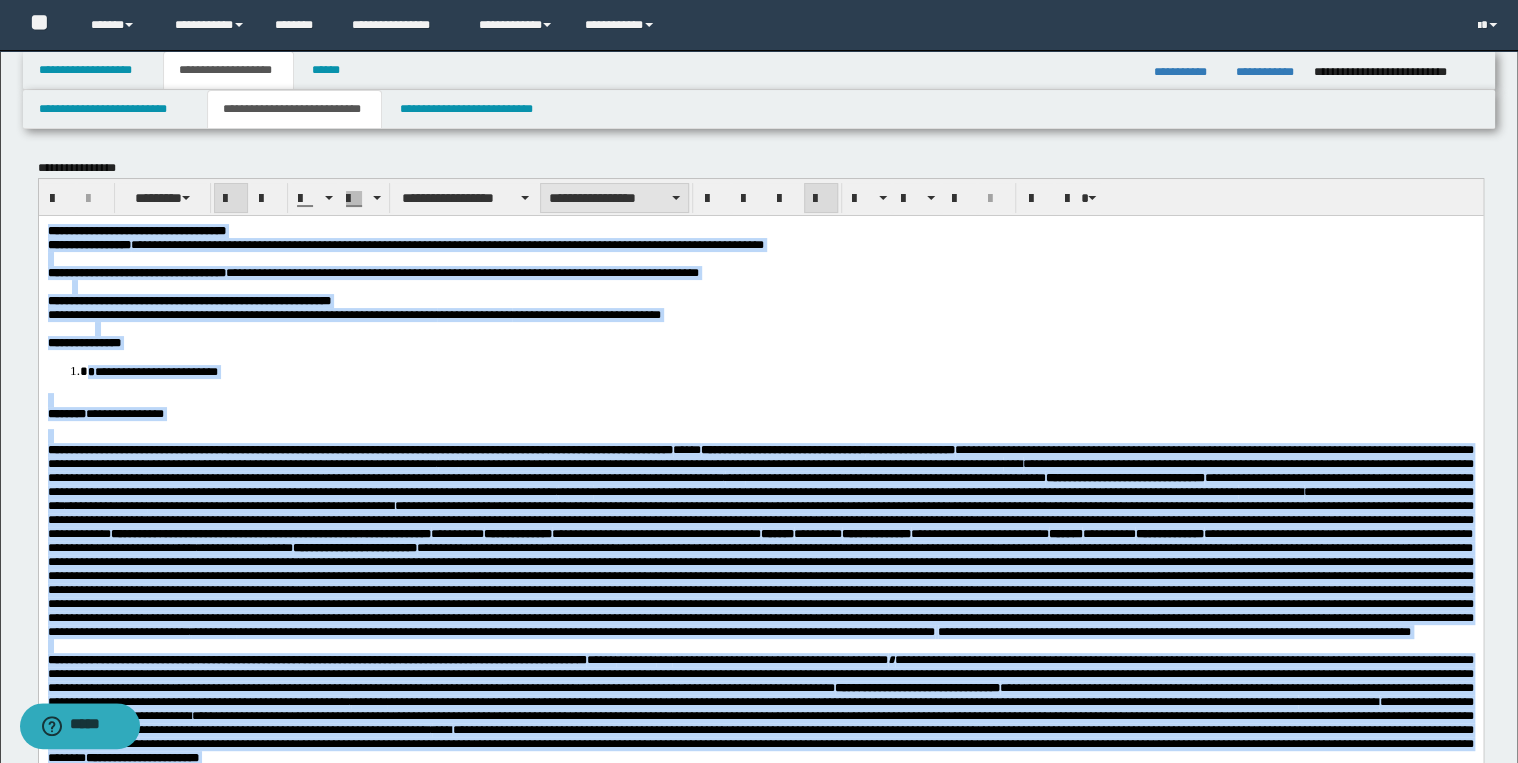 click on "**********" at bounding box center (614, 198) 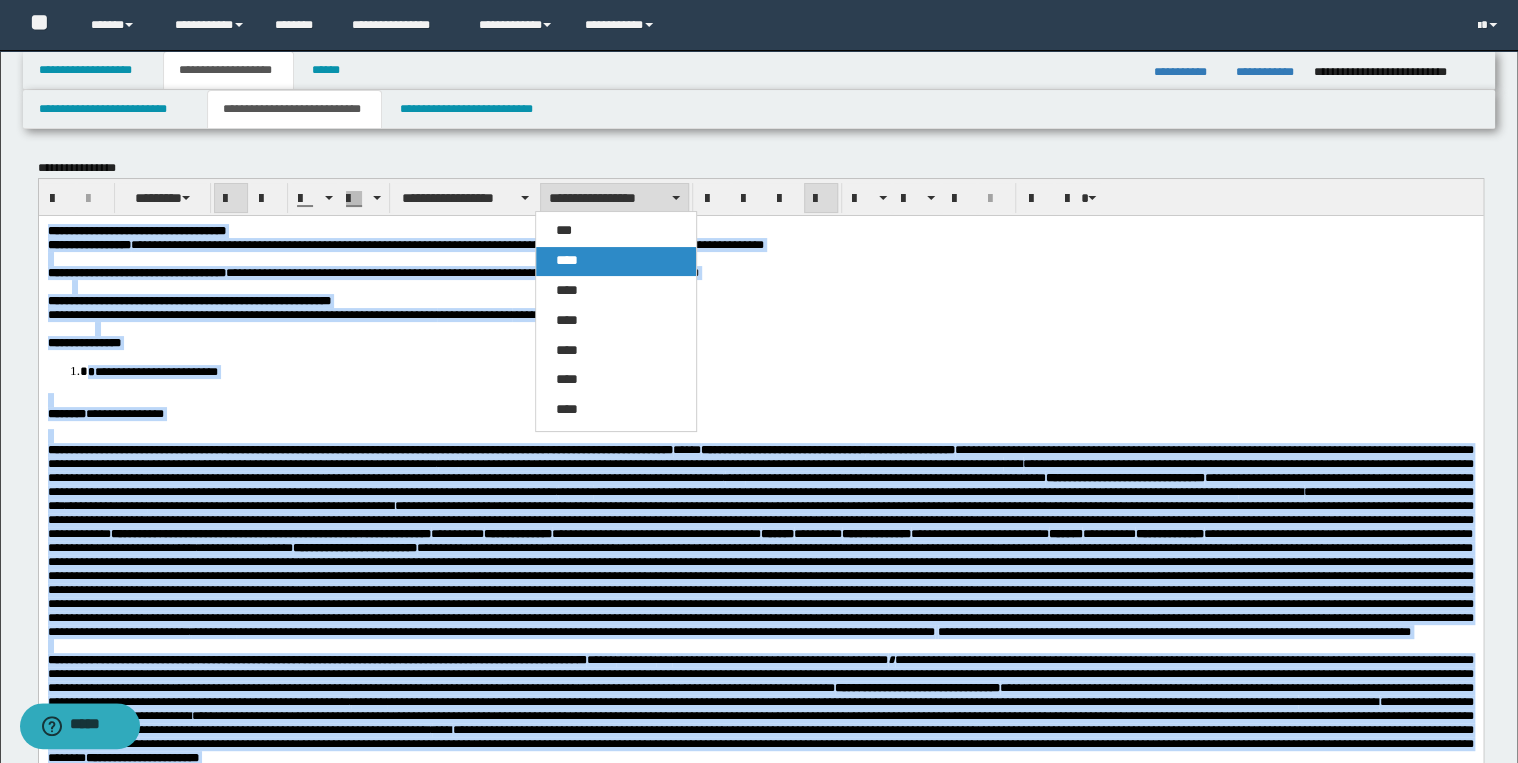 click on "****" at bounding box center (616, 261) 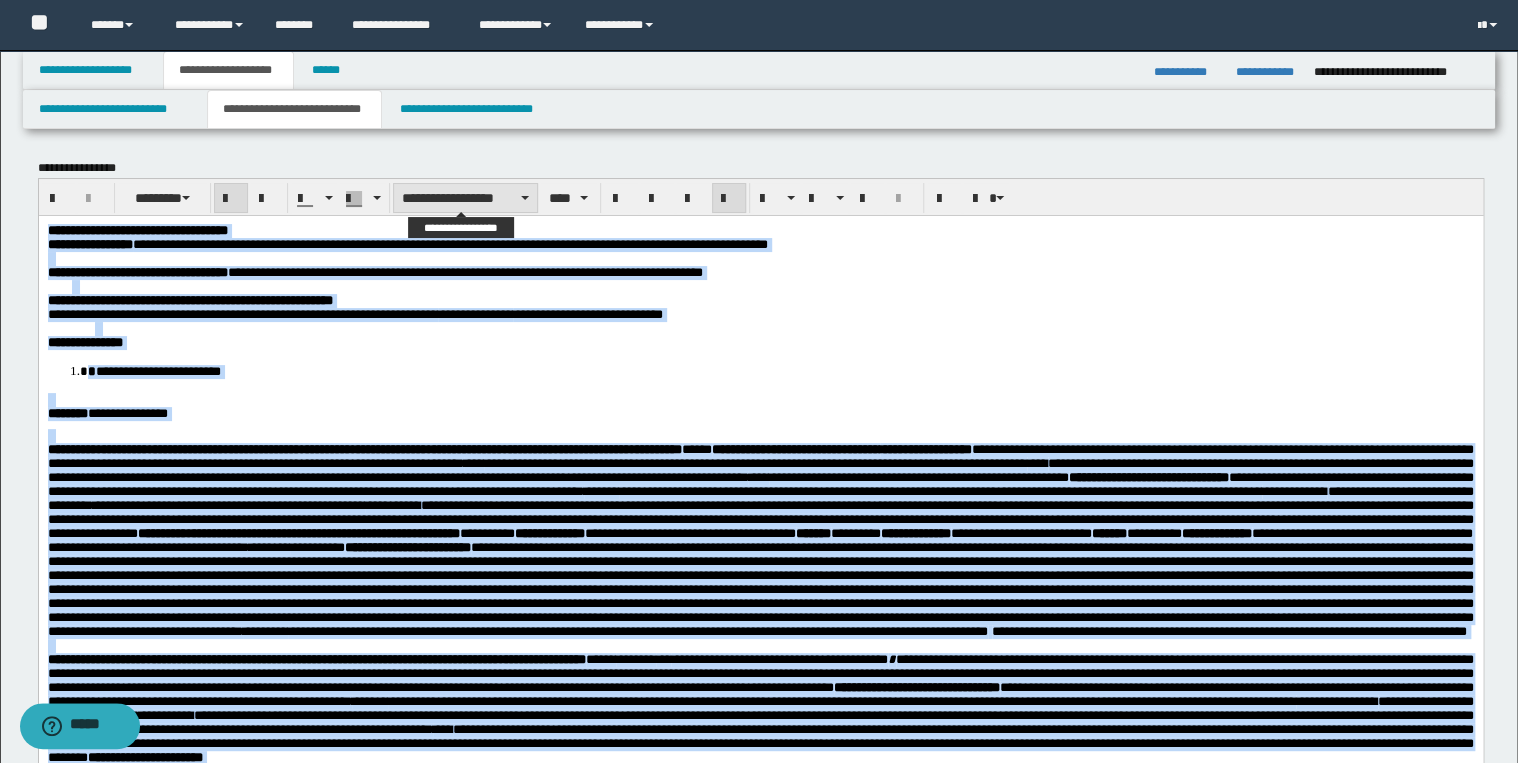 click on "**********" at bounding box center (465, 198) 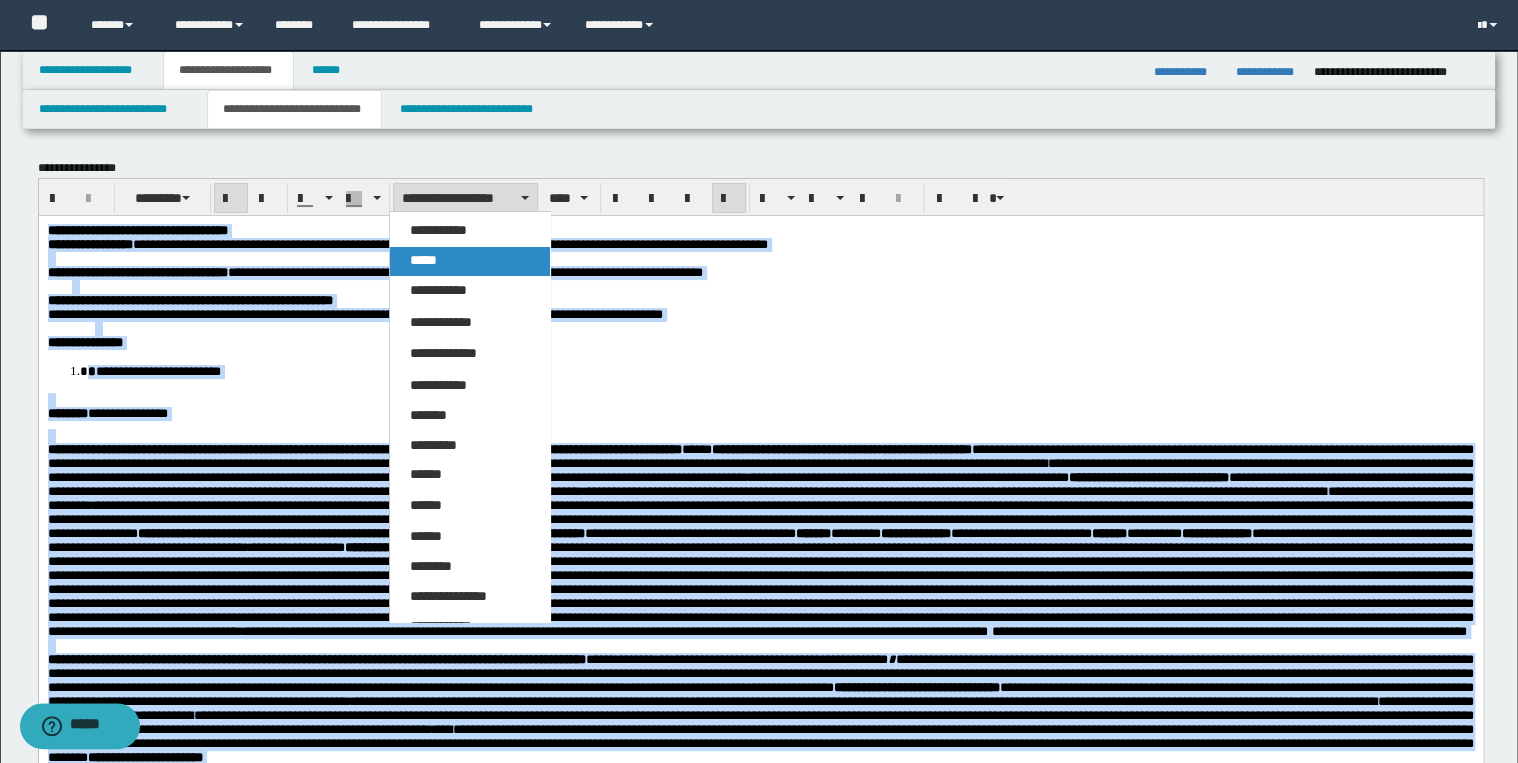 click on "*****" at bounding box center (470, 261) 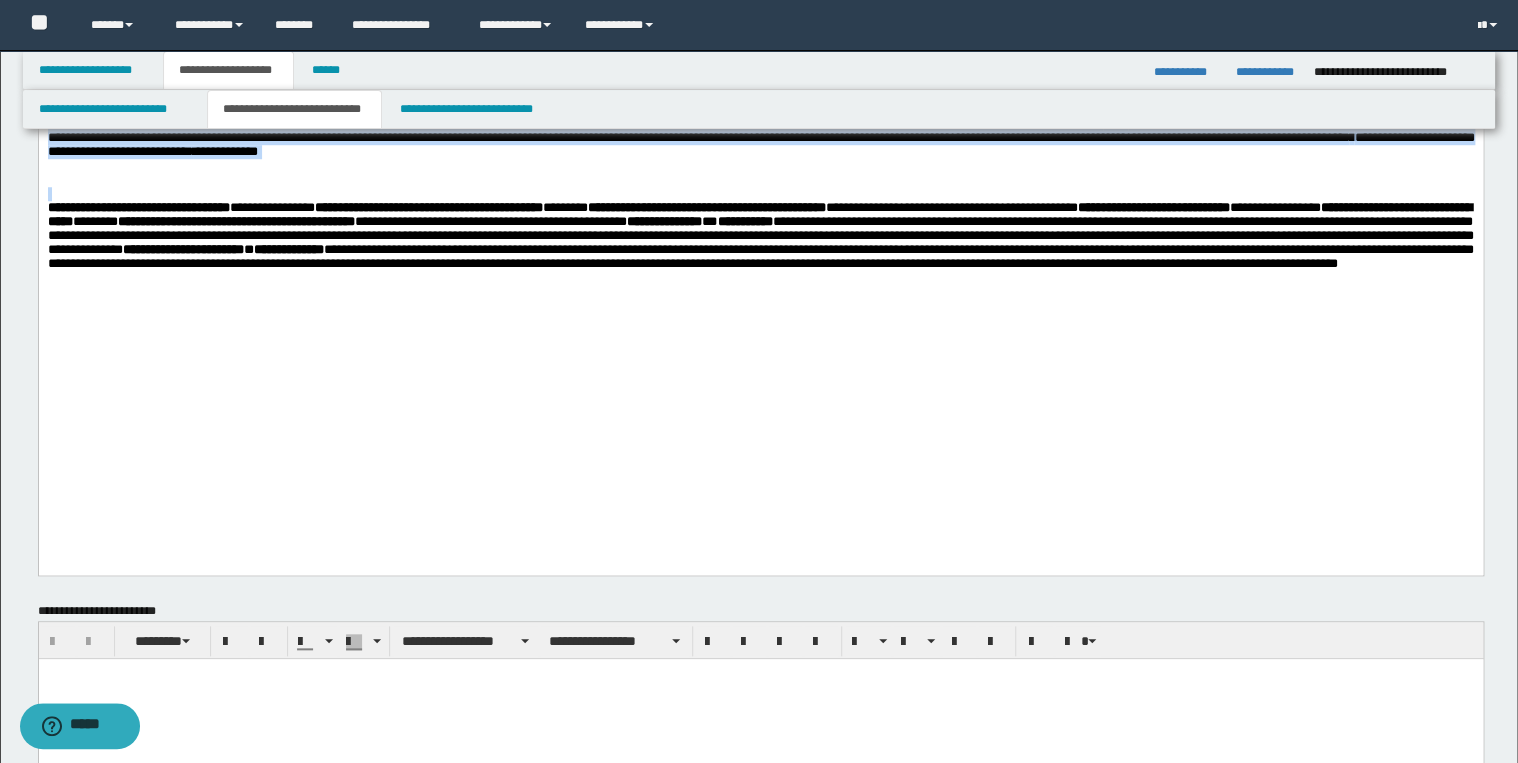 scroll, scrollTop: 800, scrollLeft: 0, axis: vertical 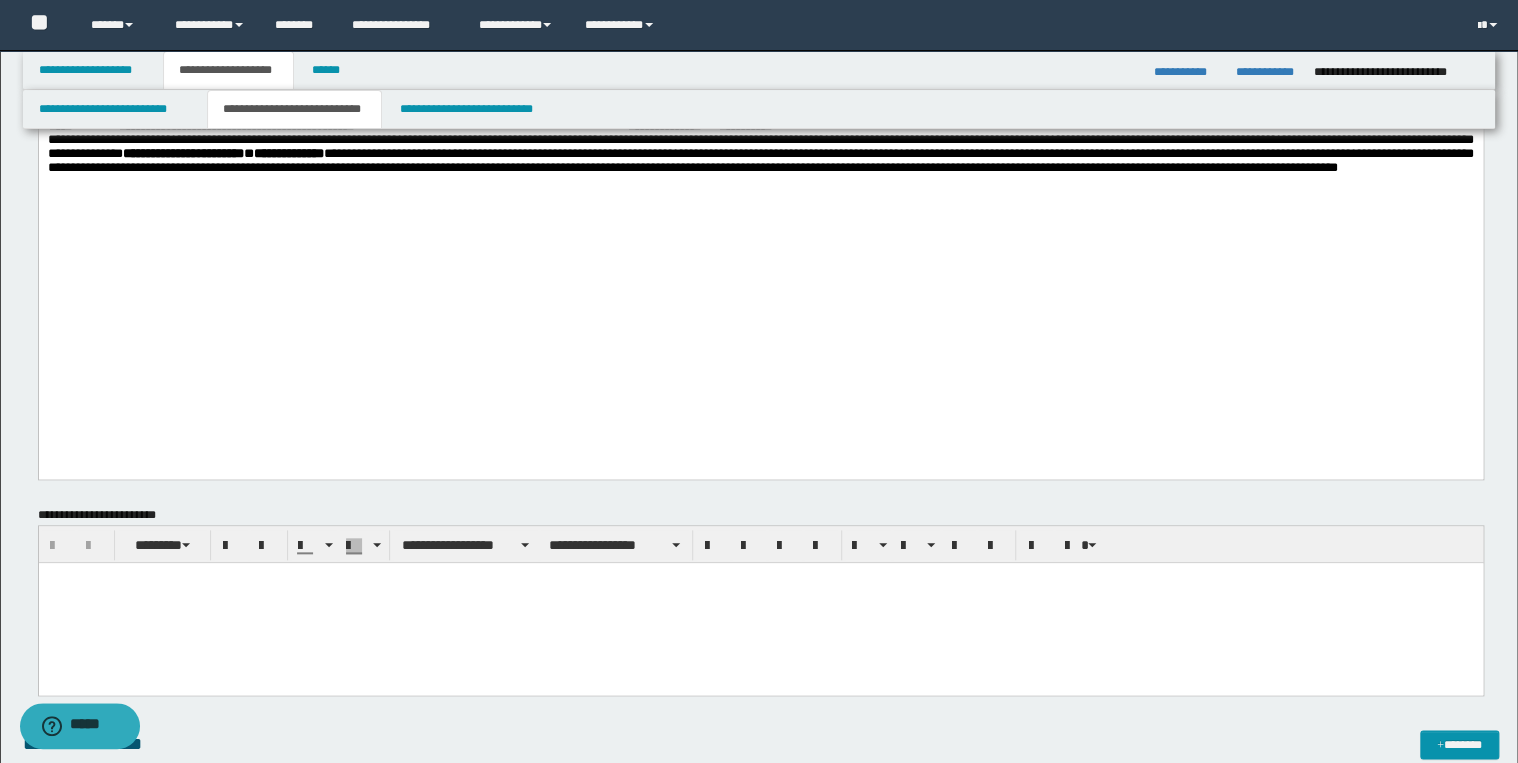 click at bounding box center (760, 602) 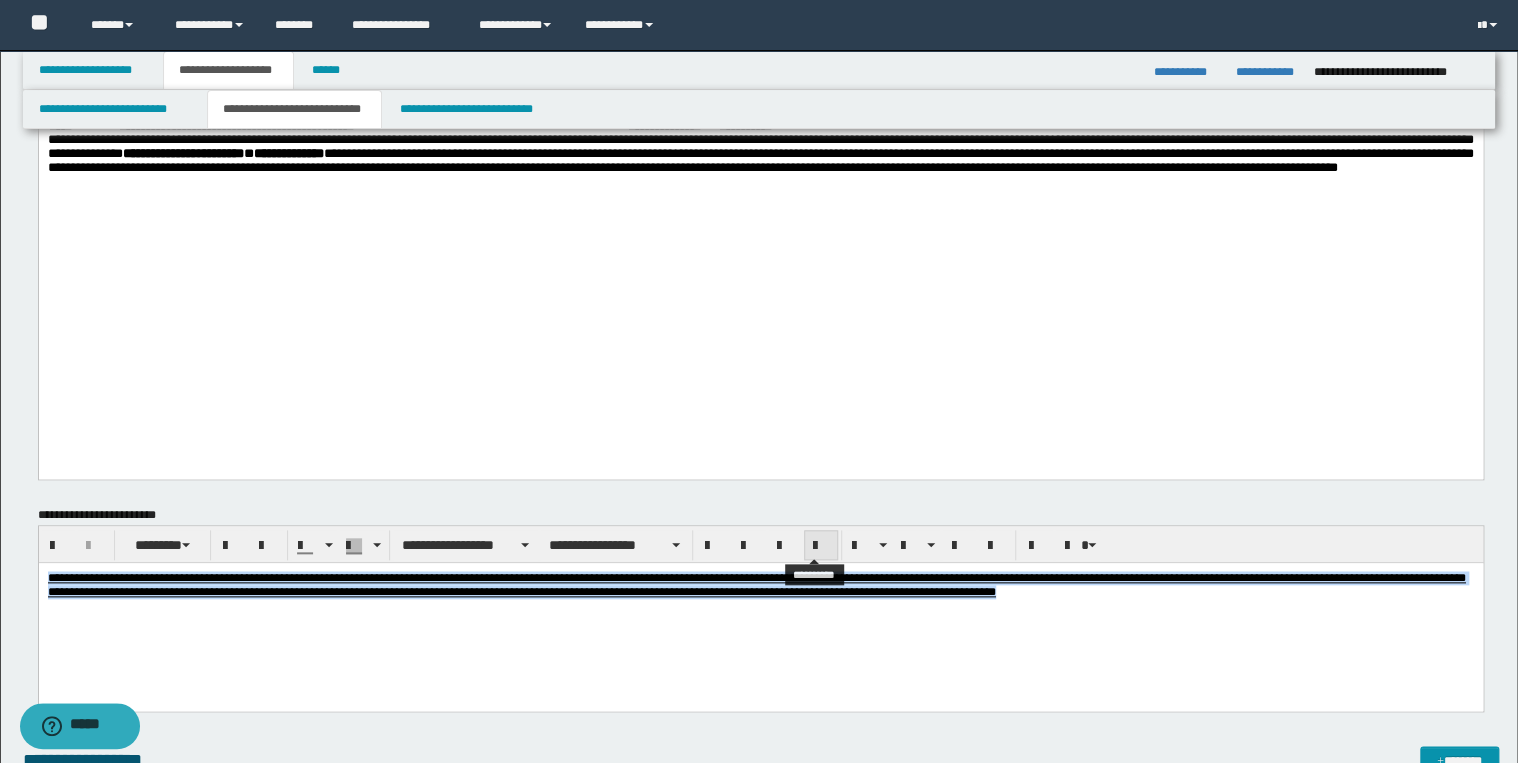 click at bounding box center (821, 546) 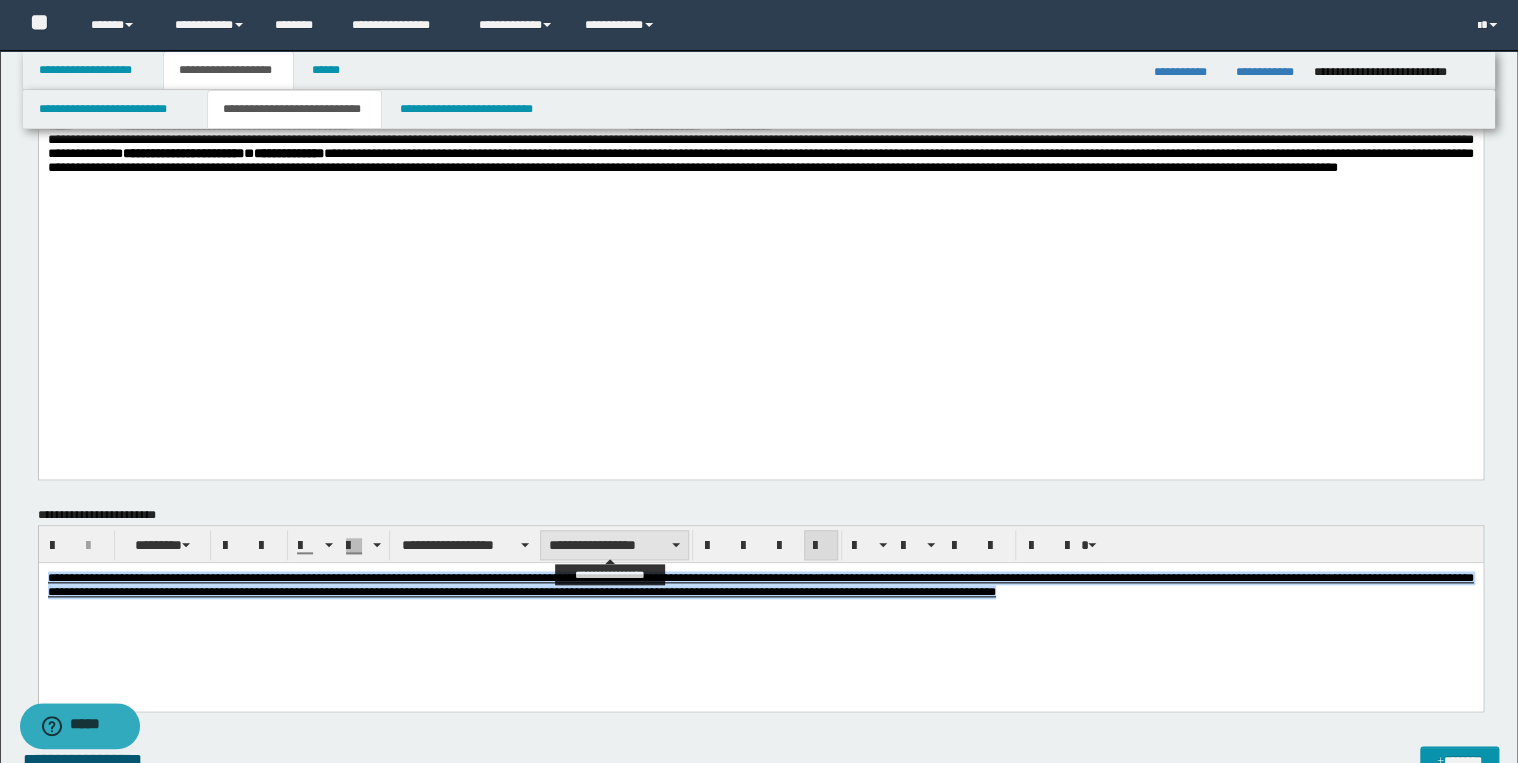 click on "**********" at bounding box center (614, 545) 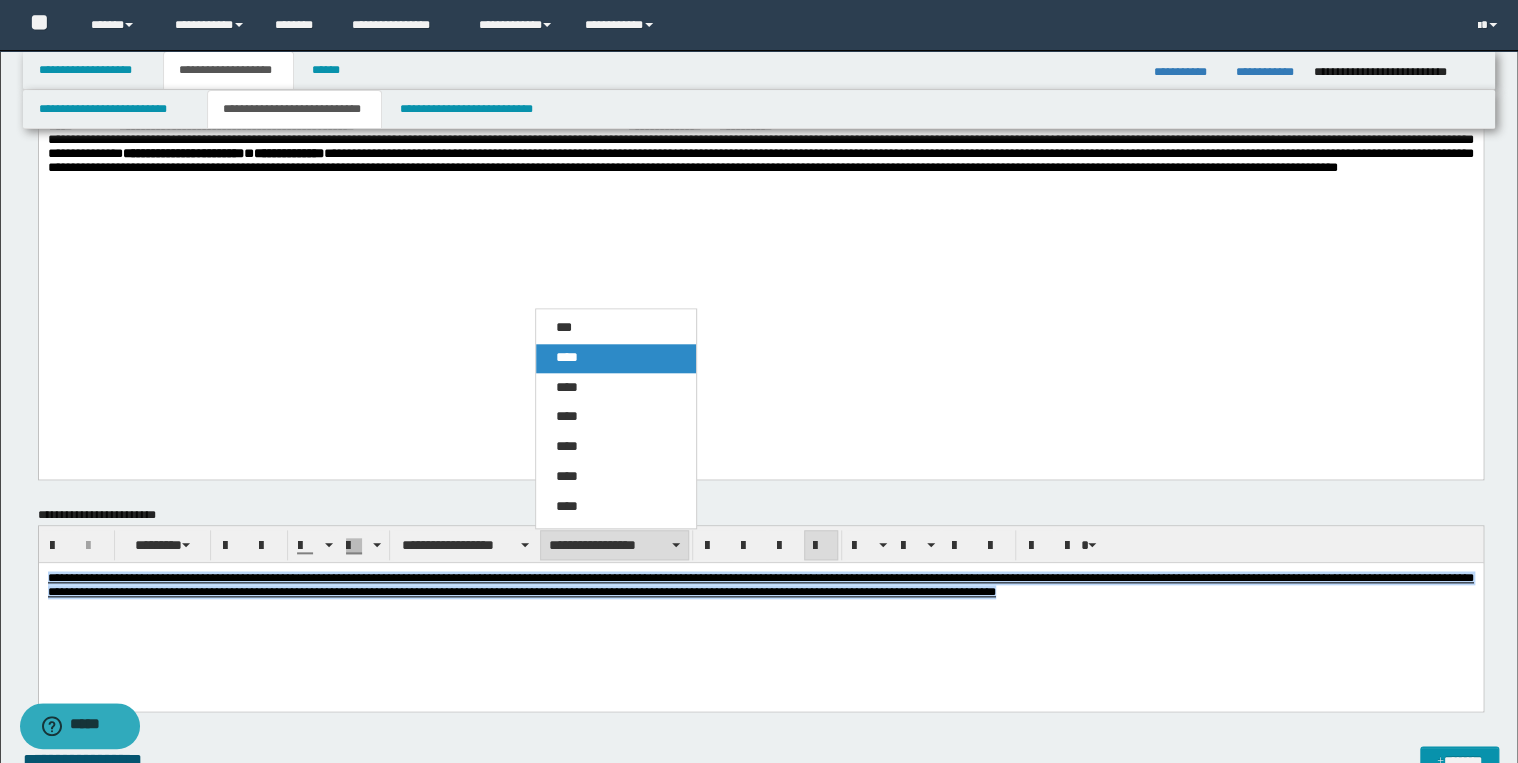 click on "****" at bounding box center [616, 358] 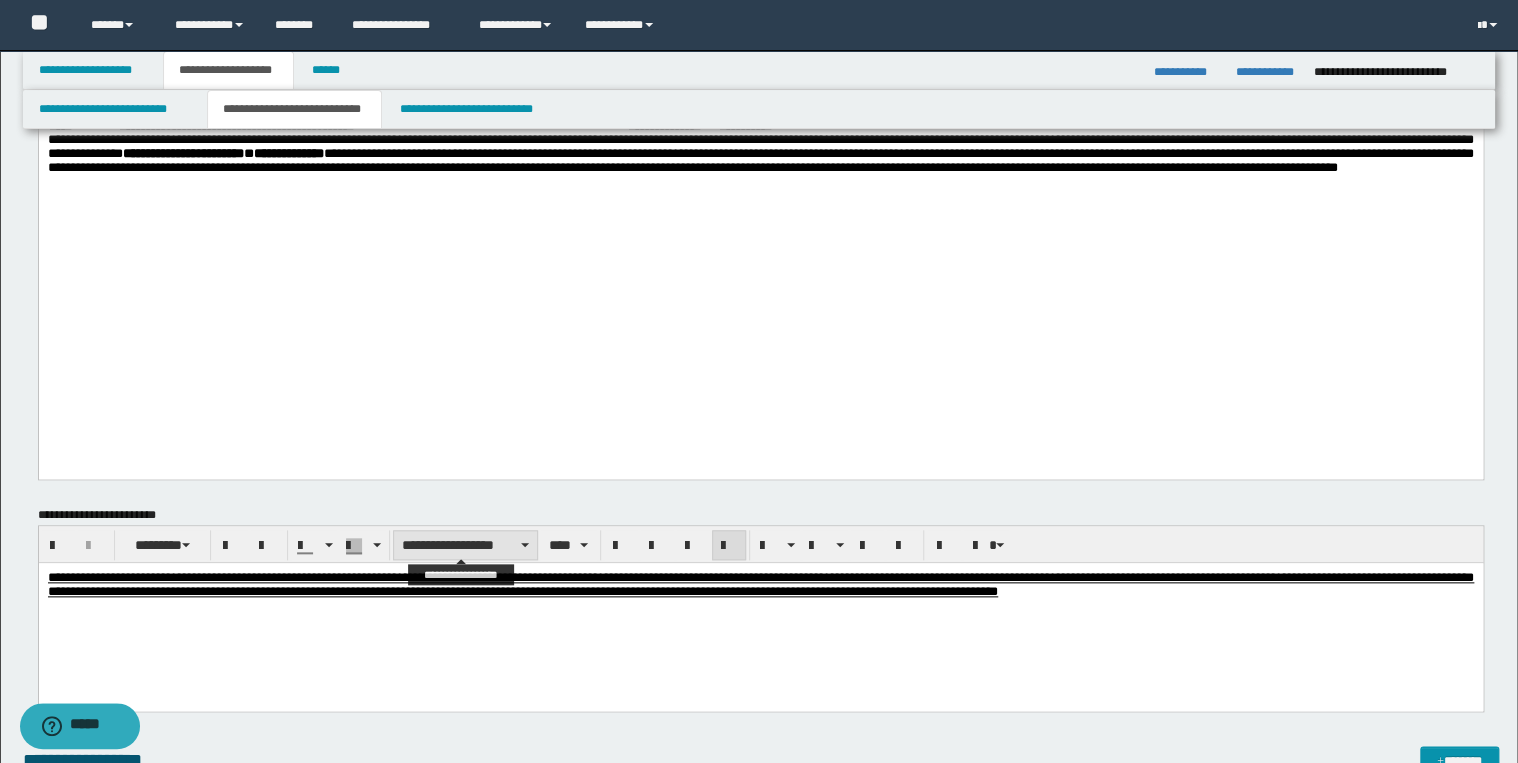 click on "**********" at bounding box center [465, 545] 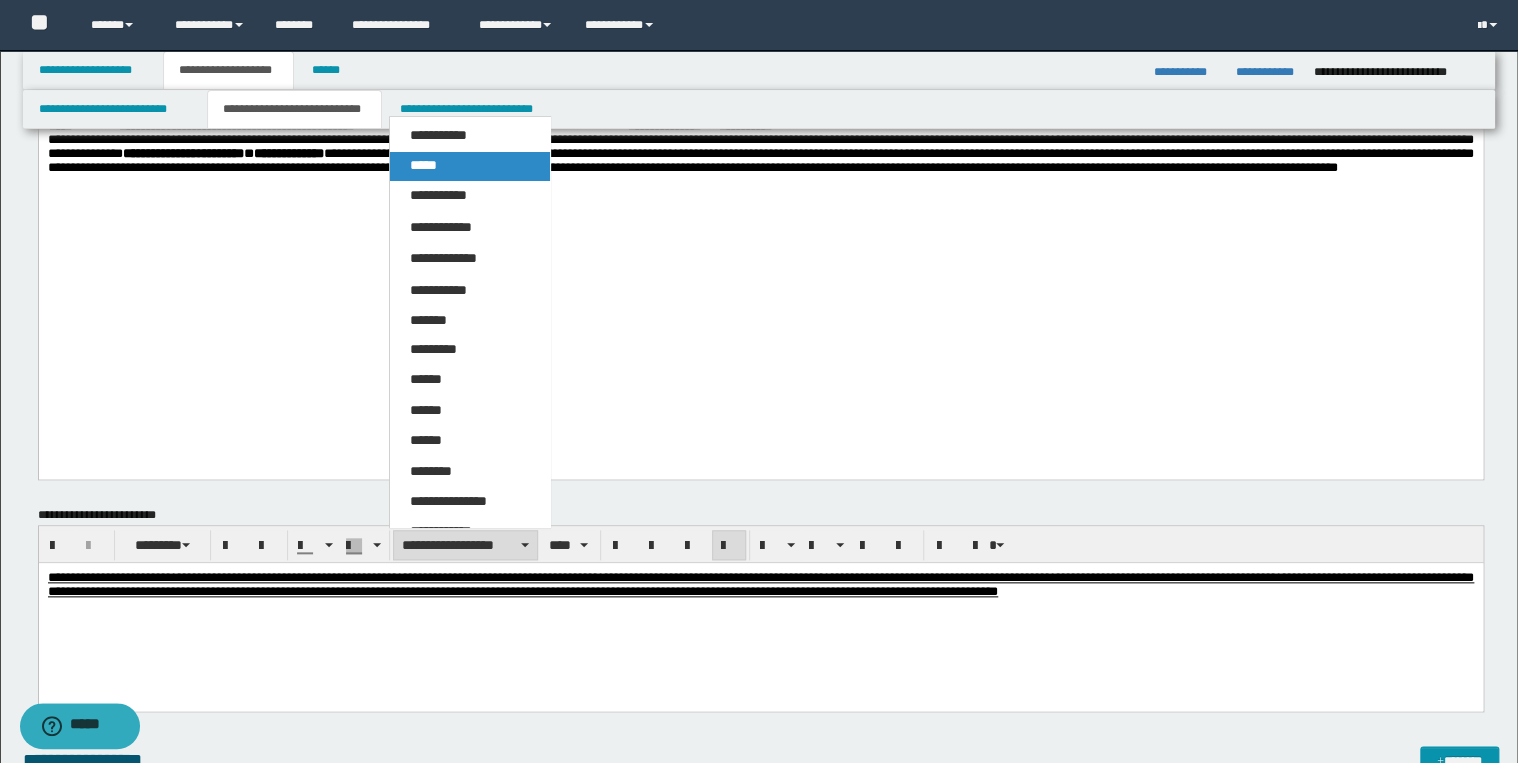 click on "*****" at bounding box center [470, 166] 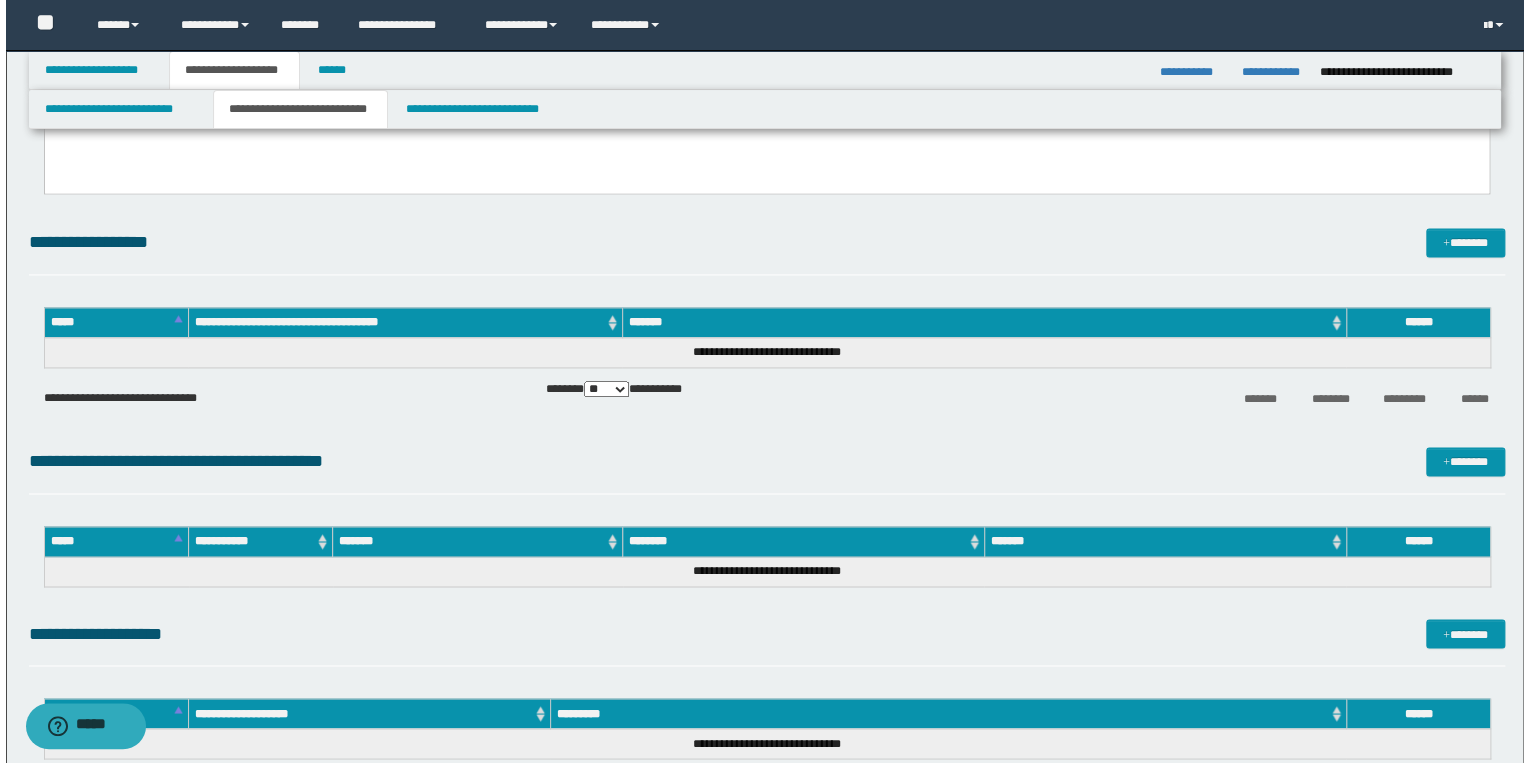 scroll, scrollTop: 1280, scrollLeft: 0, axis: vertical 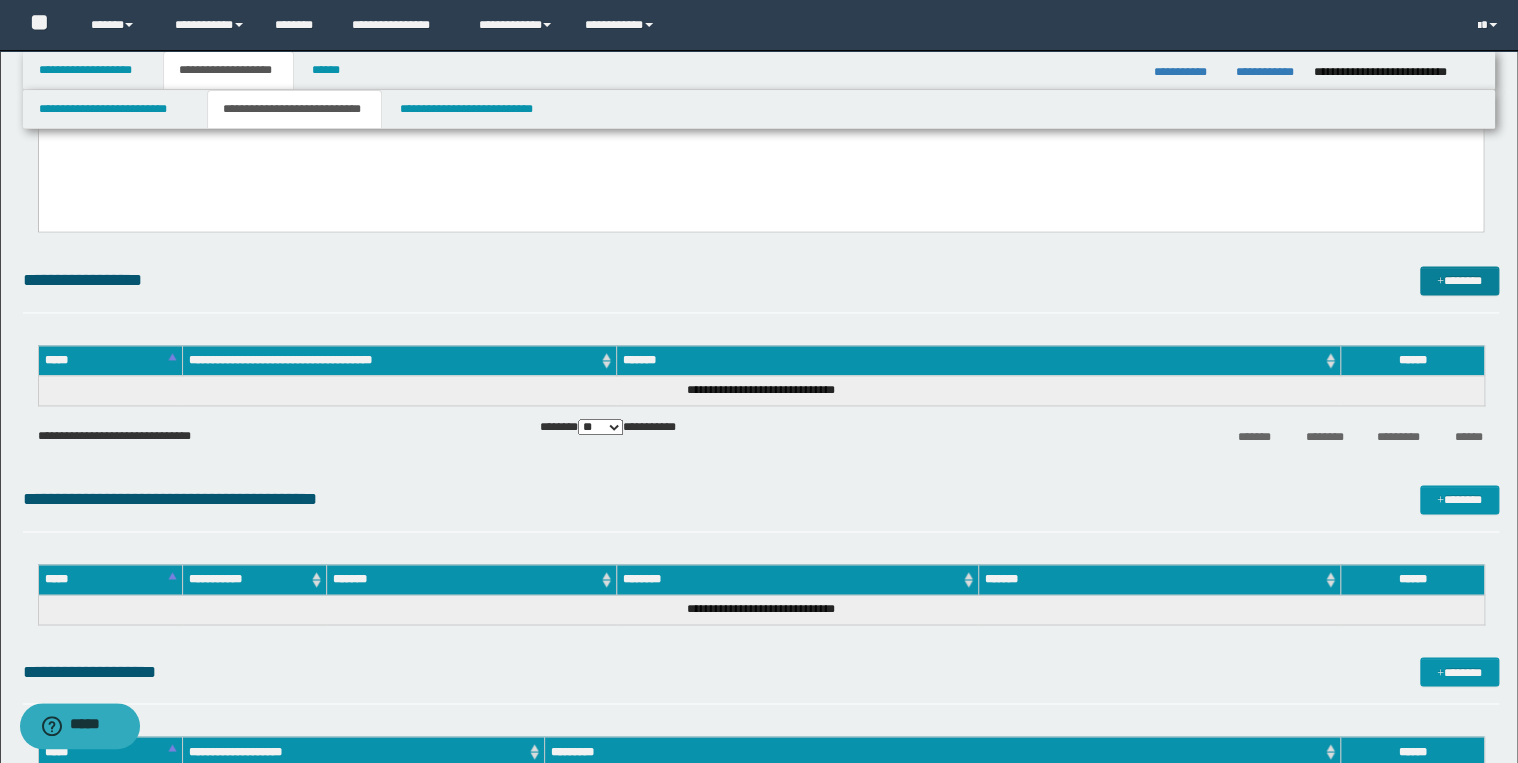click on "*******" at bounding box center [1459, 281] 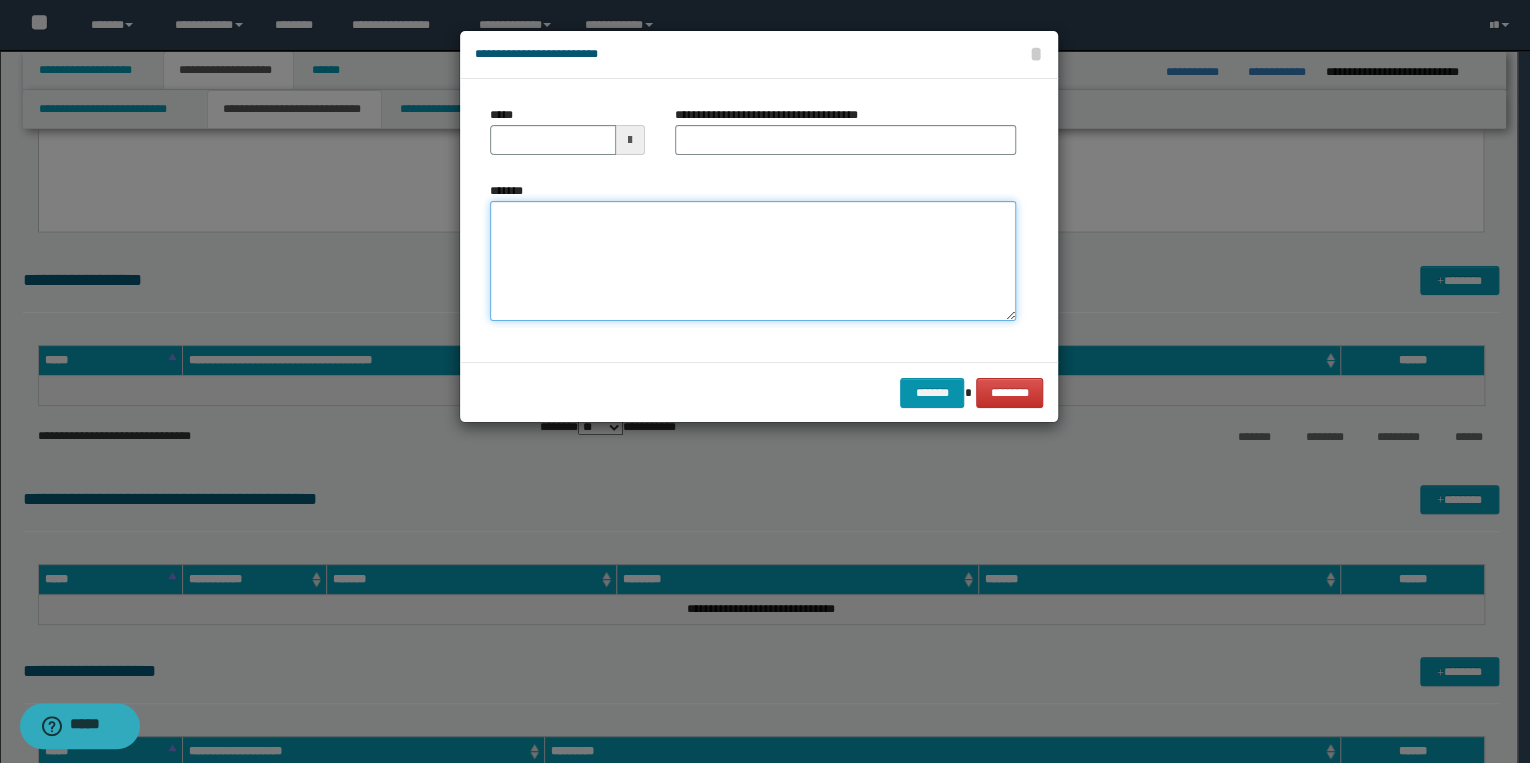 click on "*******" at bounding box center [753, 261] 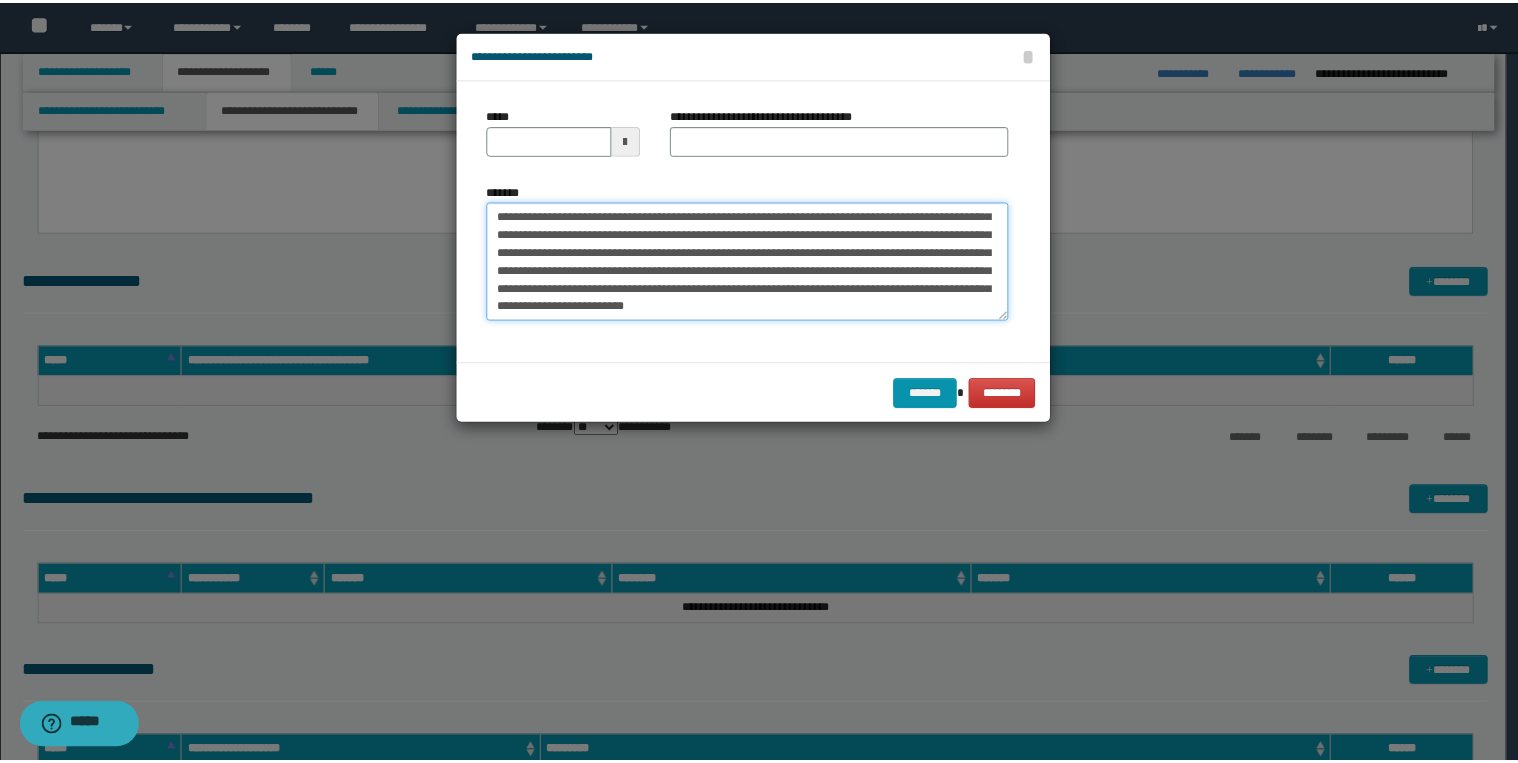 scroll, scrollTop: 0, scrollLeft: 0, axis: both 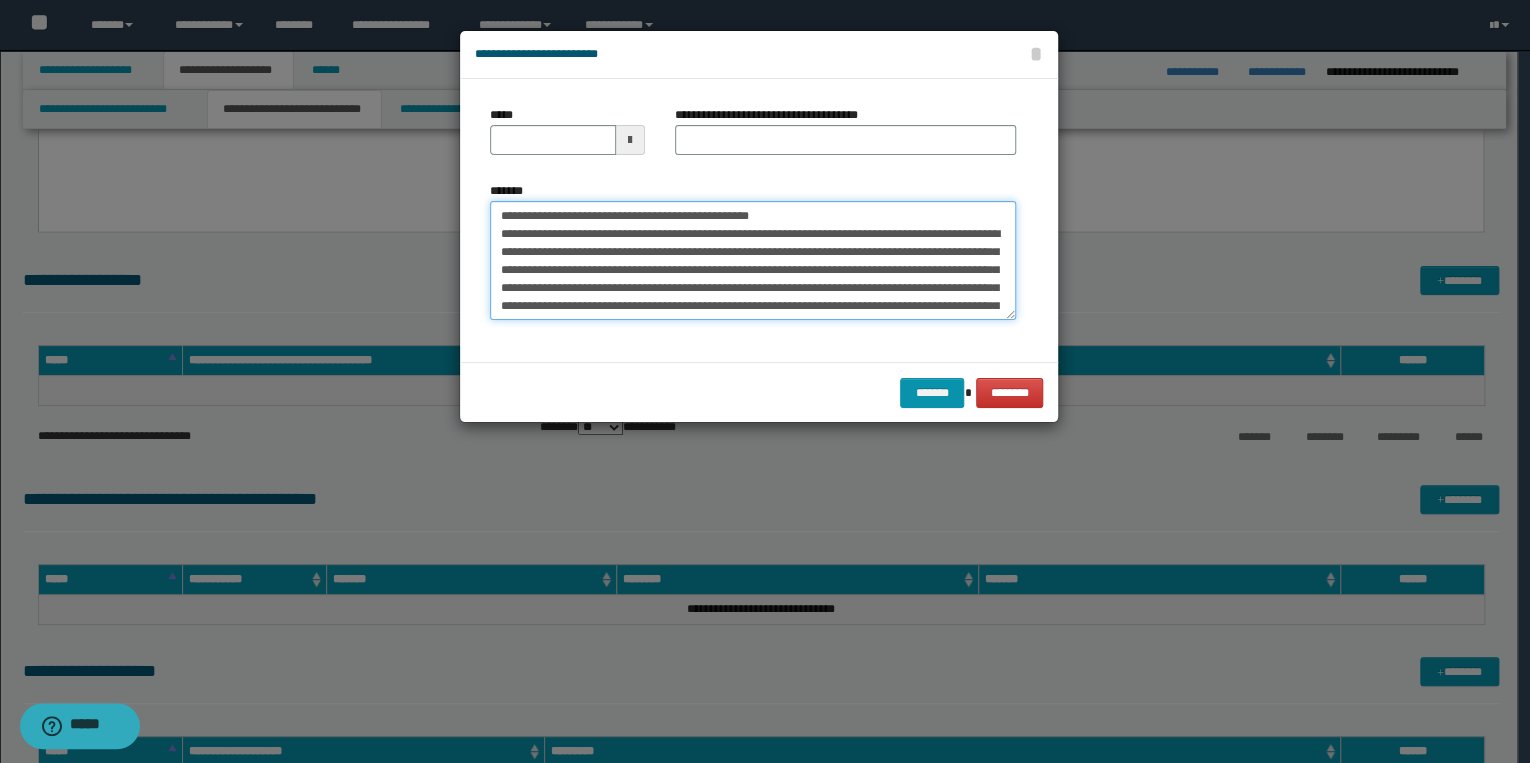 drag, startPoint x: 560, startPoint y: 219, endPoint x: 491, endPoint y: 216, distance: 69.065186 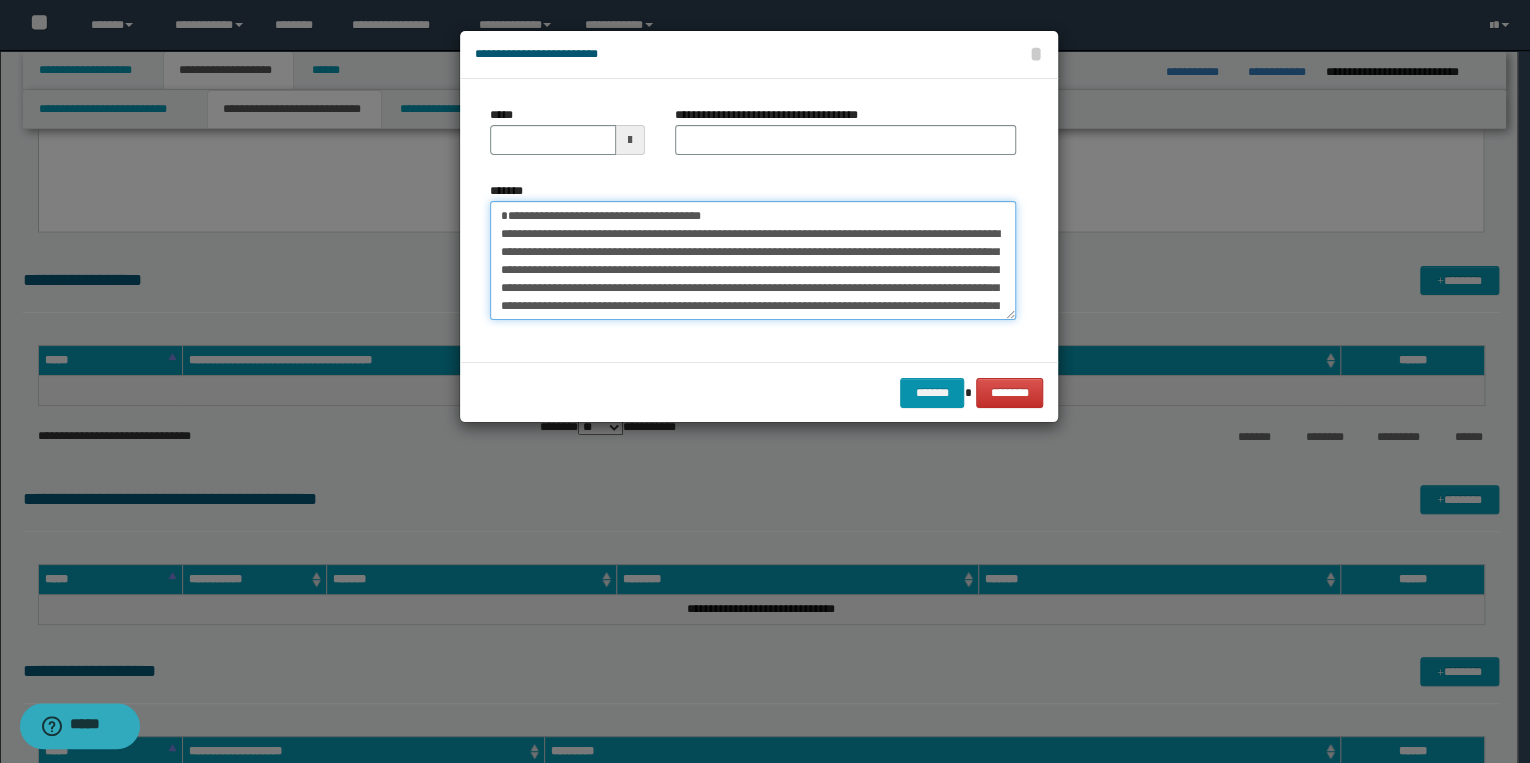 type 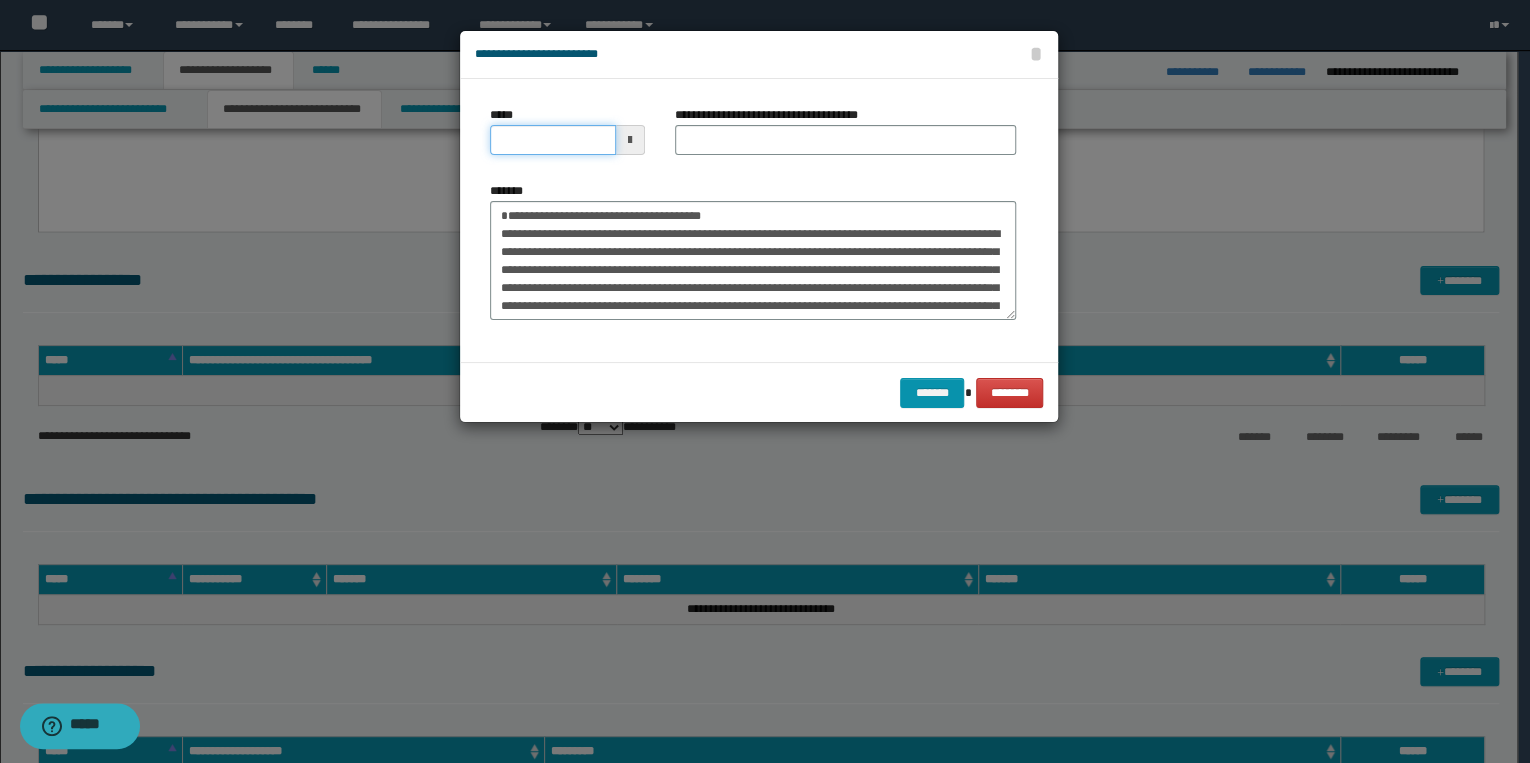 click on "*****" at bounding box center (553, 140) 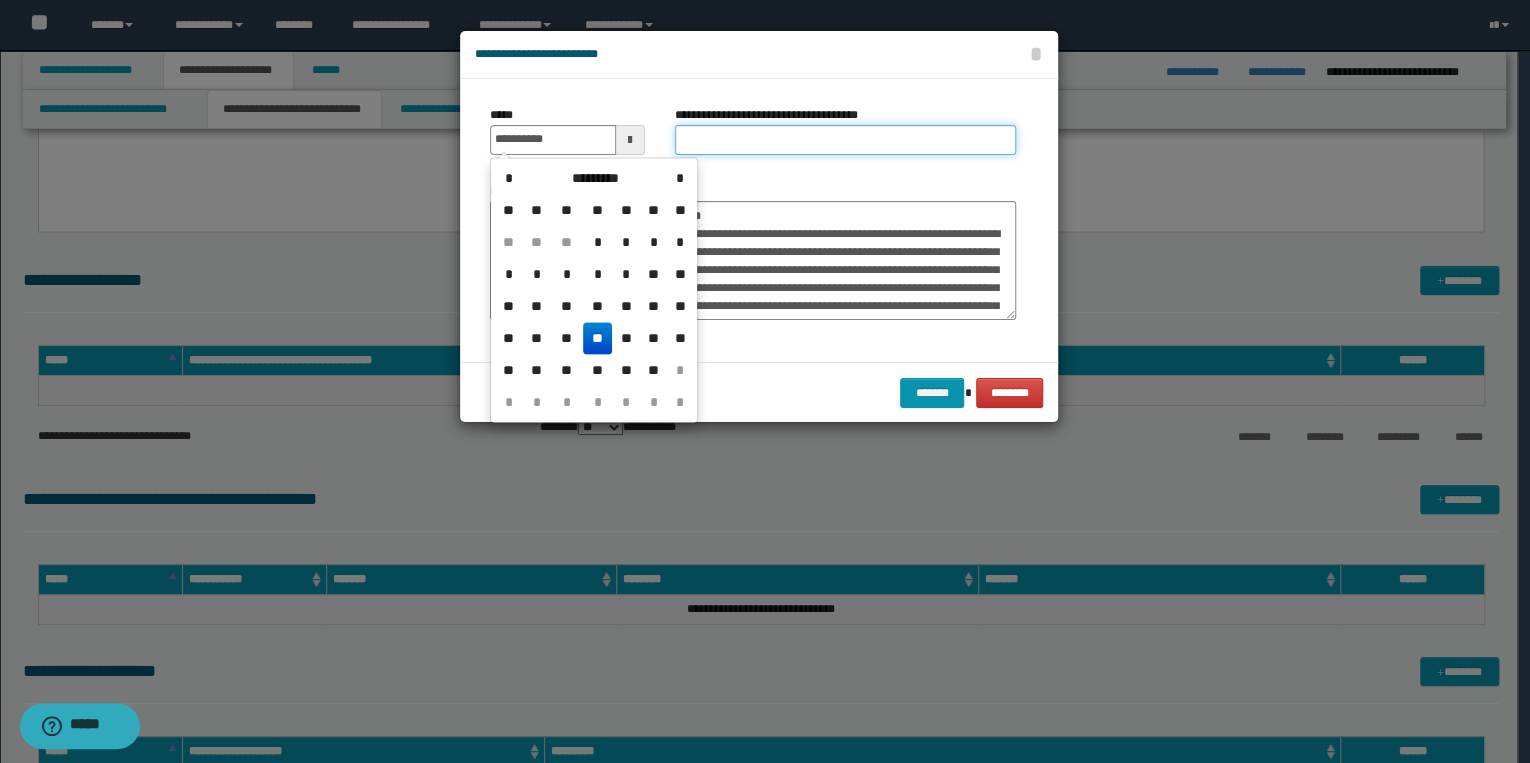 type on "**********" 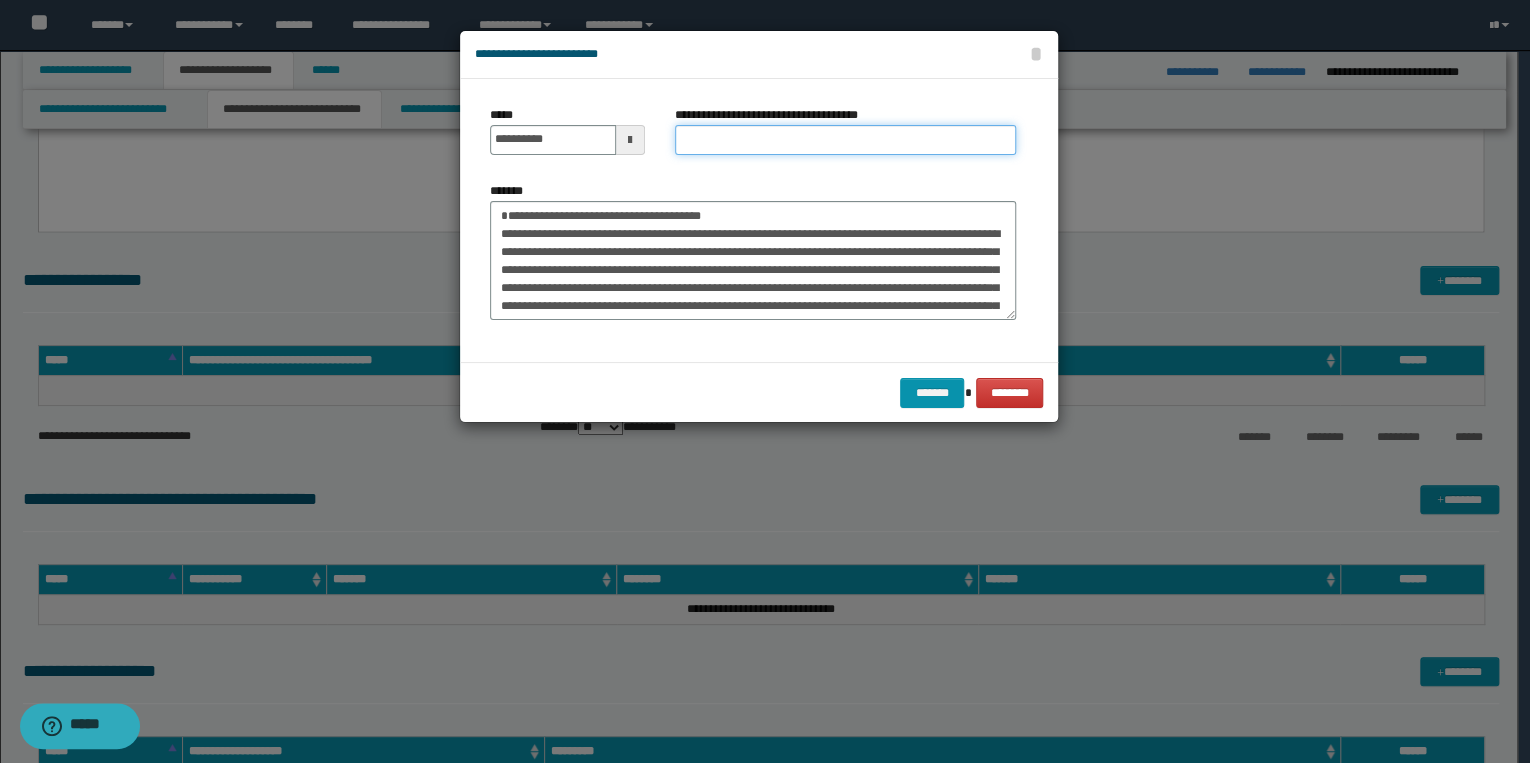drag, startPoint x: 716, startPoint y: 149, endPoint x: 696, endPoint y: 159, distance: 22.36068 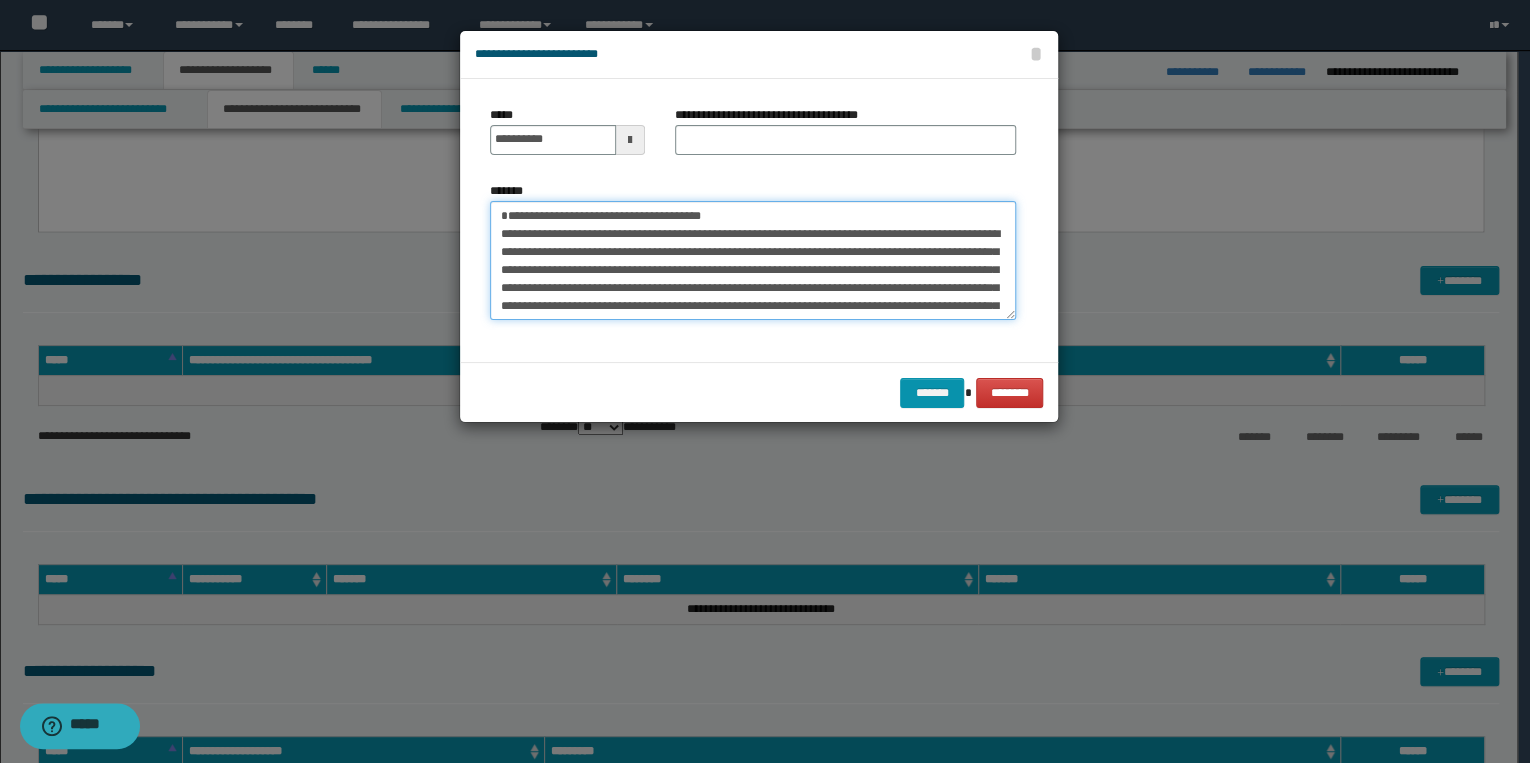drag, startPoint x: 569, startPoint y: 205, endPoint x: 730, endPoint y: 216, distance: 161.37534 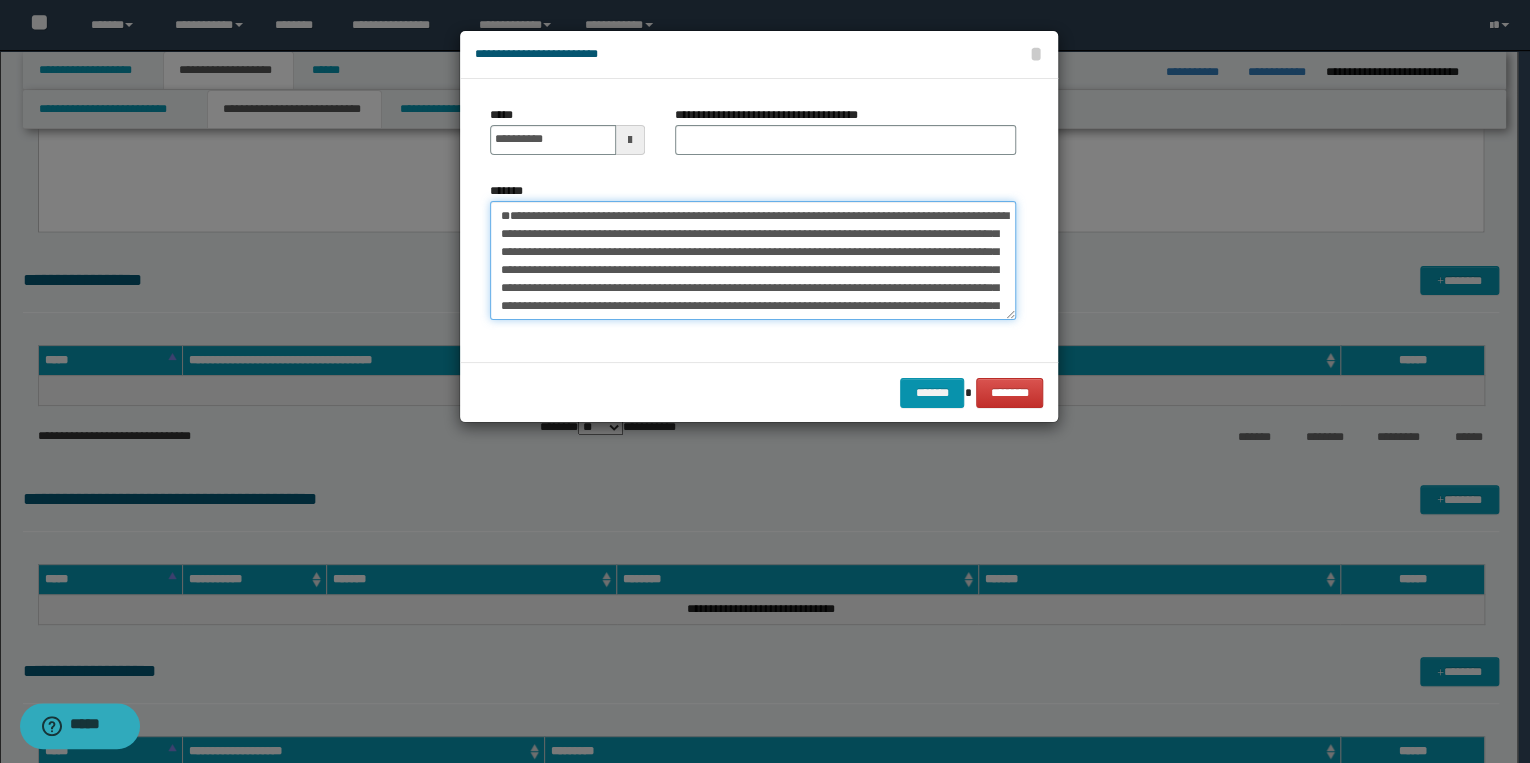 type on "**********" 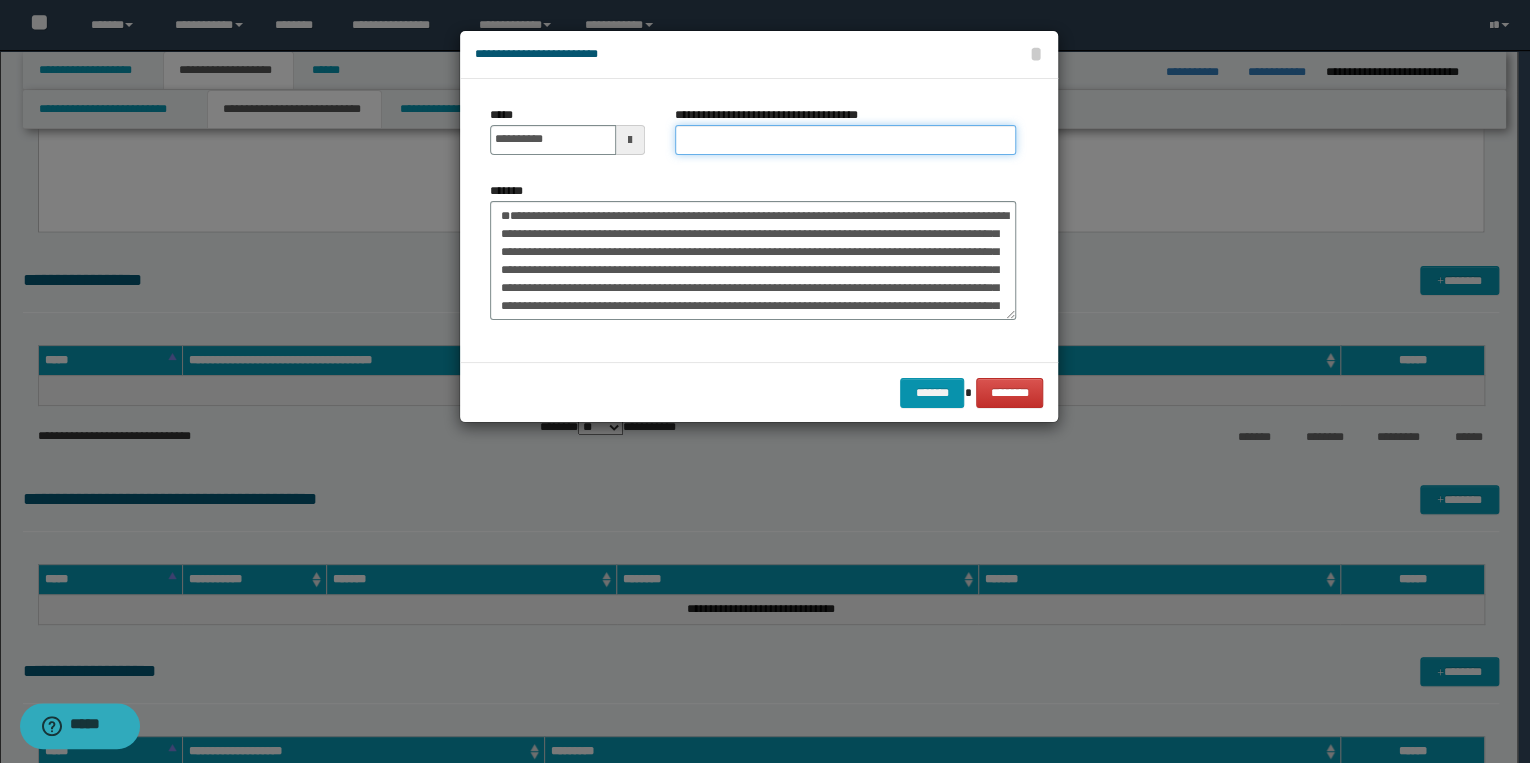 click on "**********" at bounding box center (845, 140) 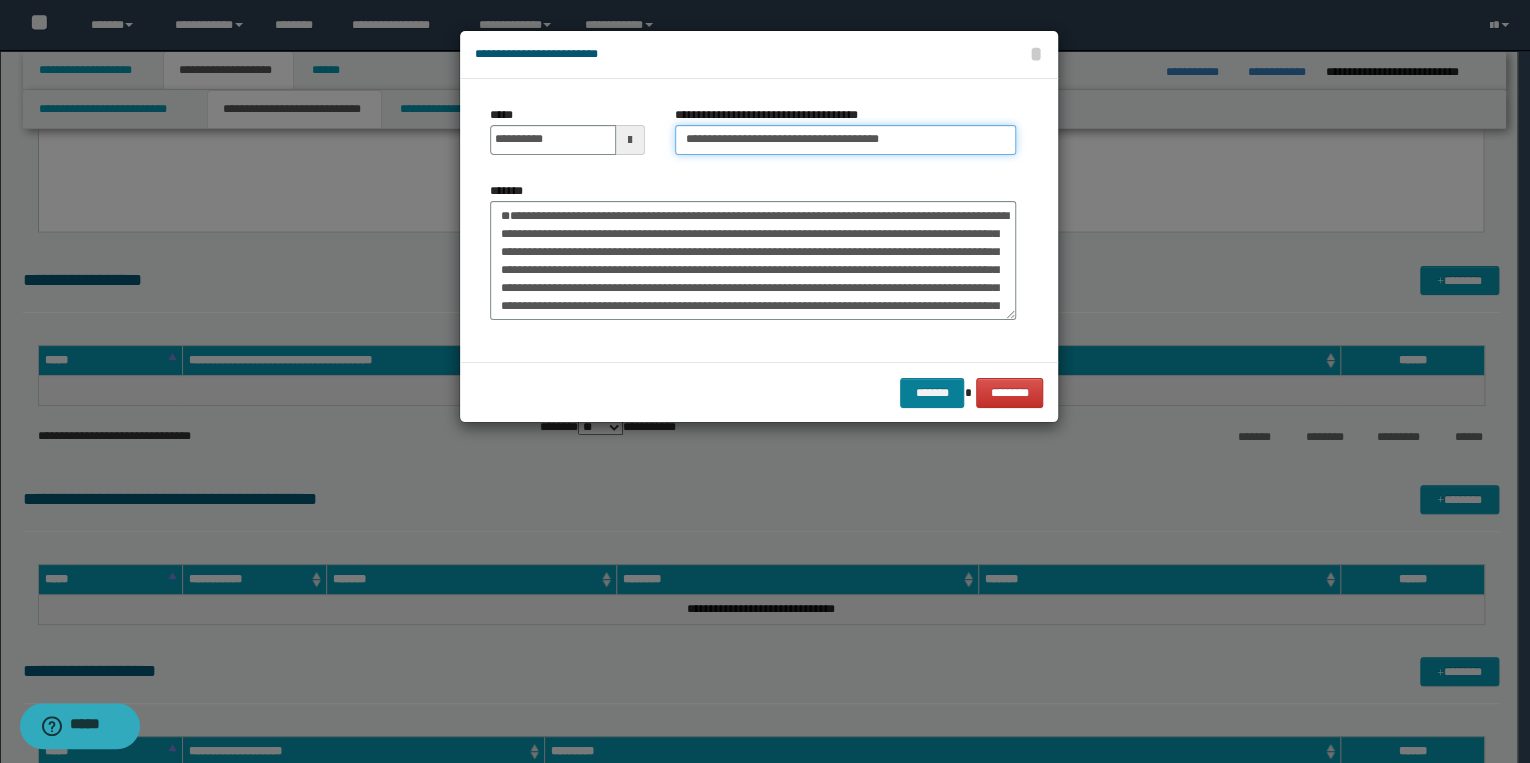 type on "**********" 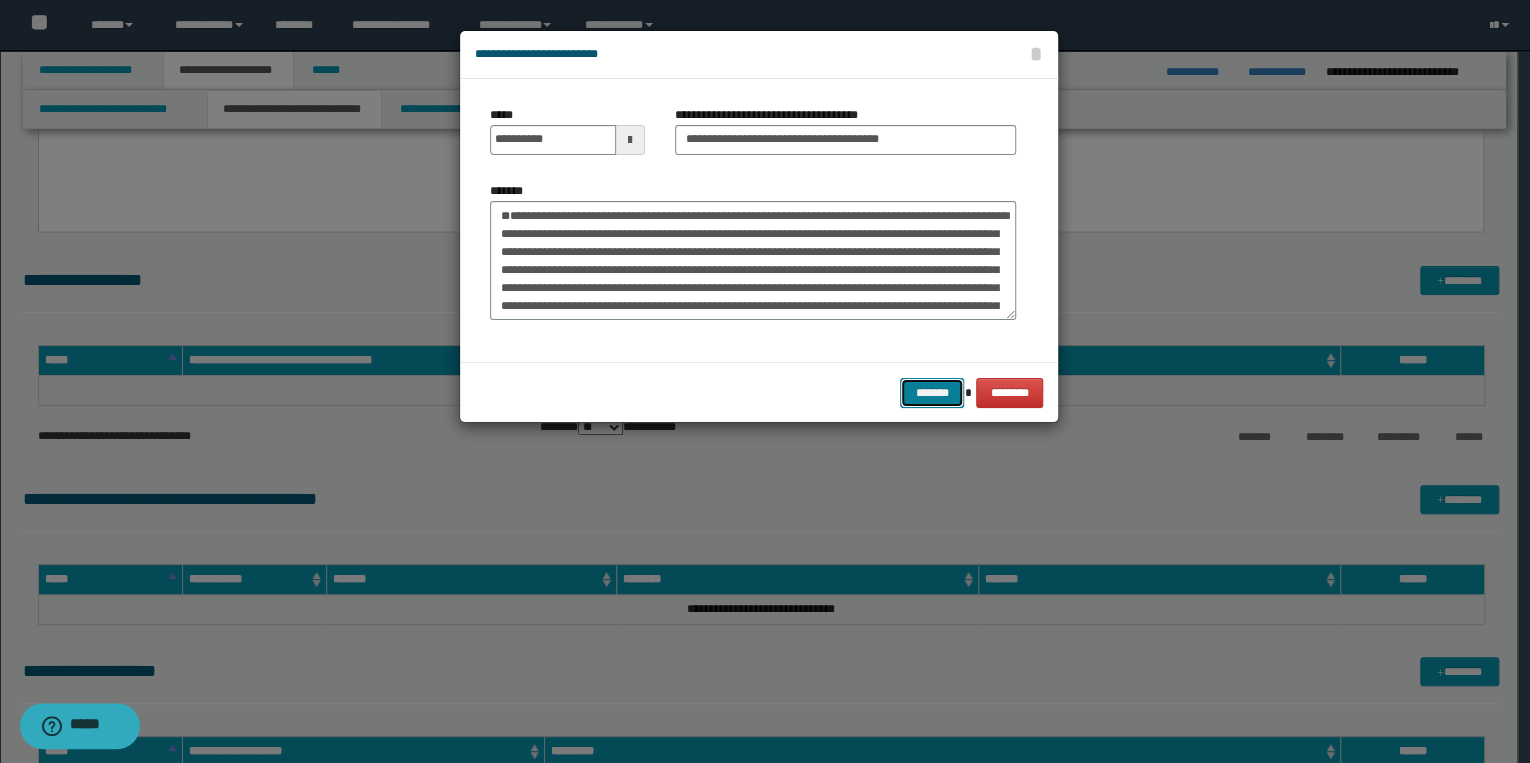 click on "*******" at bounding box center (932, 393) 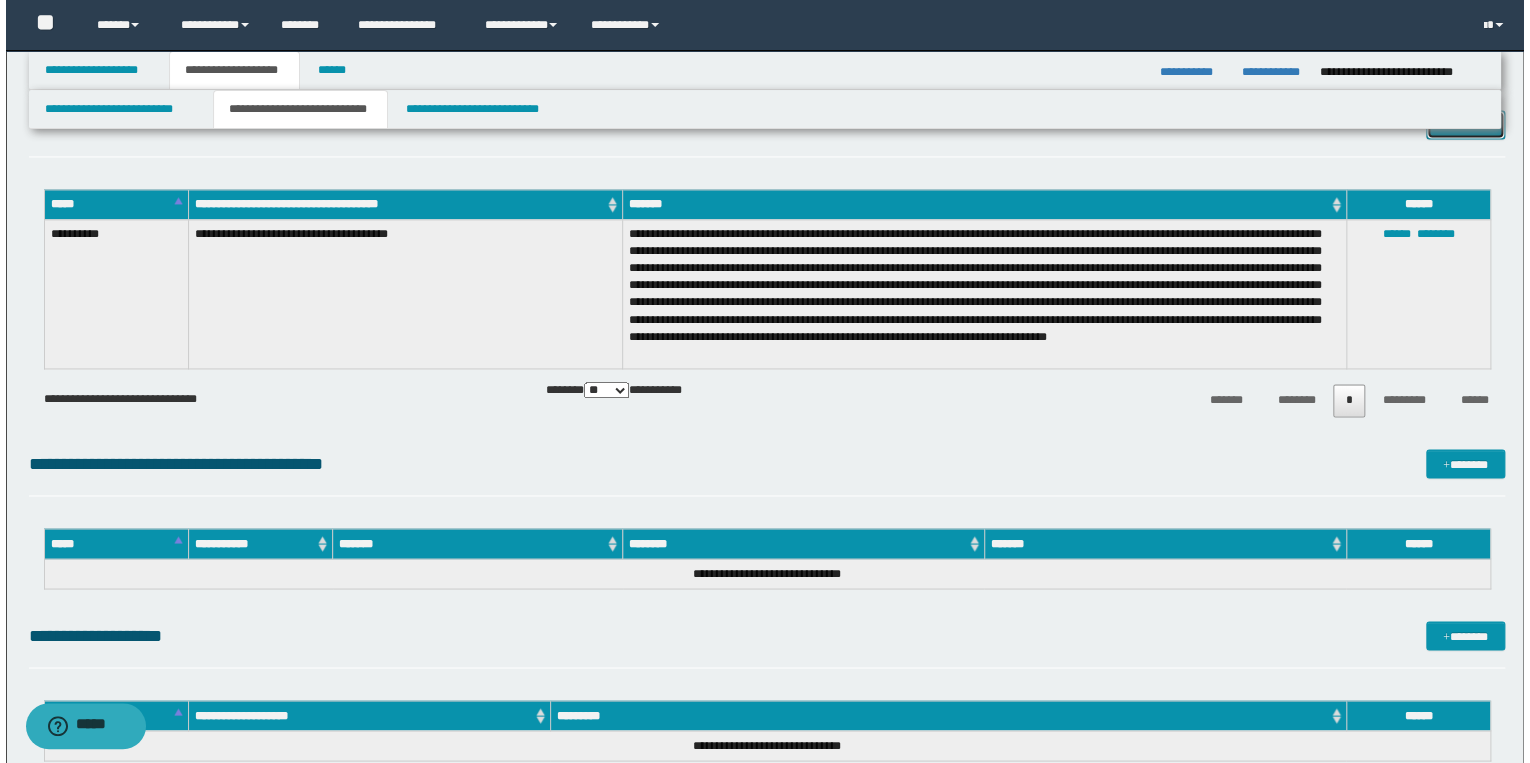 scroll, scrollTop: 1280, scrollLeft: 0, axis: vertical 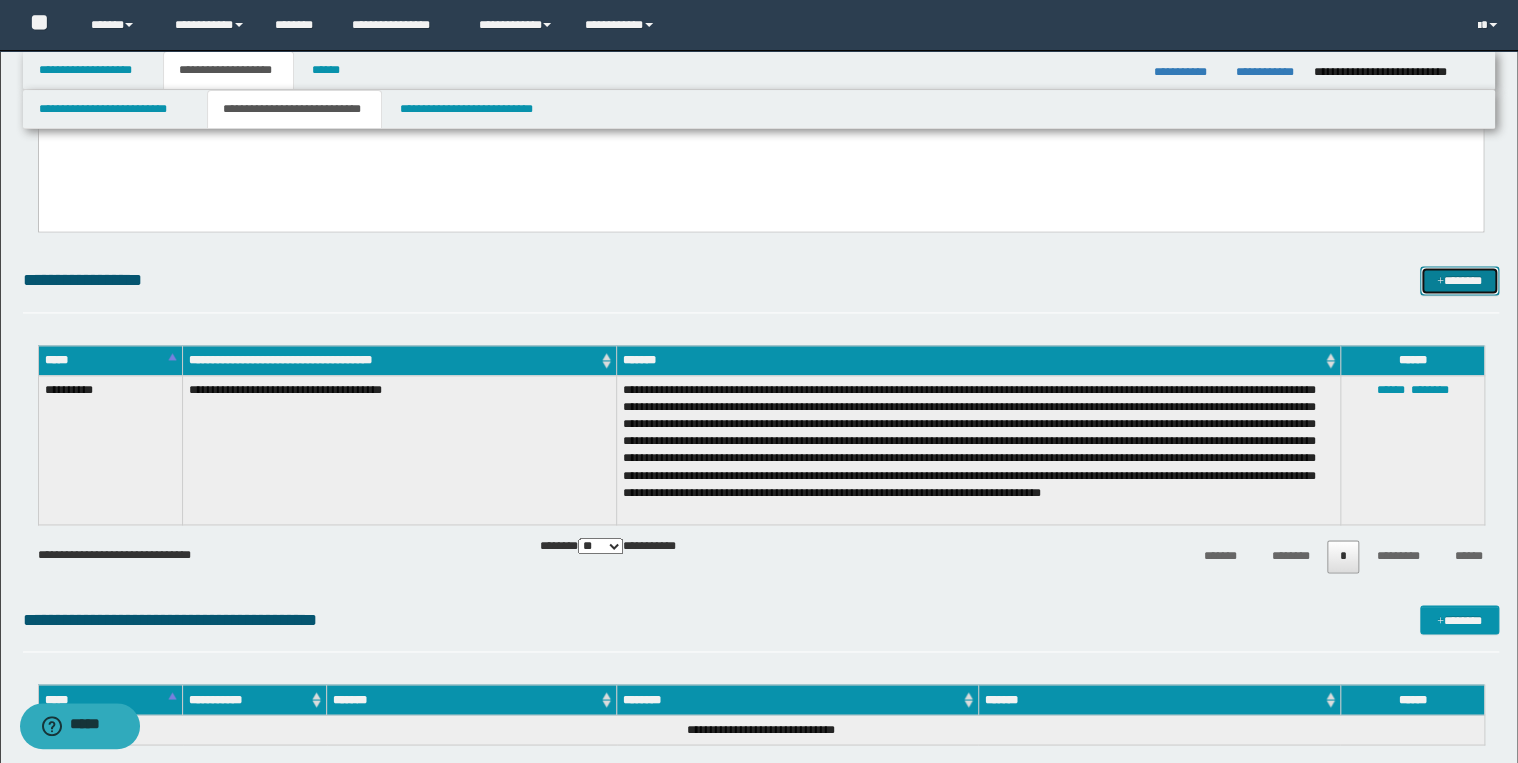 click on "*******" at bounding box center (1459, 281) 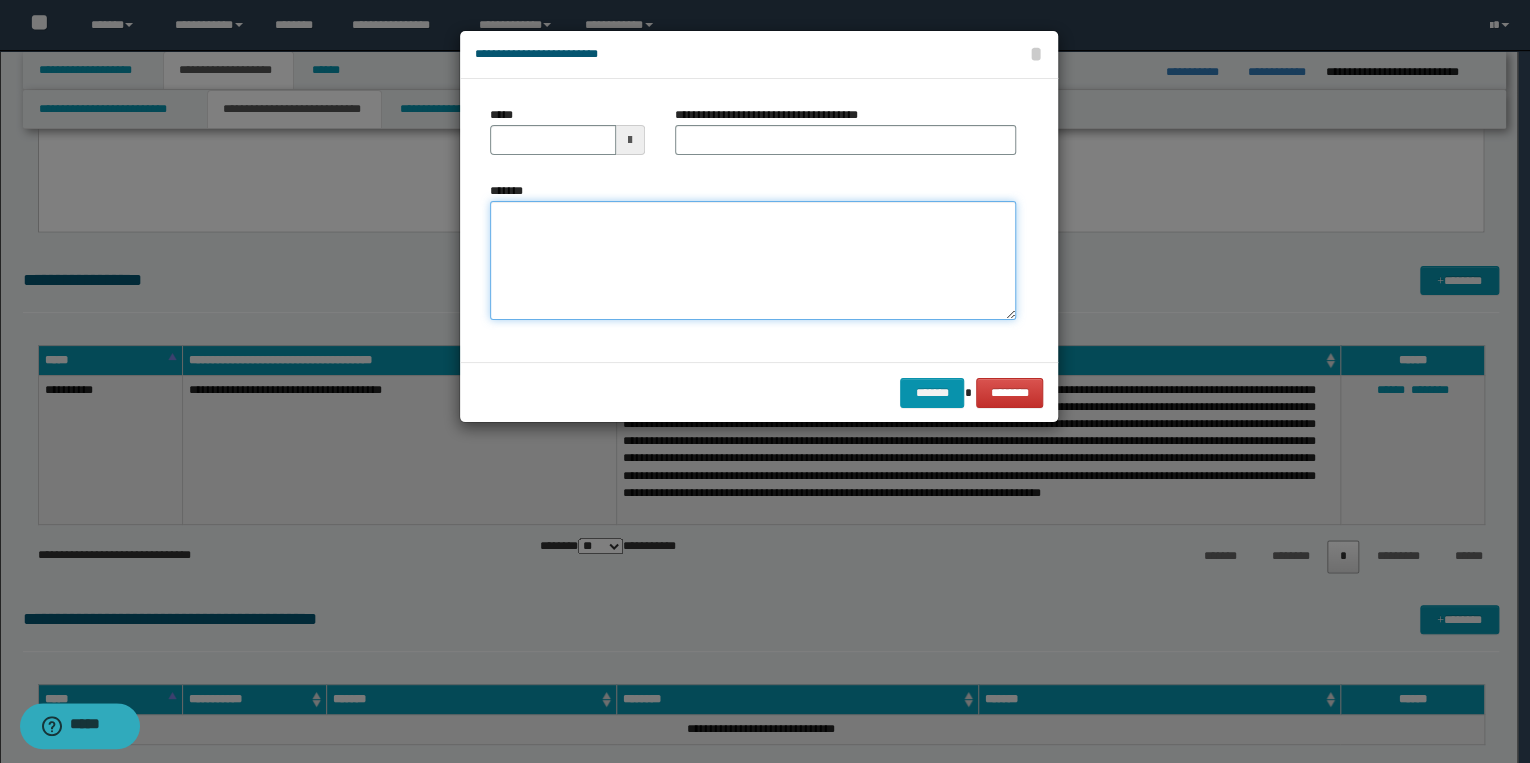 click on "*******" at bounding box center [753, 261] 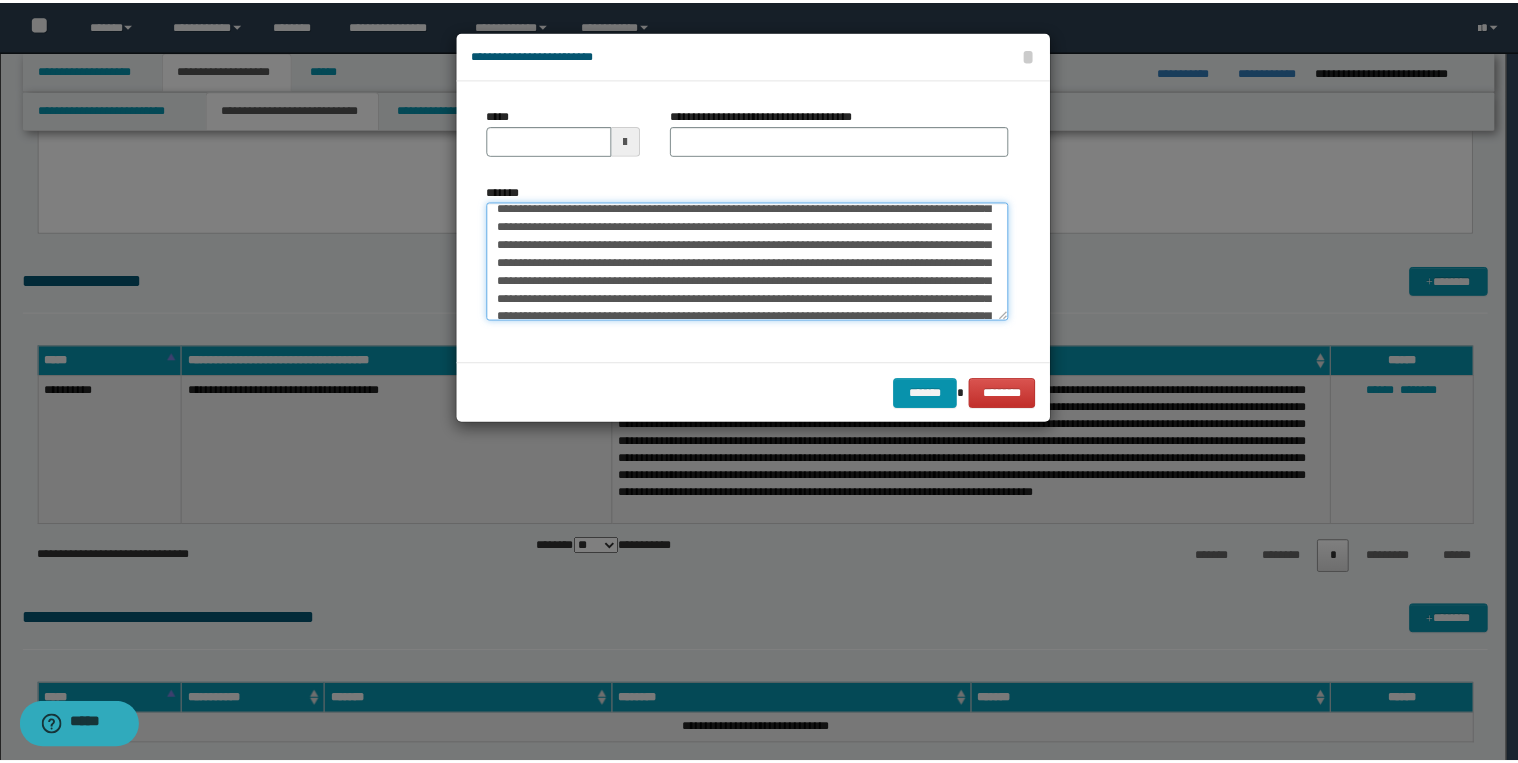 scroll, scrollTop: 0, scrollLeft: 0, axis: both 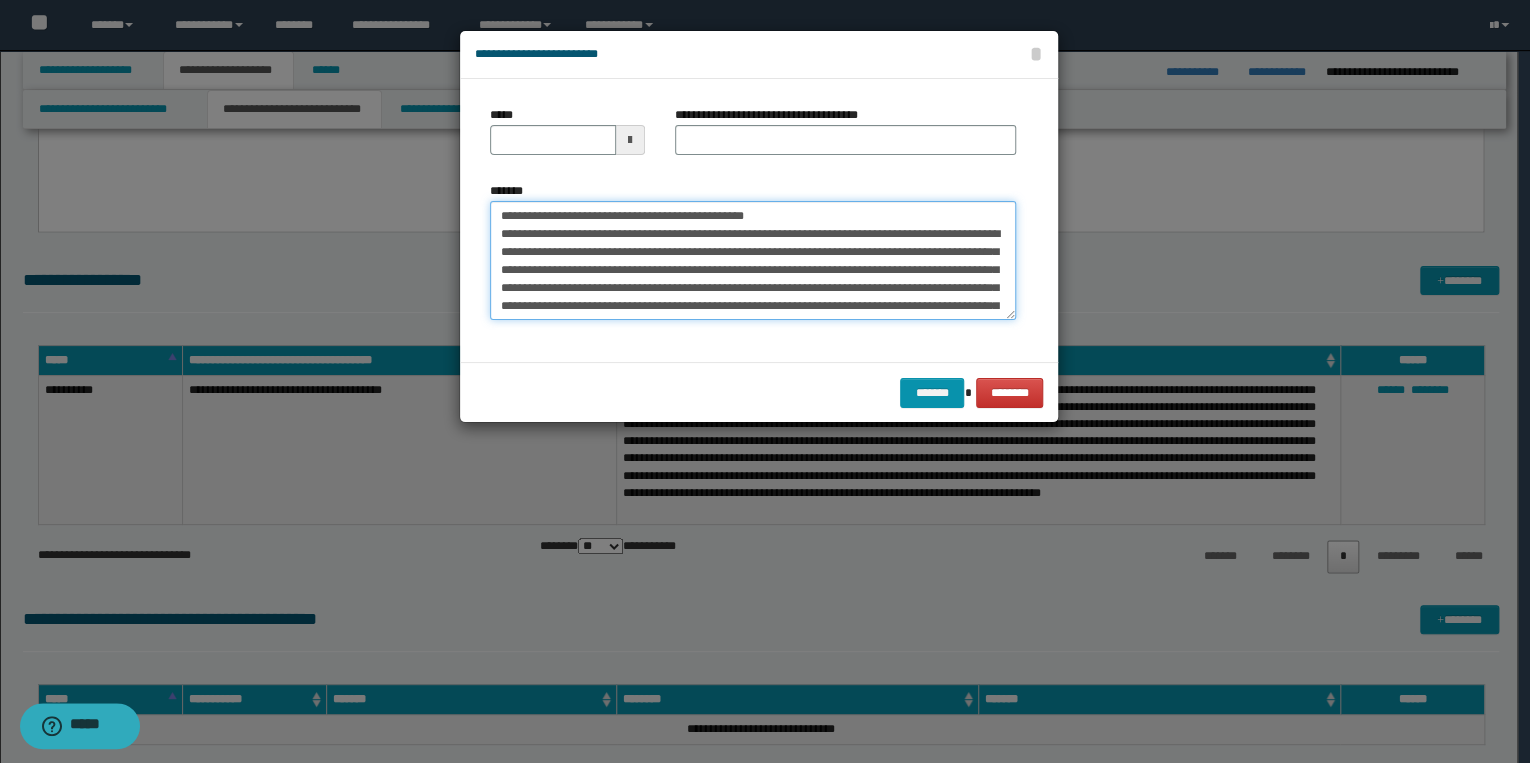 drag, startPoint x: 560, startPoint y: 215, endPoint x: 496, endPoint y: 216, distance: 64.00781 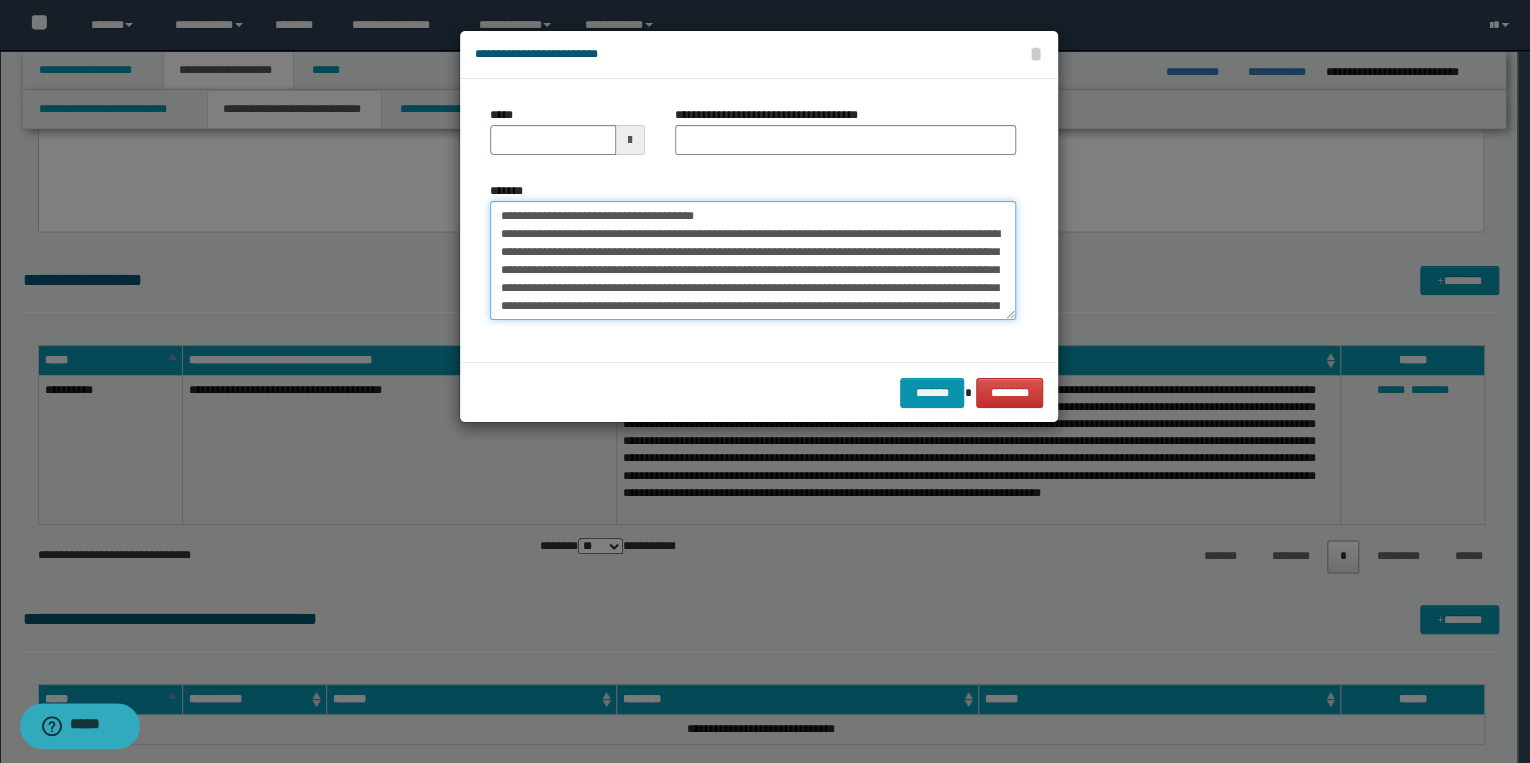 type 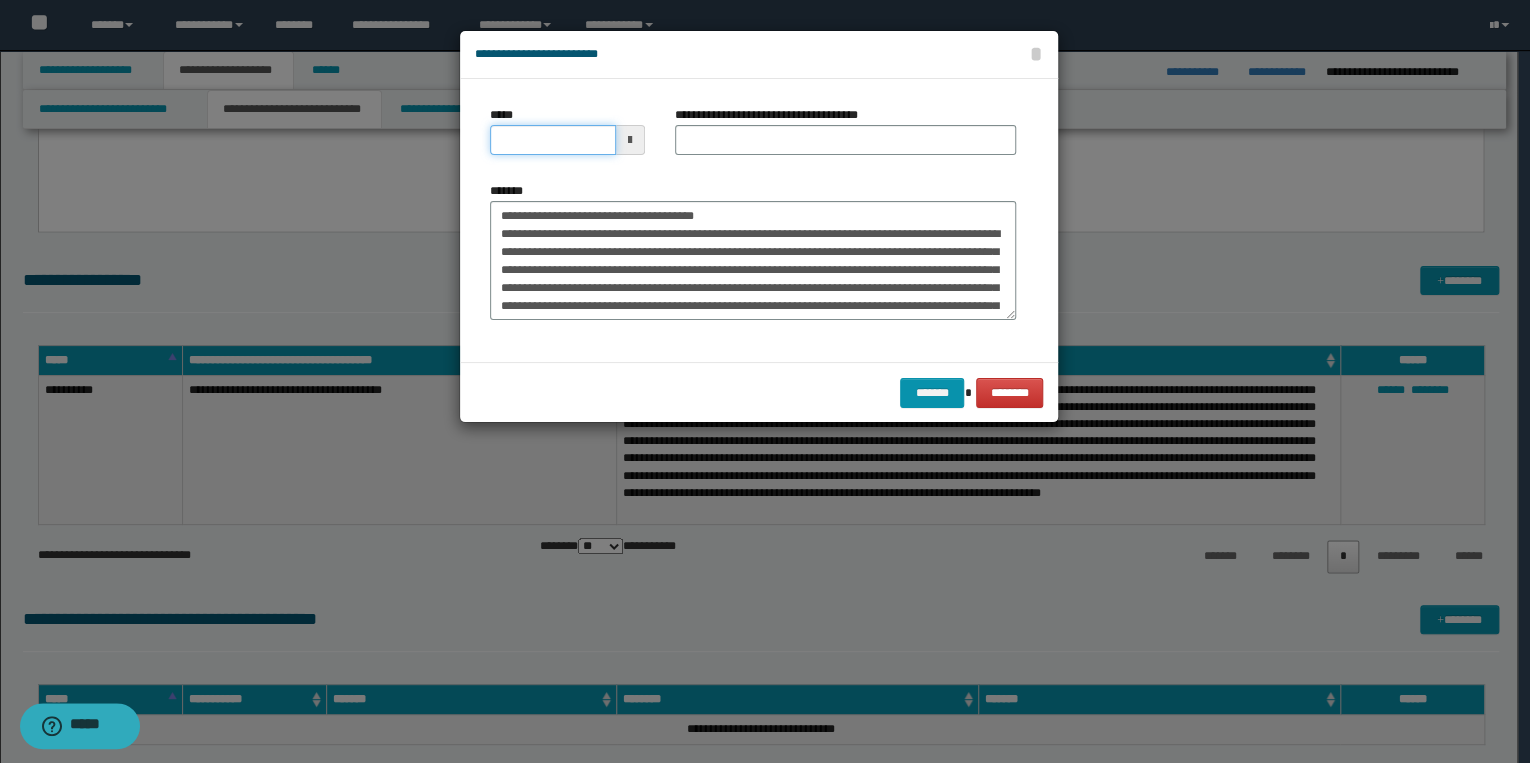 click on "*****" at bounding box center [553, 140] 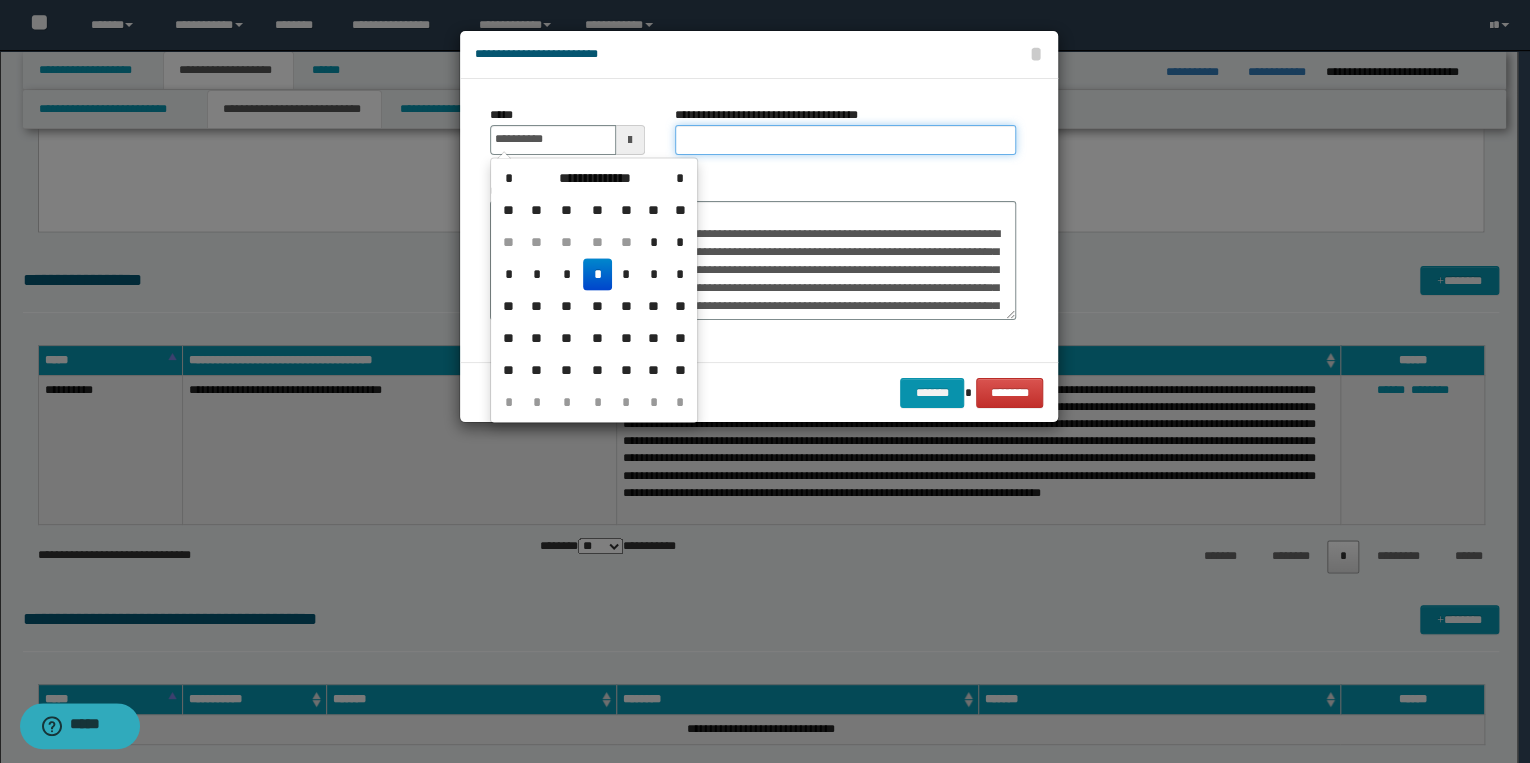 type on "**********" 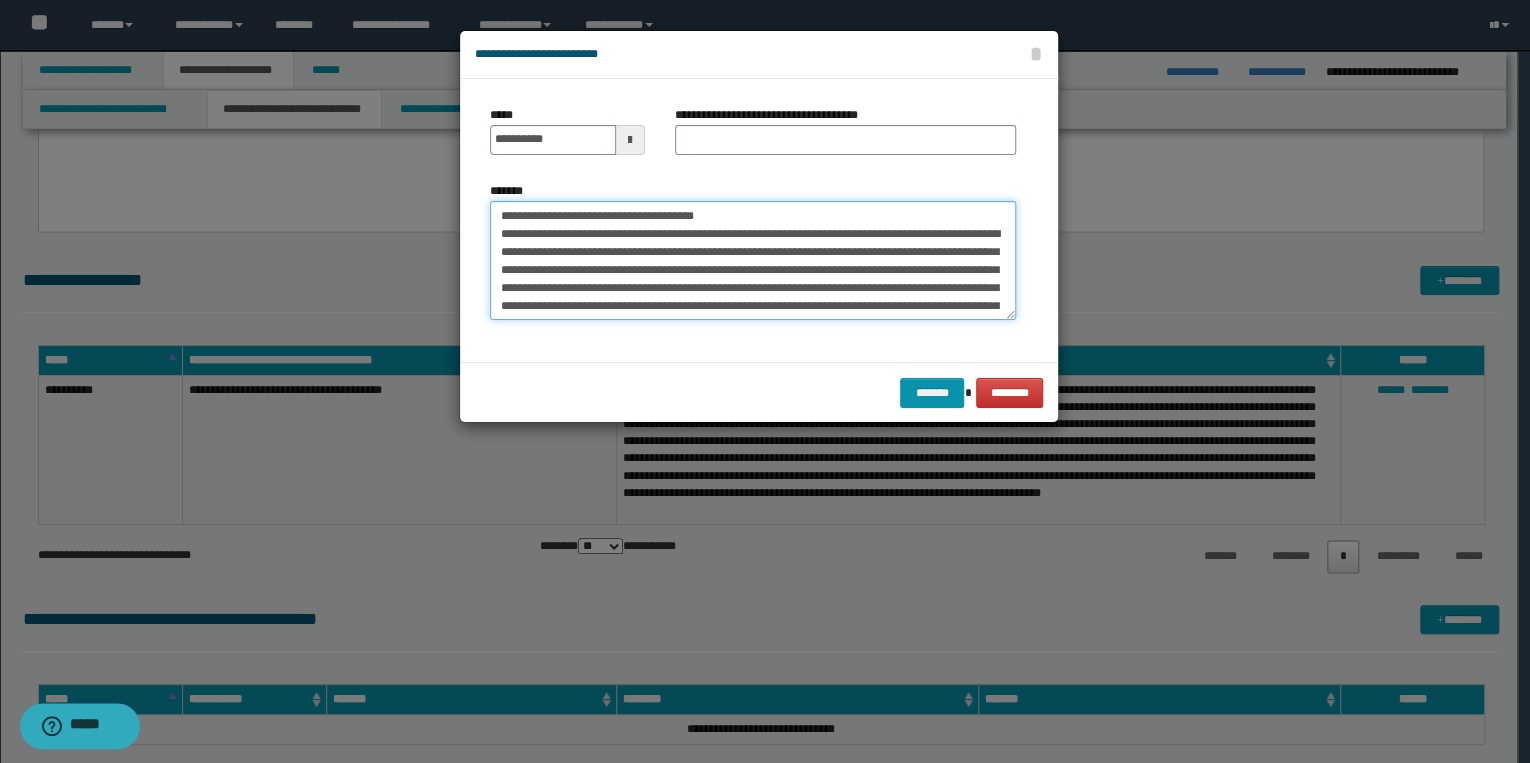 drag, startPoint x: 501, startPoint y: 216, endPoint x: 767, endPoint y: 215, distance: 266.0019 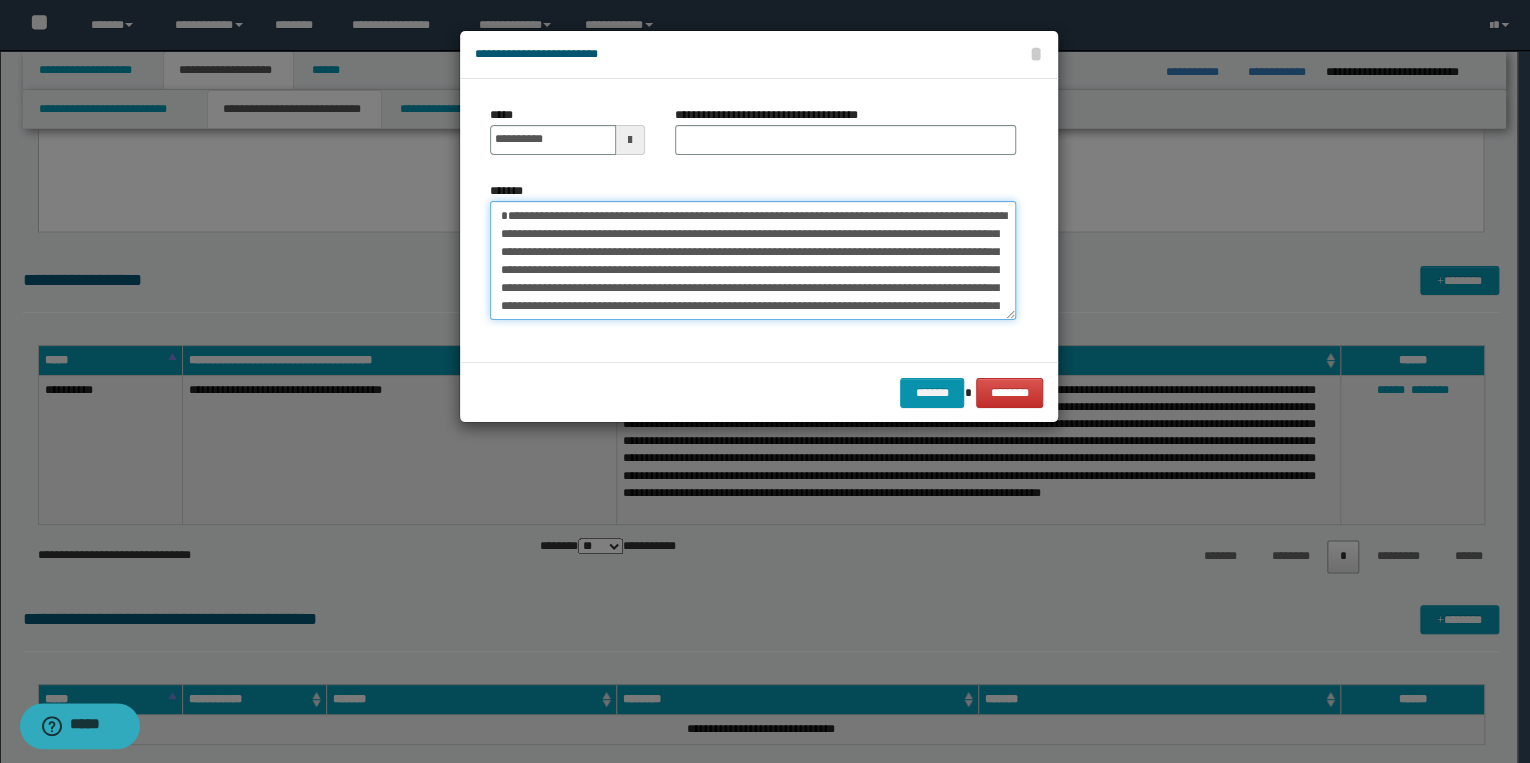 type on "**********" 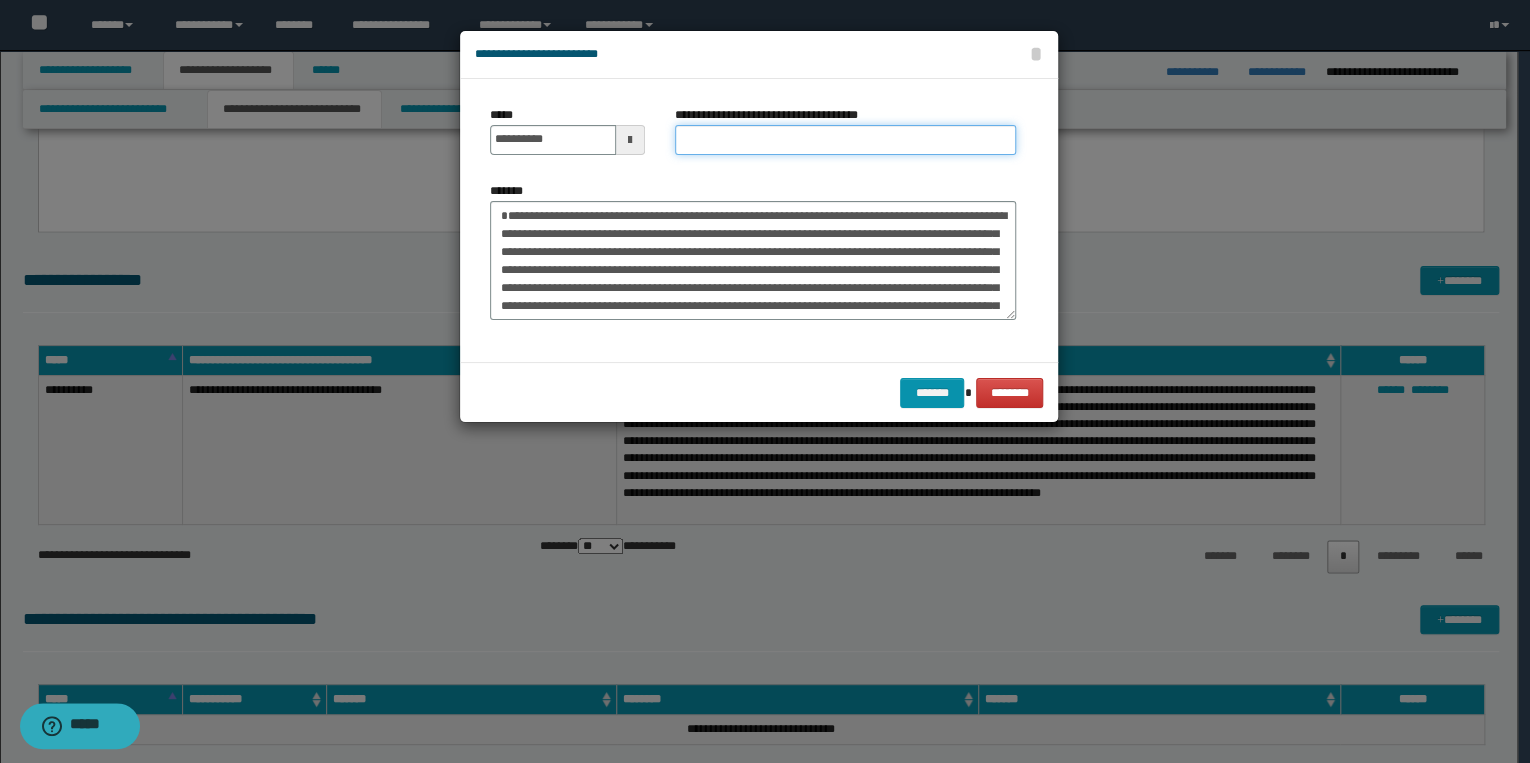 click on "**********" at bounding box center [845, 140] 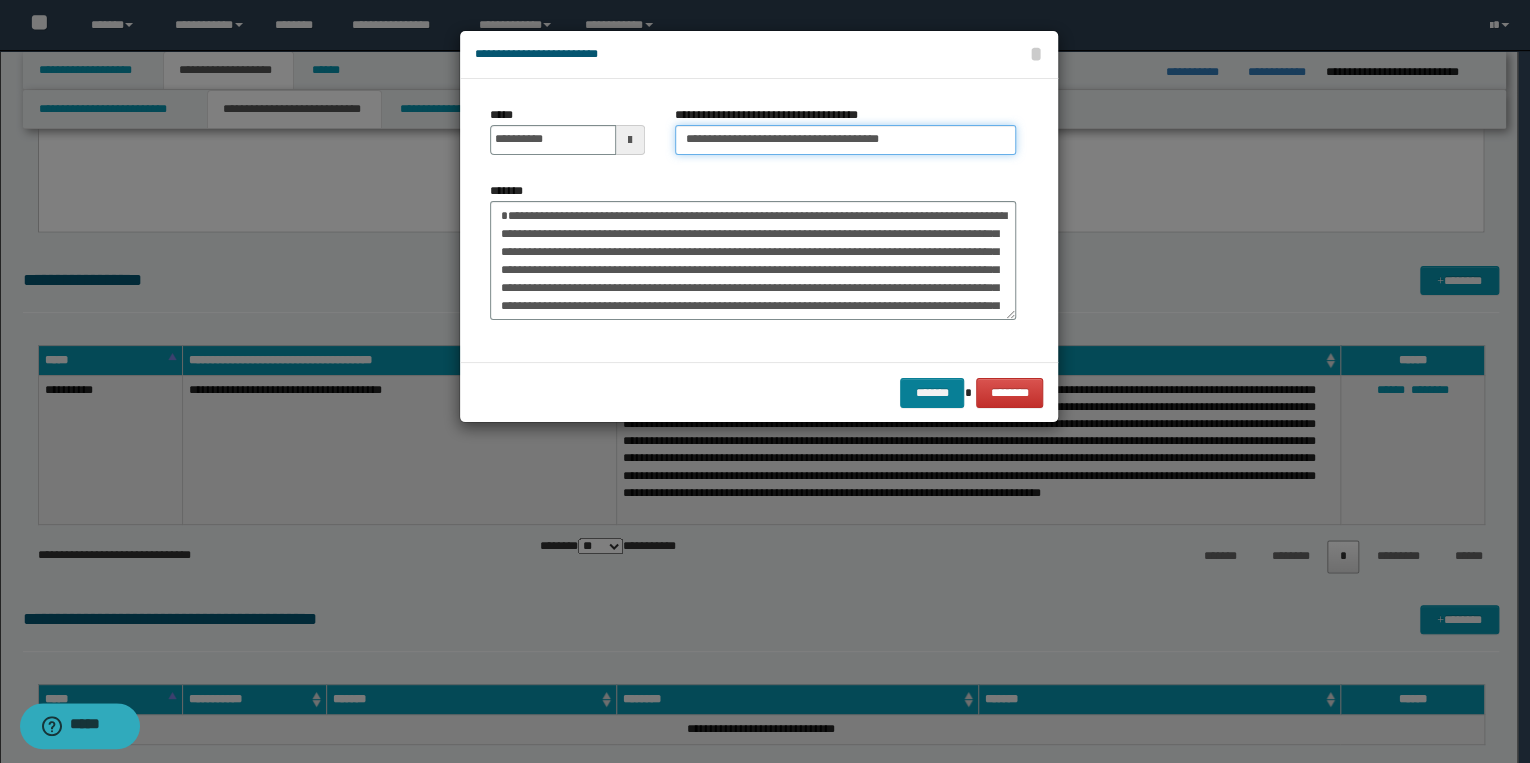type on "**********" 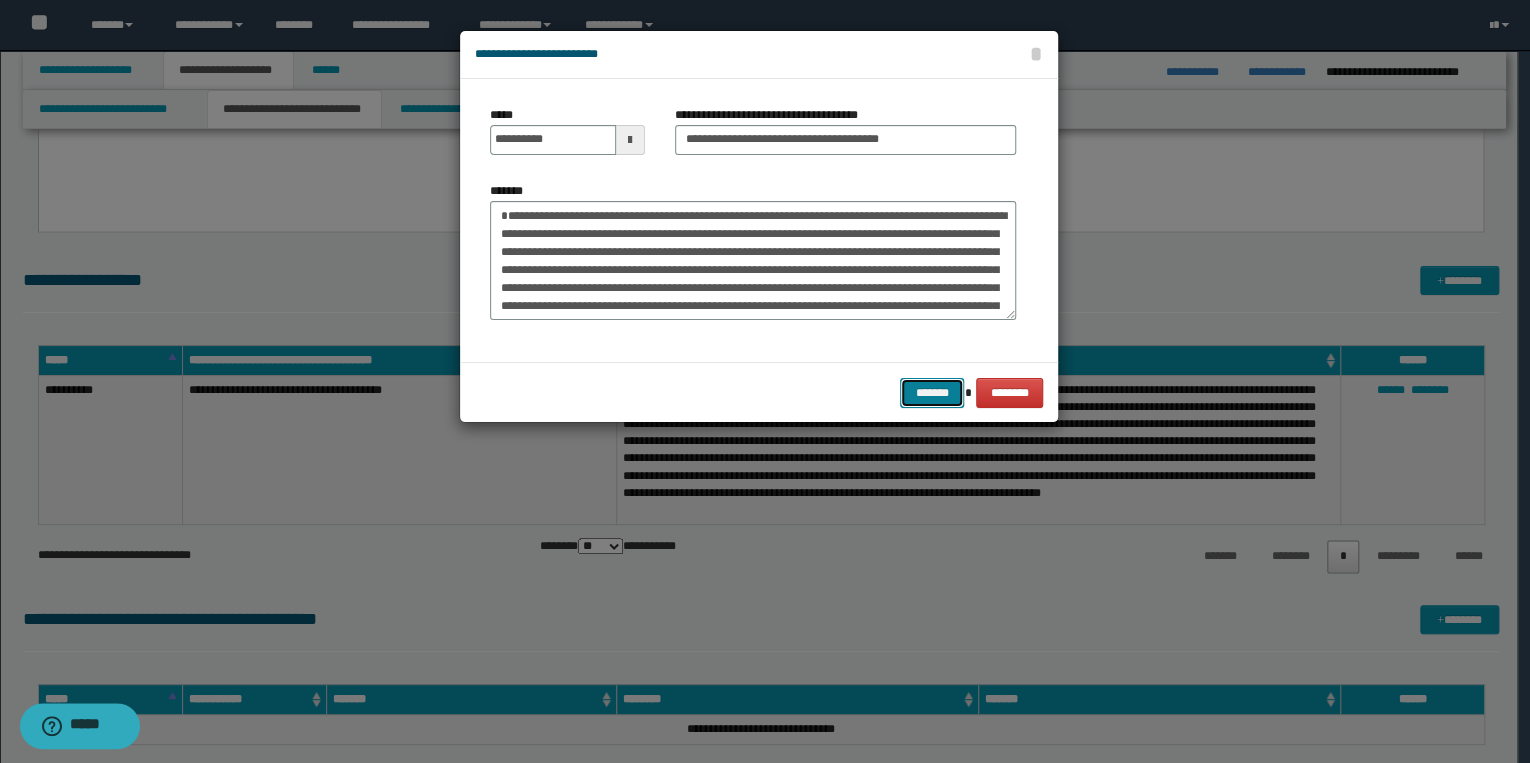 drag, startPoint x: 935, startPoint y: 396, endPoint x: 931, endPoint y: 406, distance: 10.770329 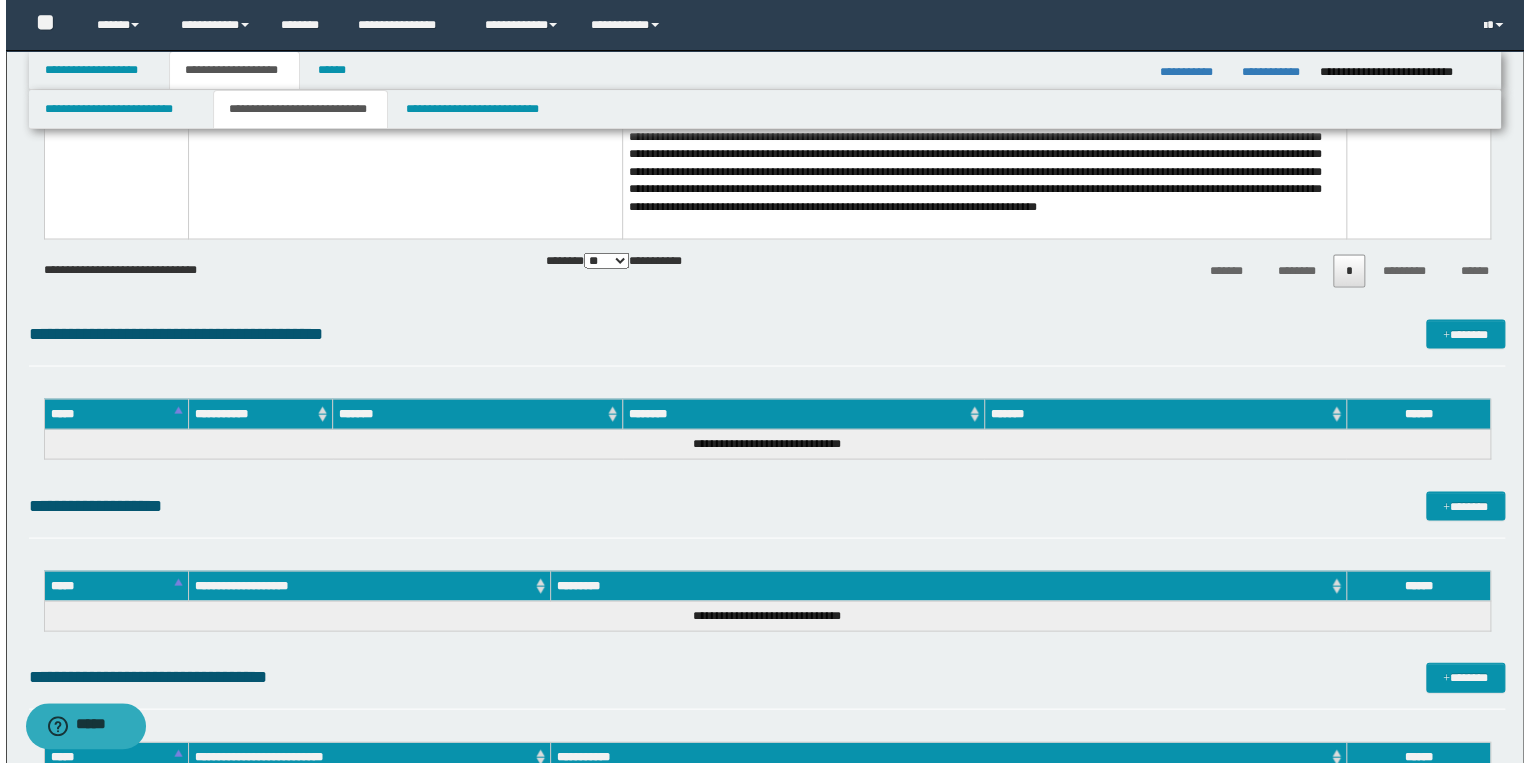 scroll, scrollTop: 1760, scrollLeft: 0, axis: vertical 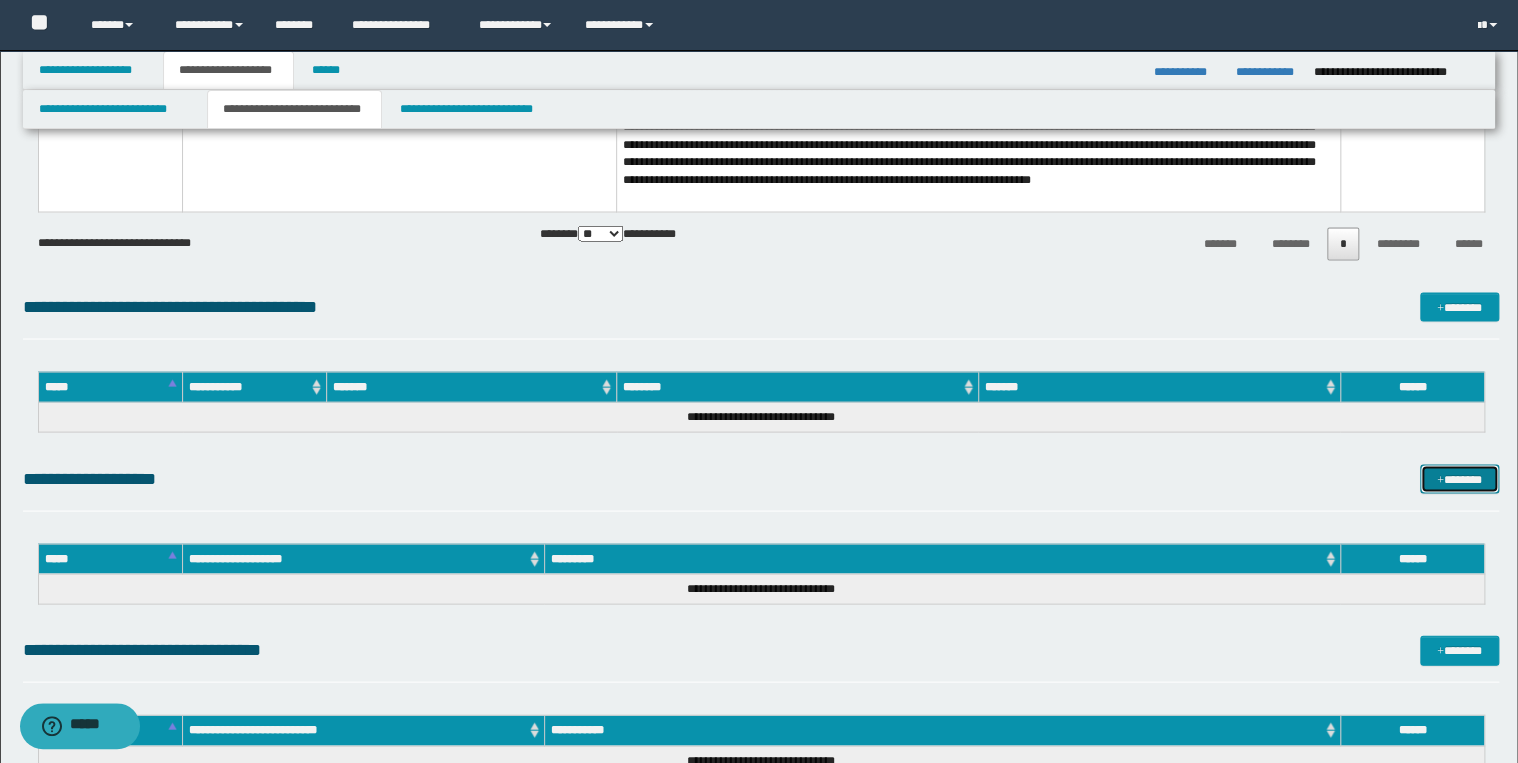 click on "*******" at bounding box center (1459, 479) 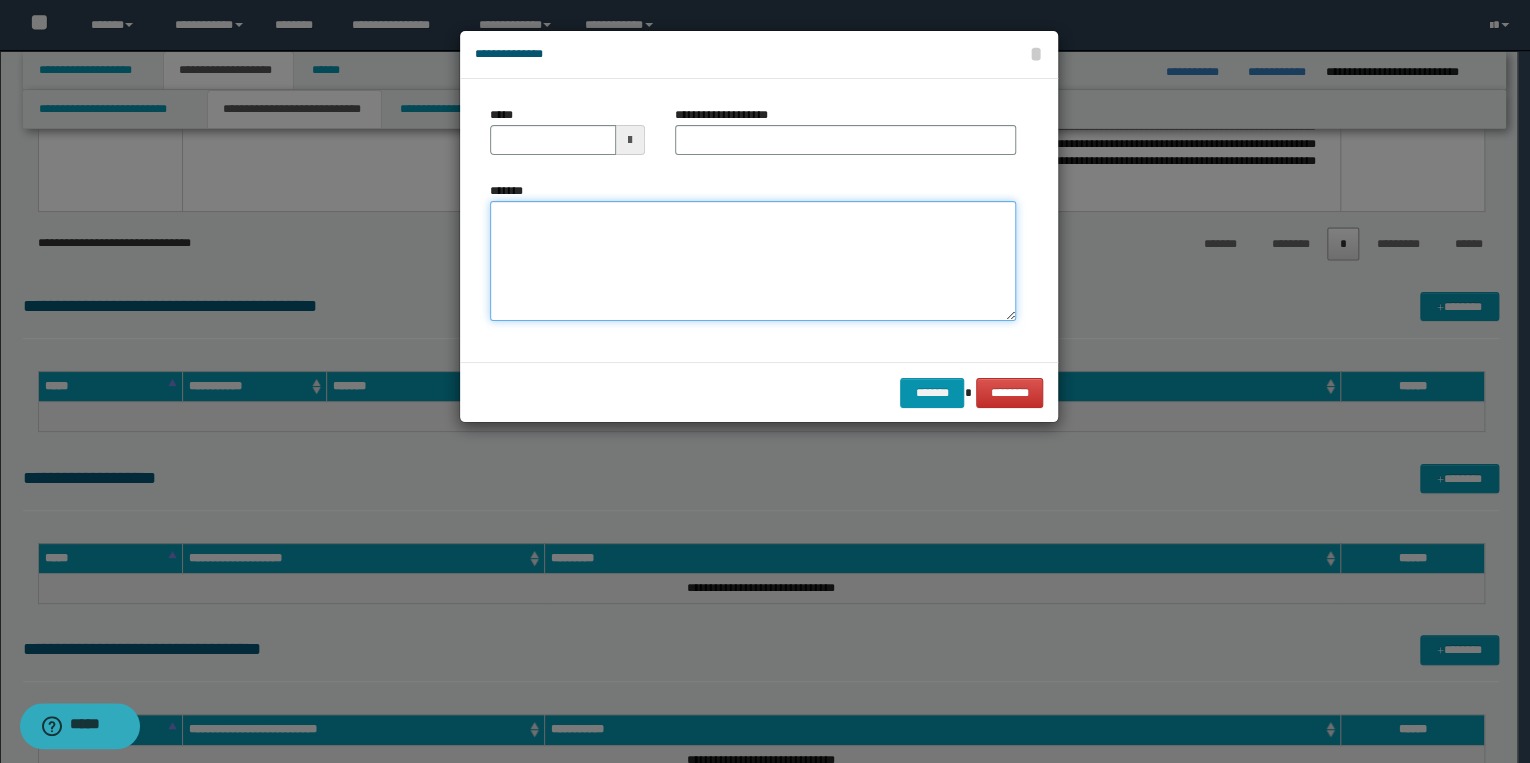 click on "*******" at bounding box center (753, 261) 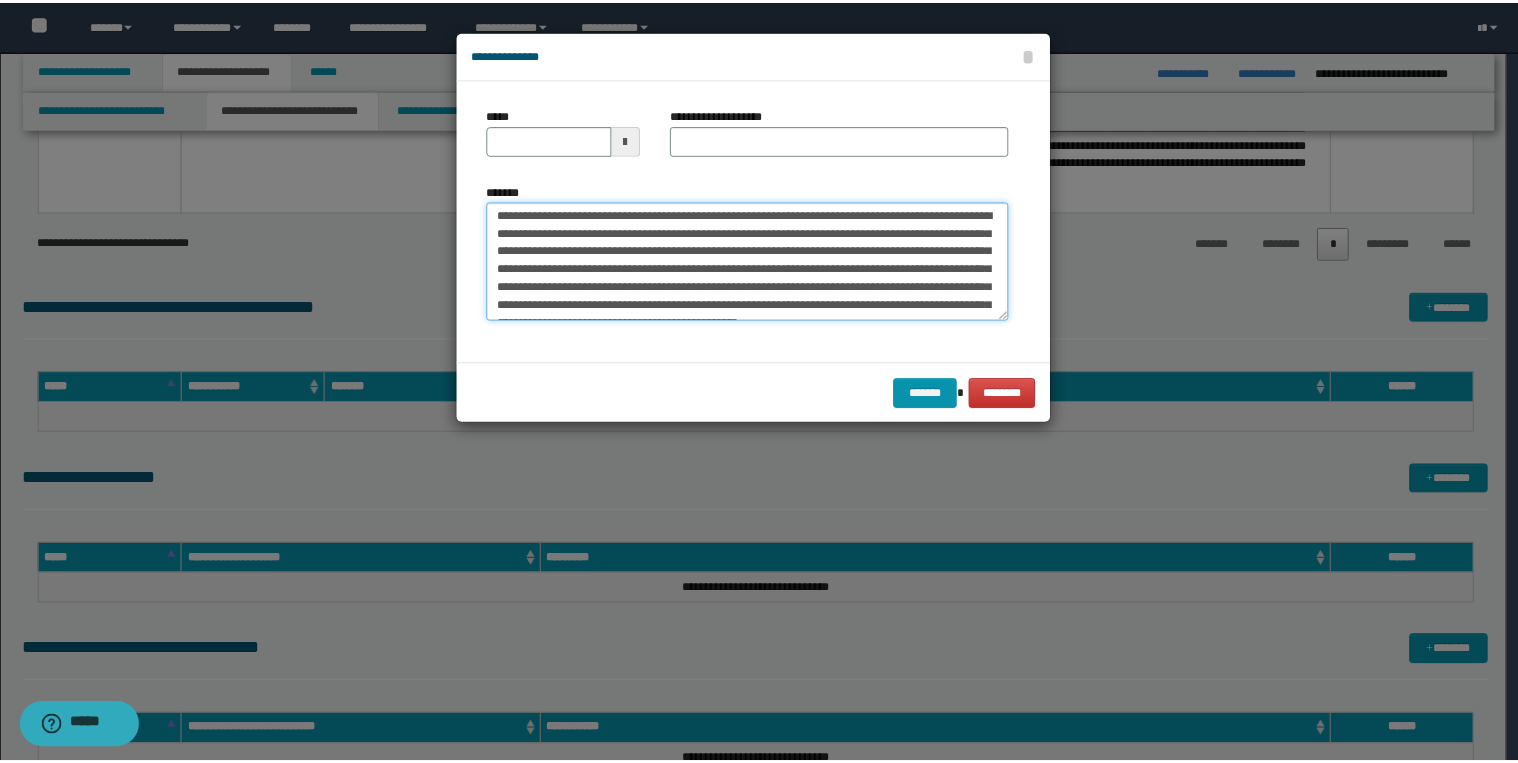 scroll, scrollTop: 0, scrollLeft: 0, axis: both 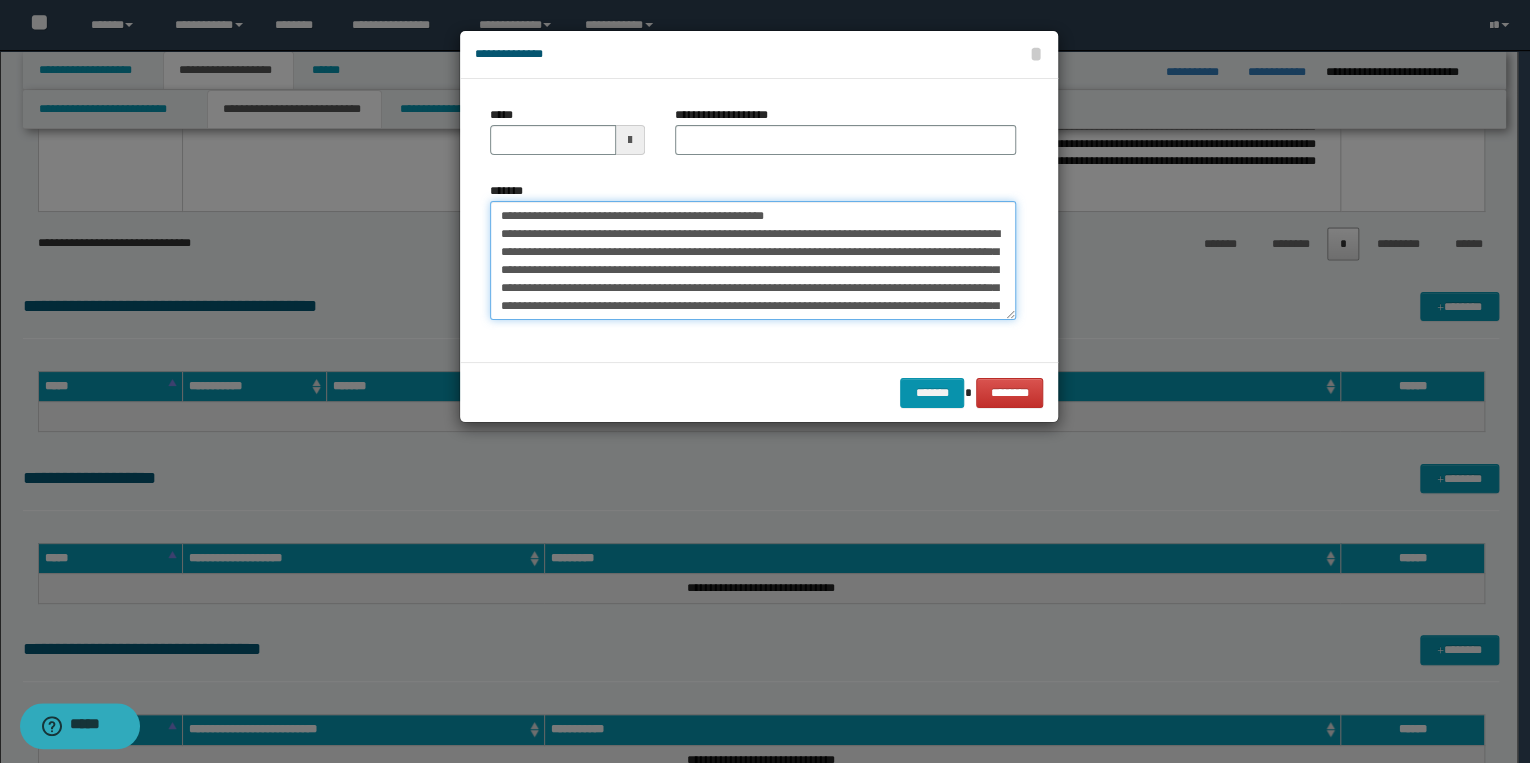drag, startPoint x: 560, startPoint y: 211, endPoint x: 488, endPoint y: 213, distance: 72.02777 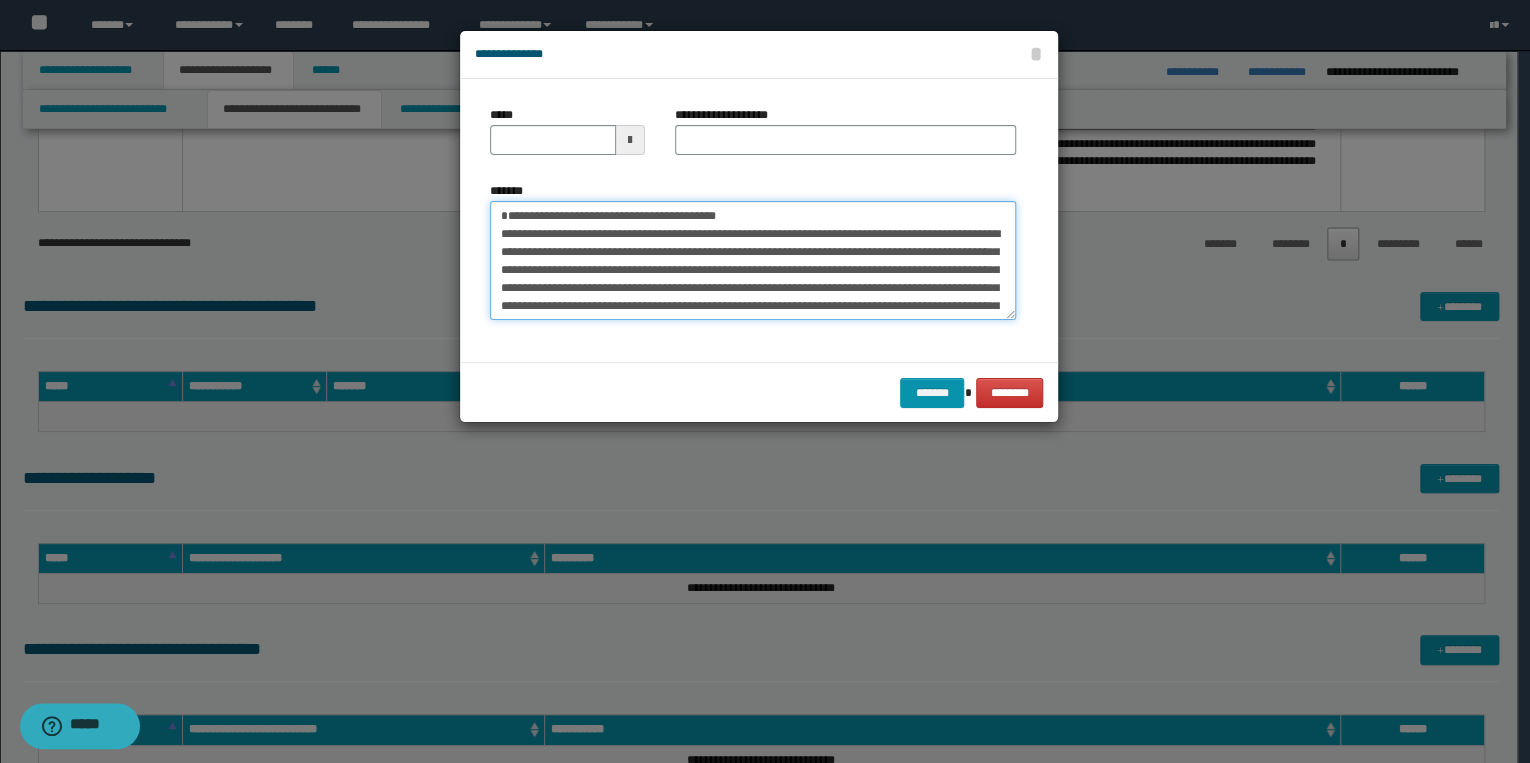 type 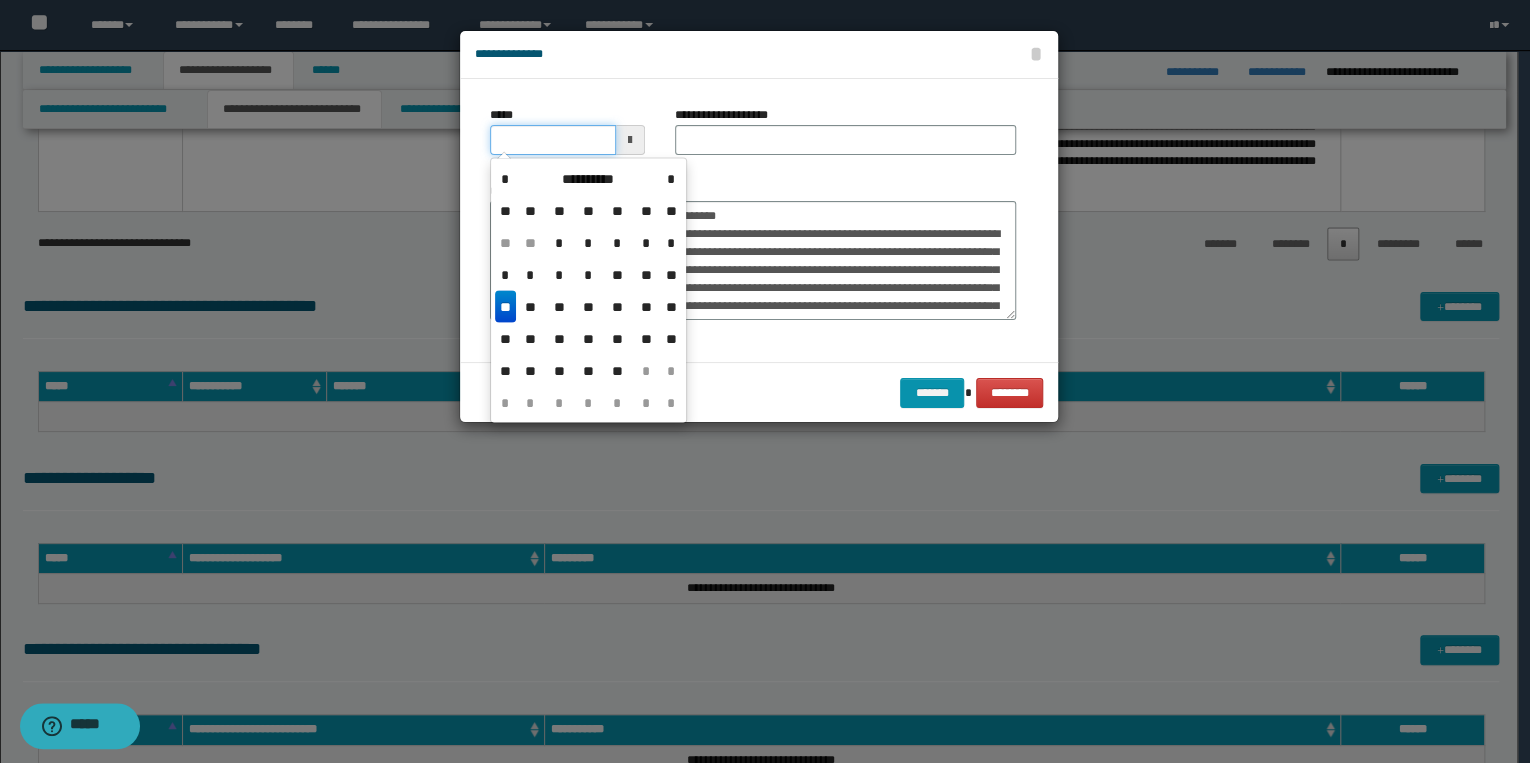 click on "*****" at bounding box center [553, 140] 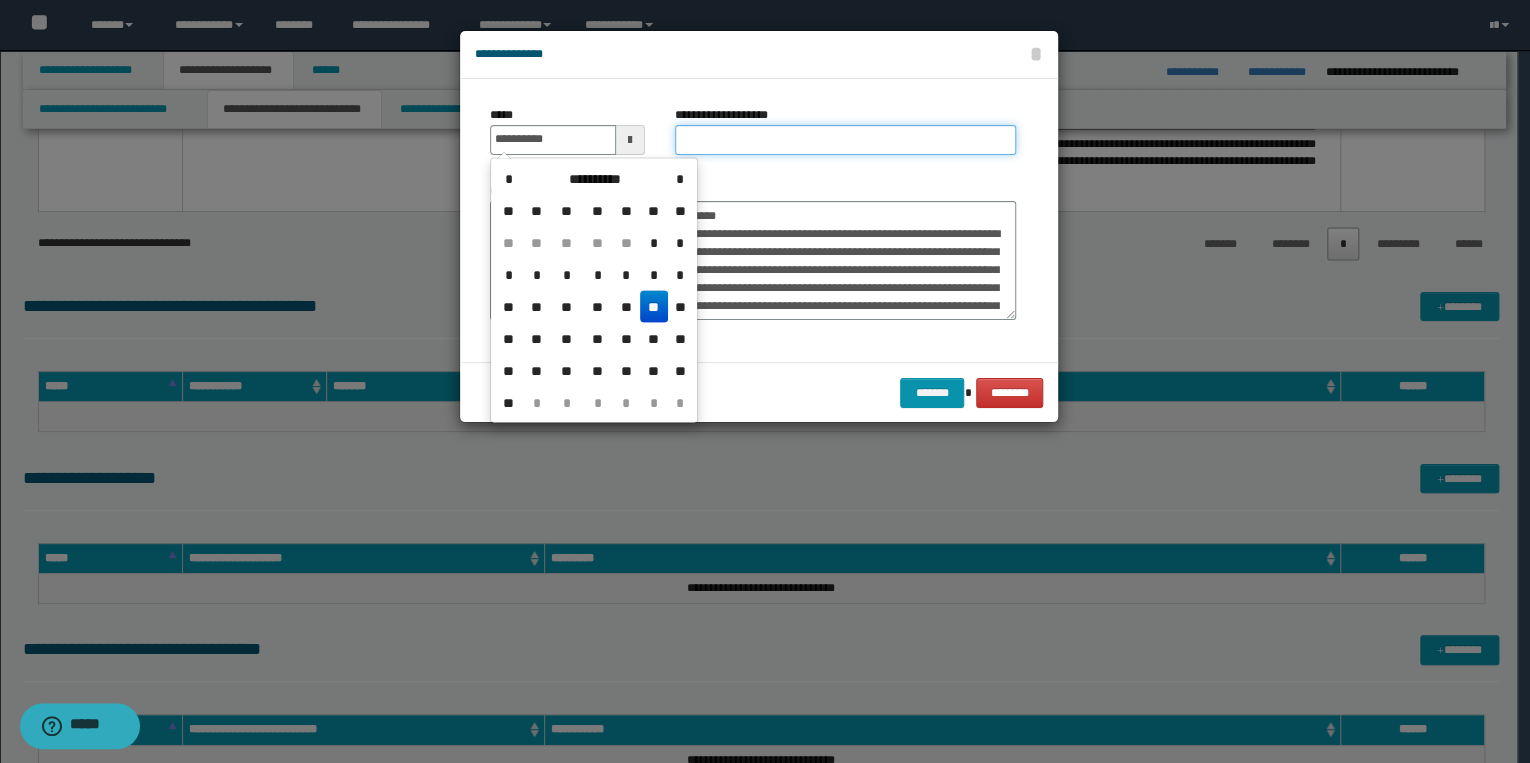 type on "**********" 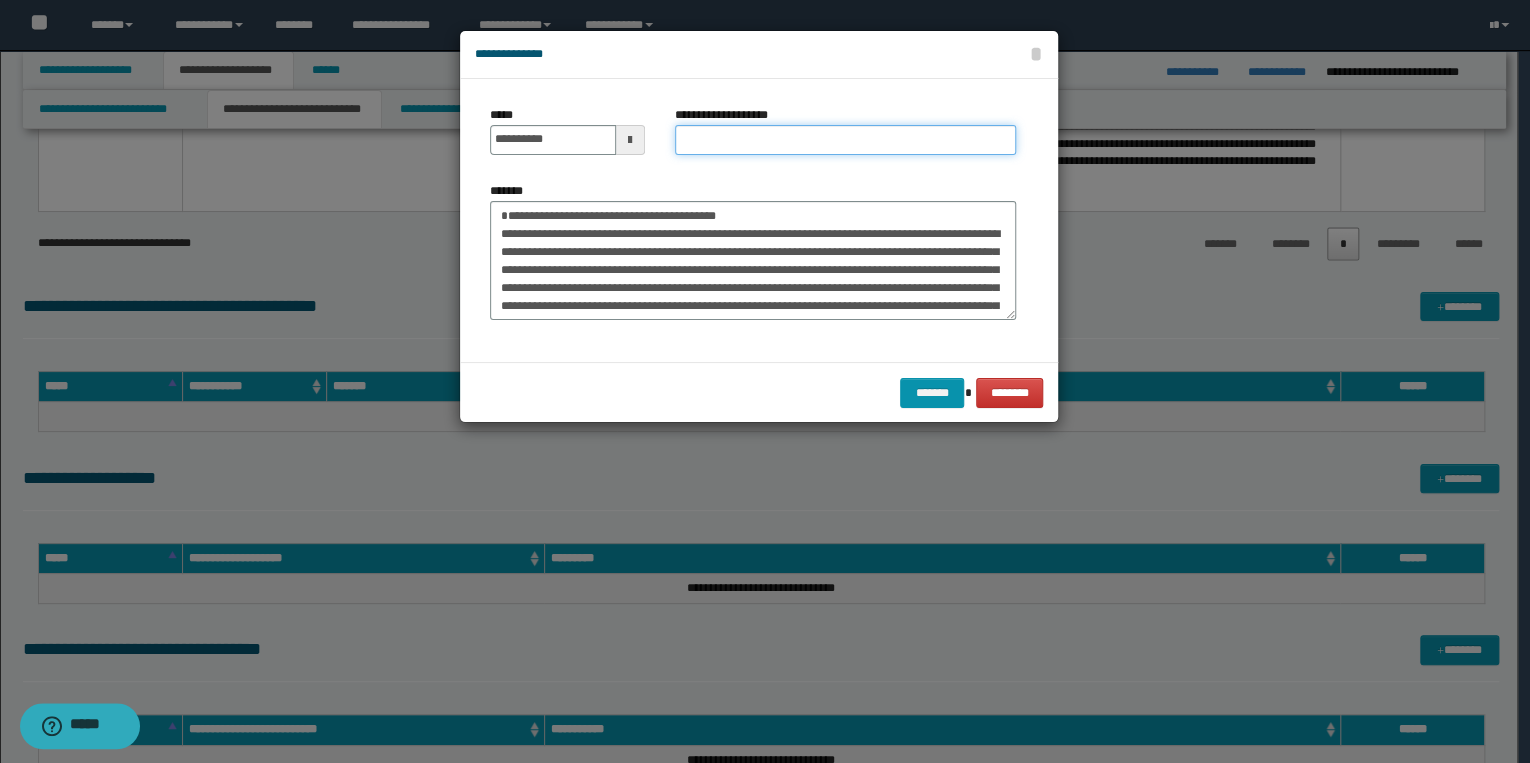 click on "**********" at bounding box center [845, 140] 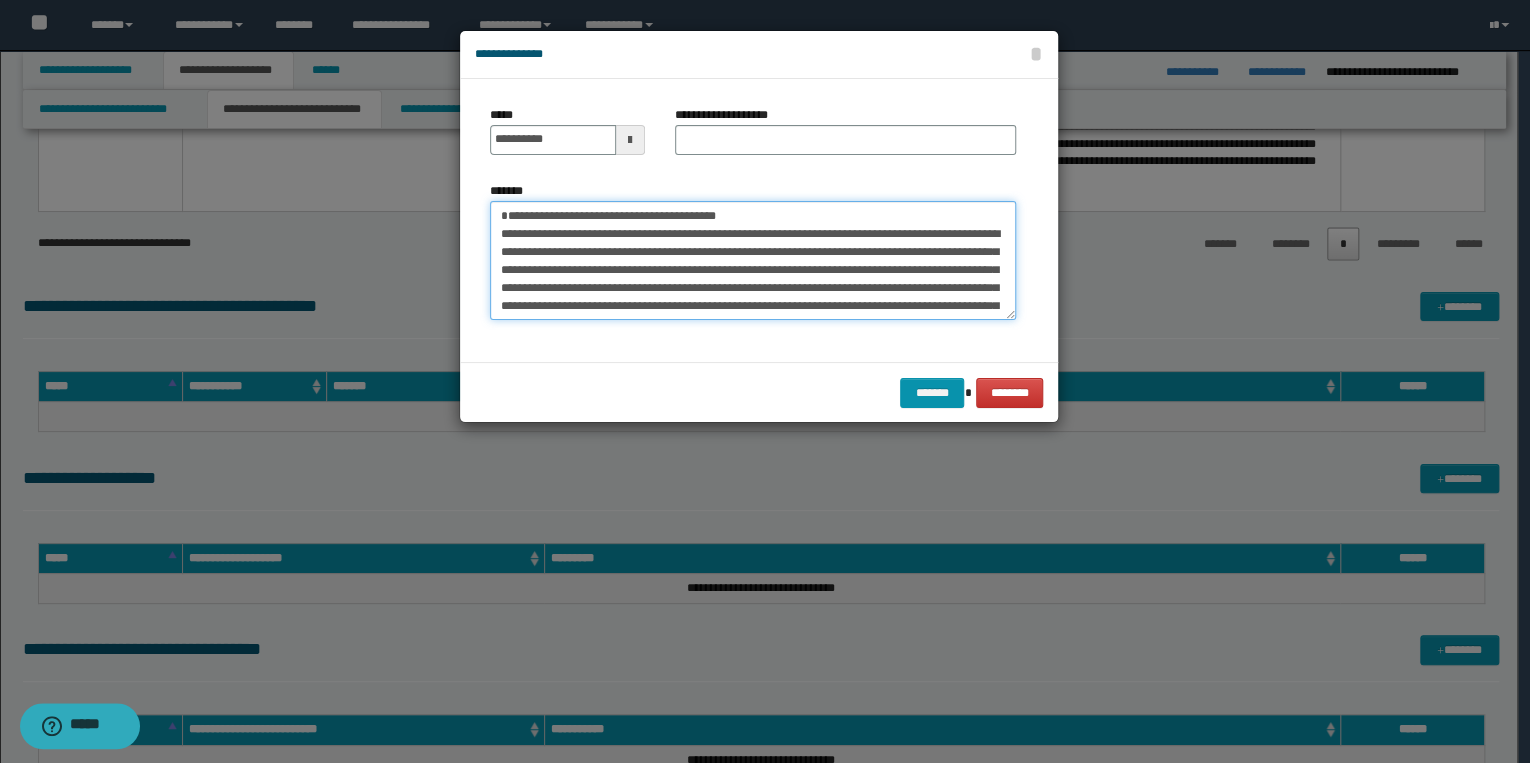 drag, startPoint x: 503, startPoint y: 212, endPoint x: 756, endPoint y: 212, distance: 253 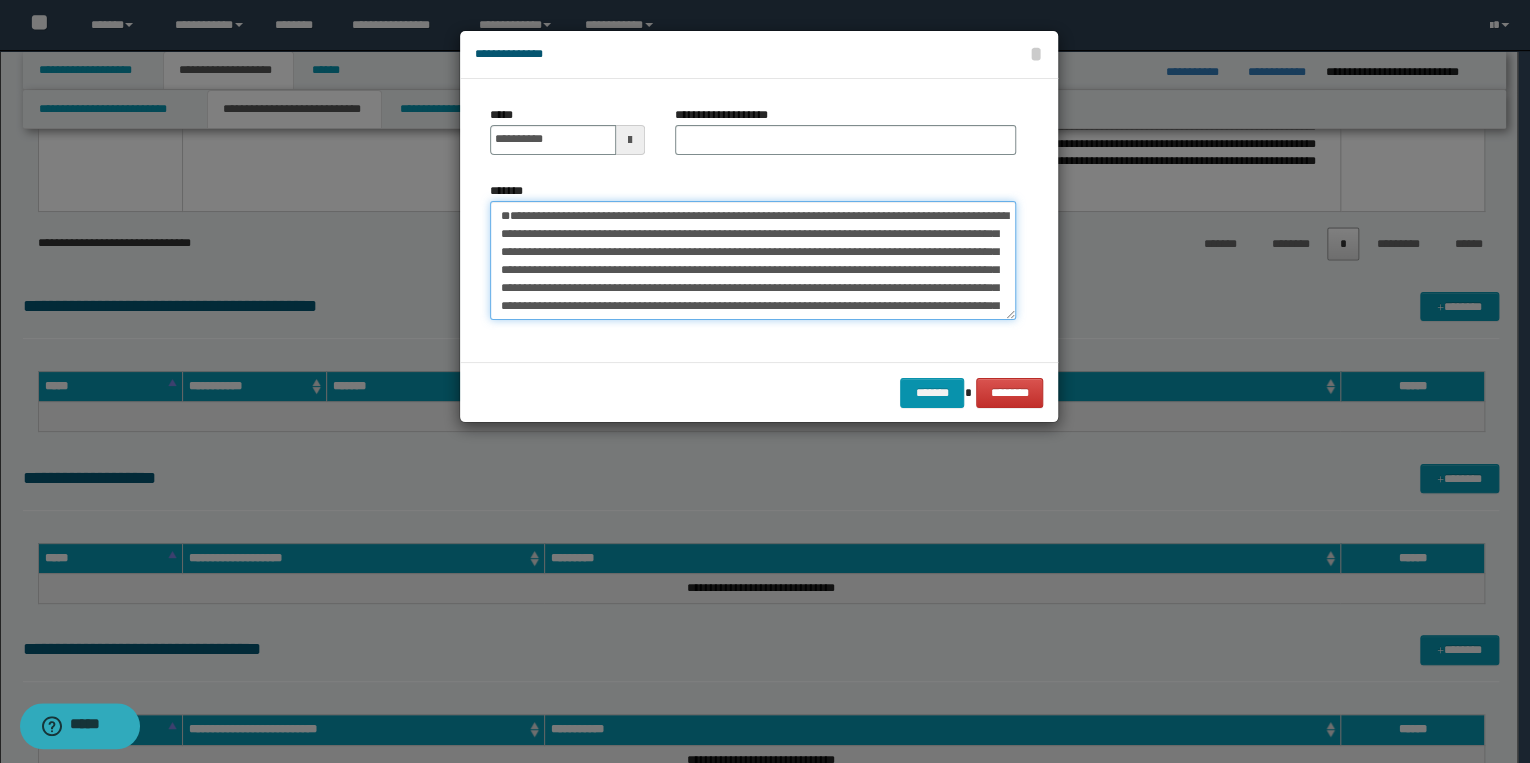 type on "**********" 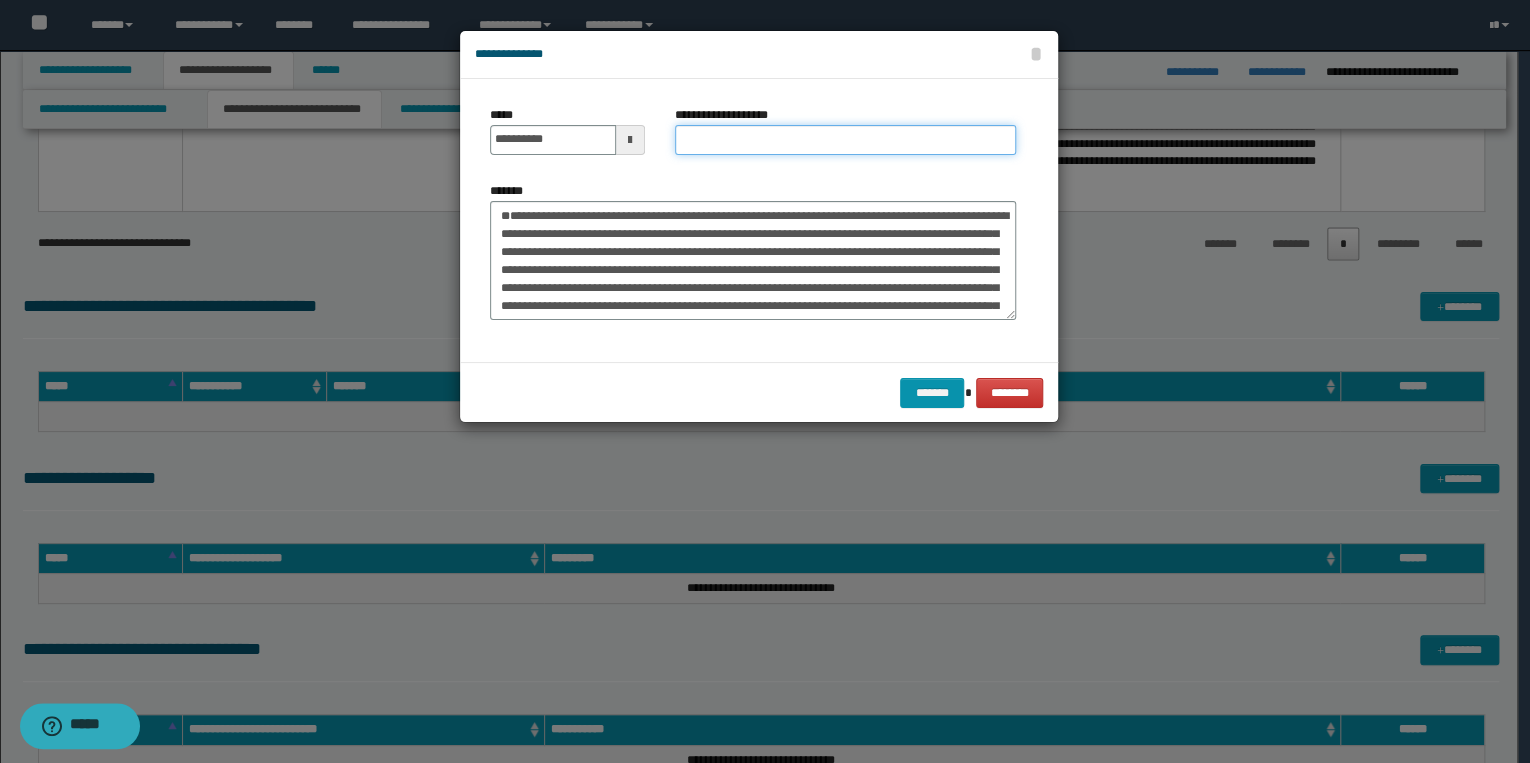 click on "**********" at bounding box center (845, 140) 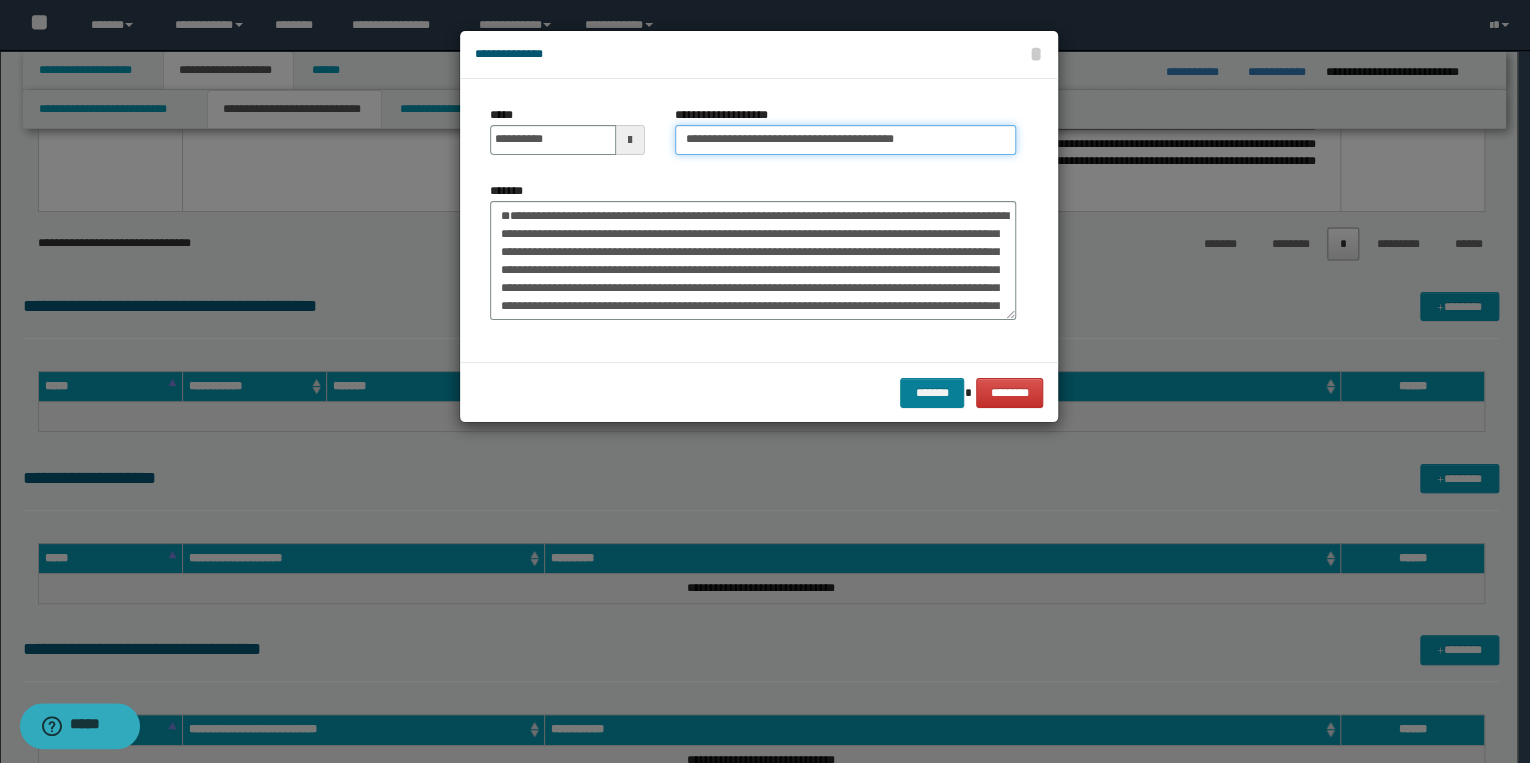 type on "**********" 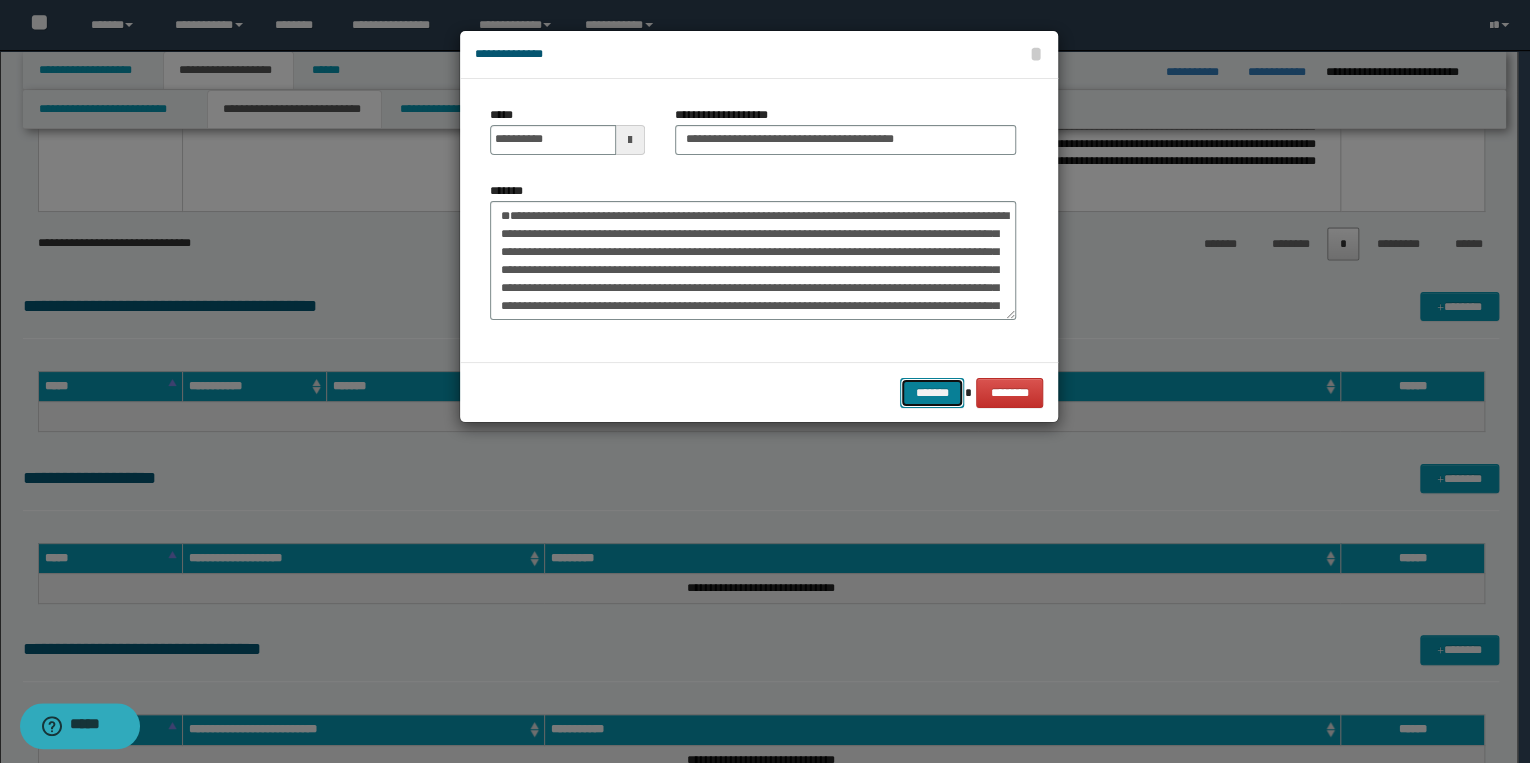 click on "*******" at bounding box center (932, 393) 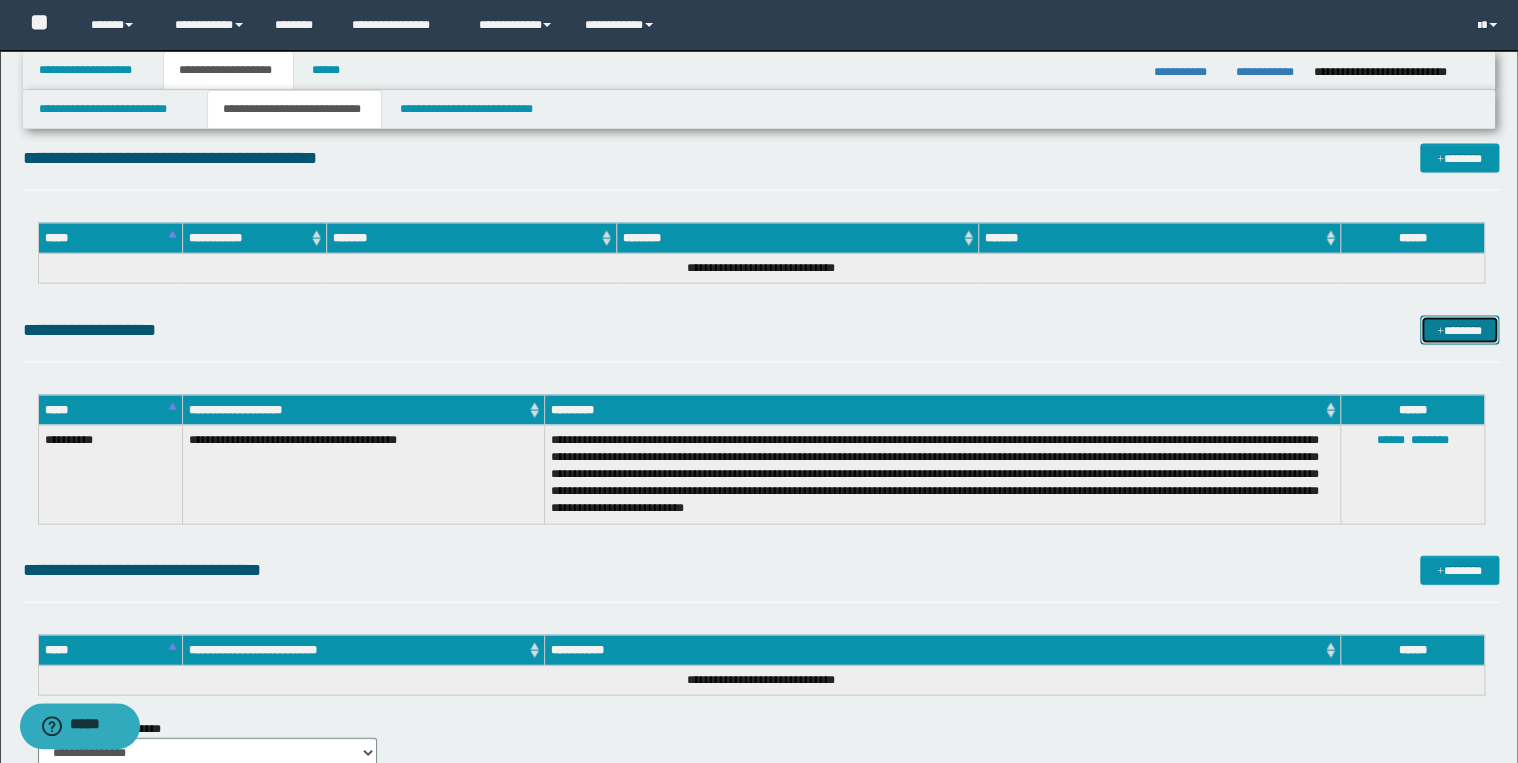 scroll, scrollTop: 1920, scrollLeft: 0, axis: vertical 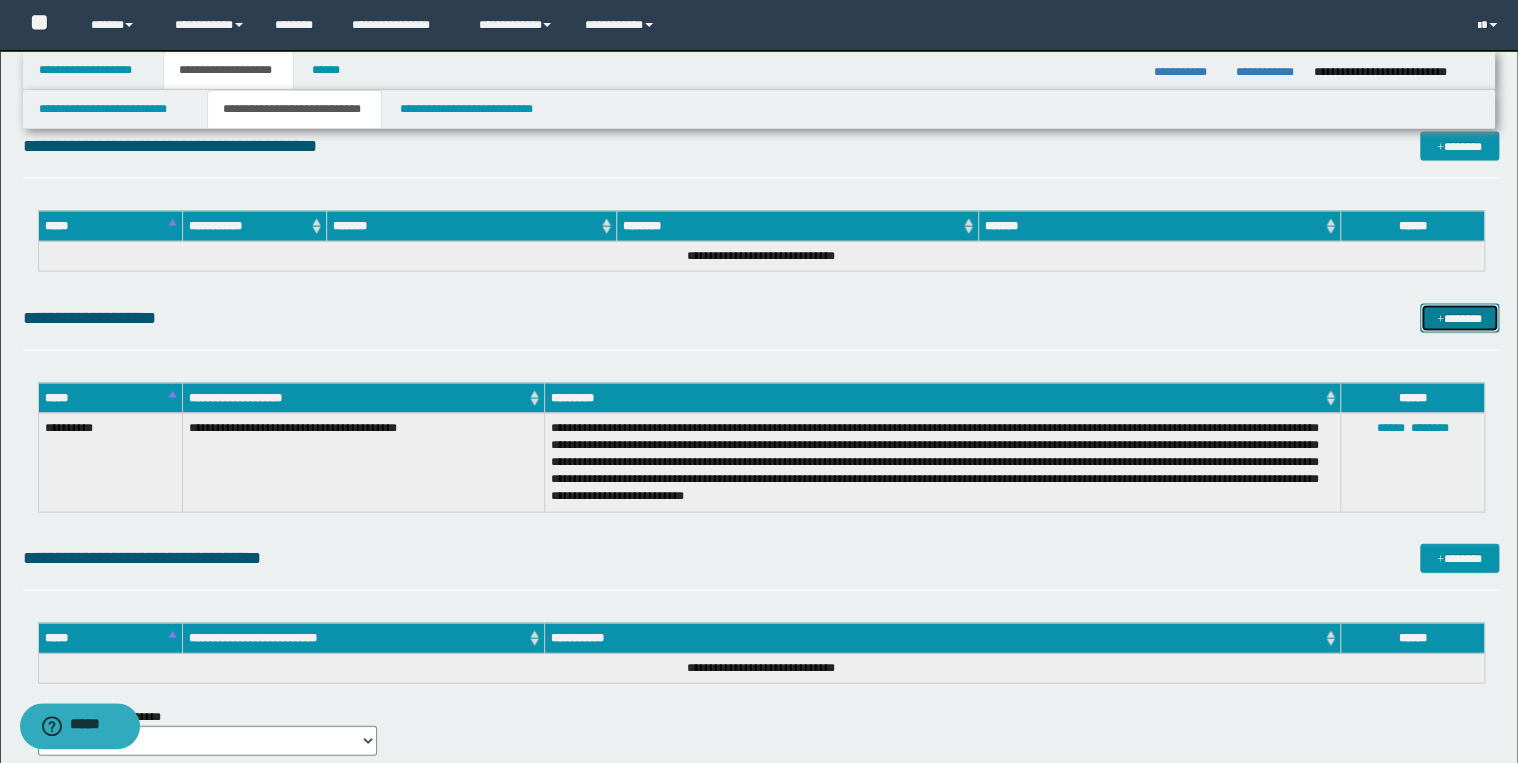 click on "*******" at bounding box center [1459, 319] 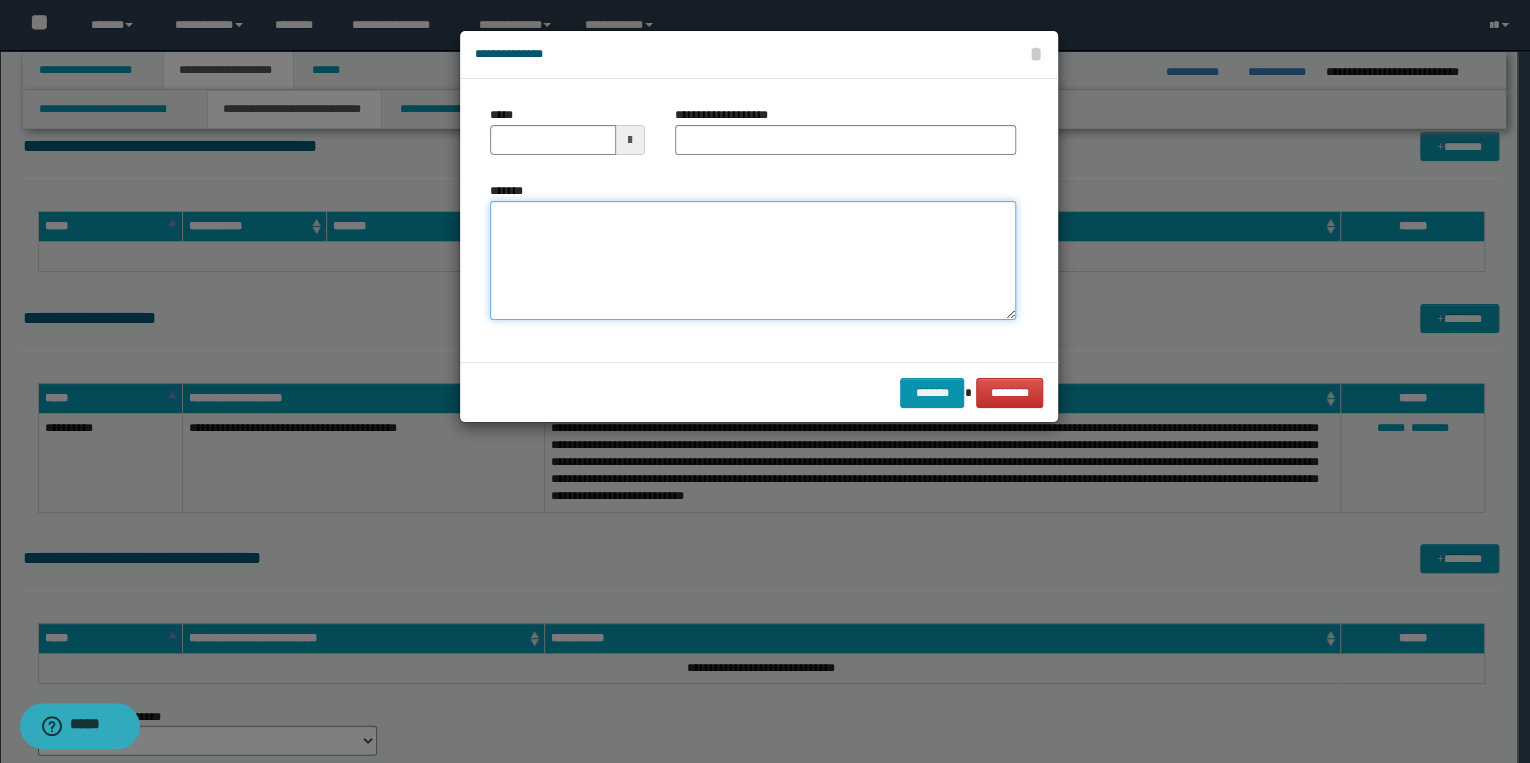click on "*******" at bounding box center [753, 261] 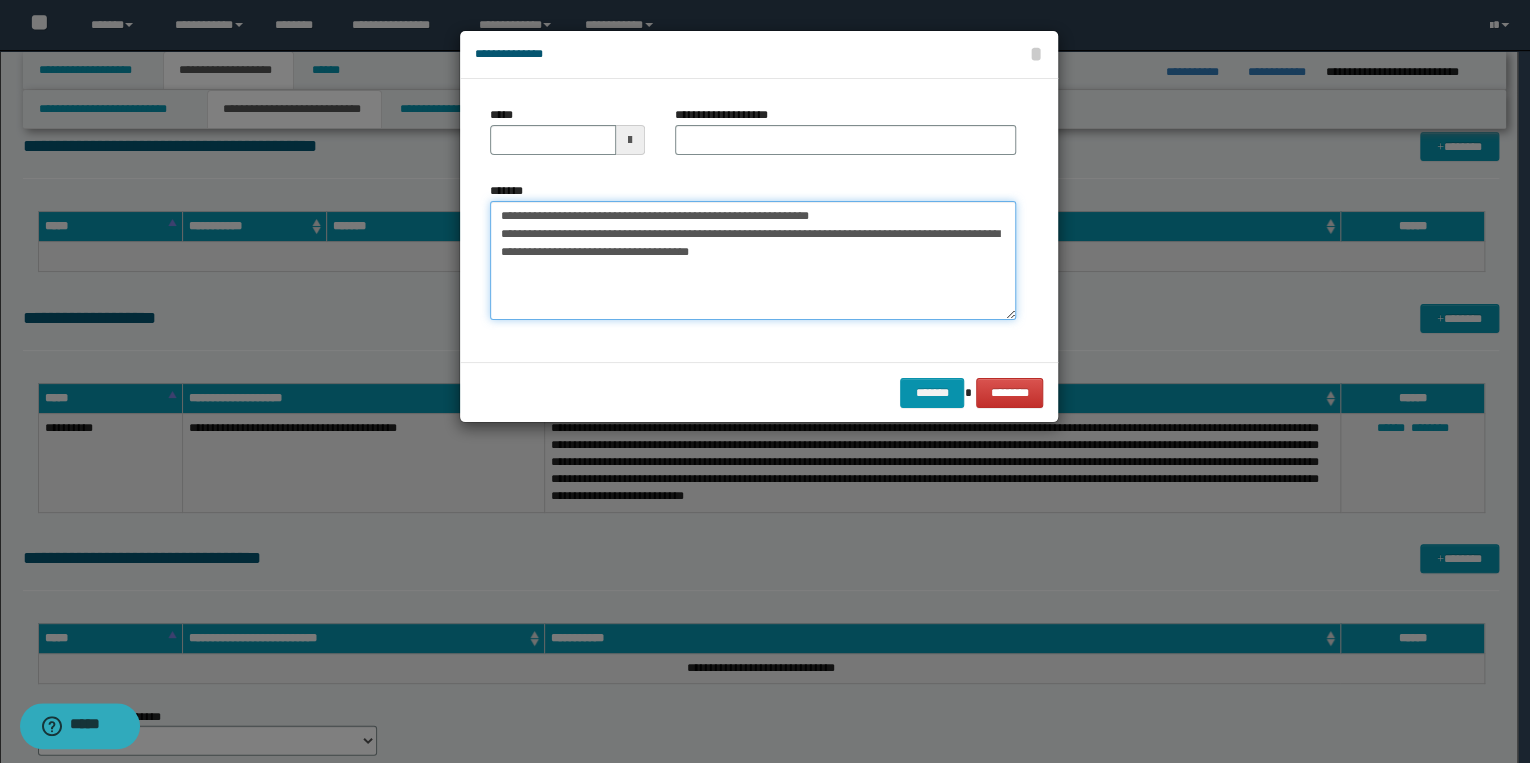 drag, startPoint x: 568, startPoint y: 217, endPoint x: 498, endPoint y: 213, distance: 70.11419 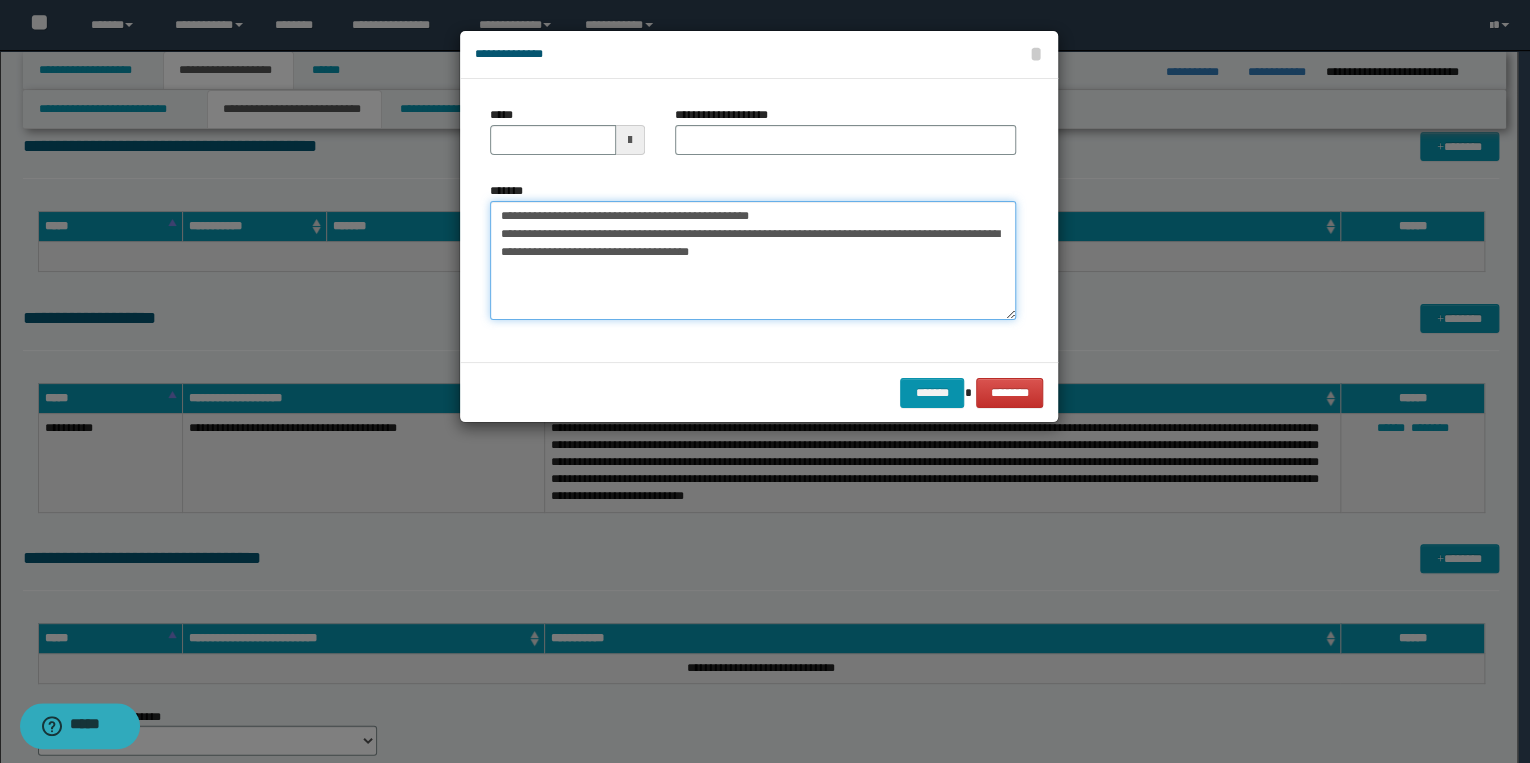 type 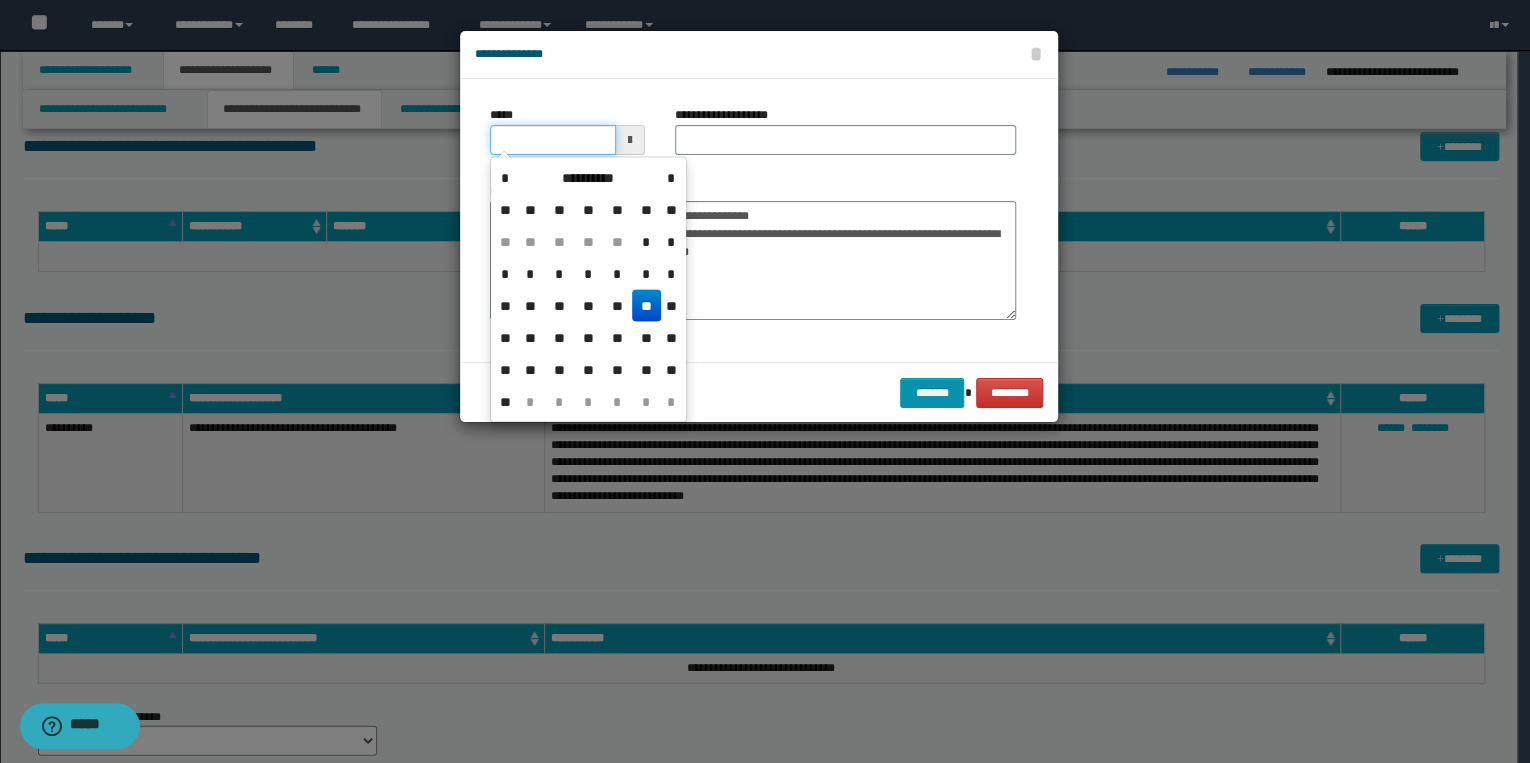 click on "*****" at bounding box center (553, 140) 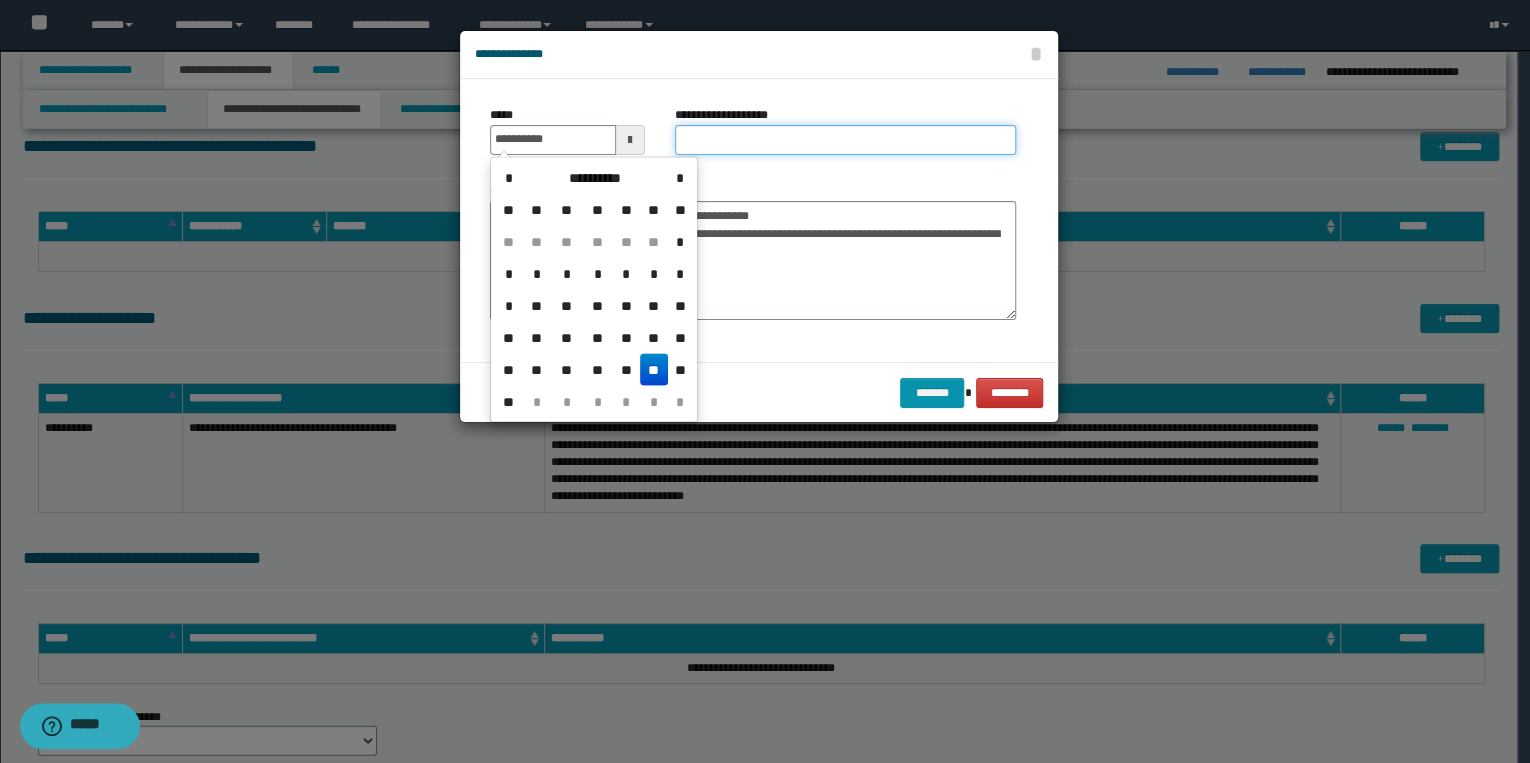 type on "**********" 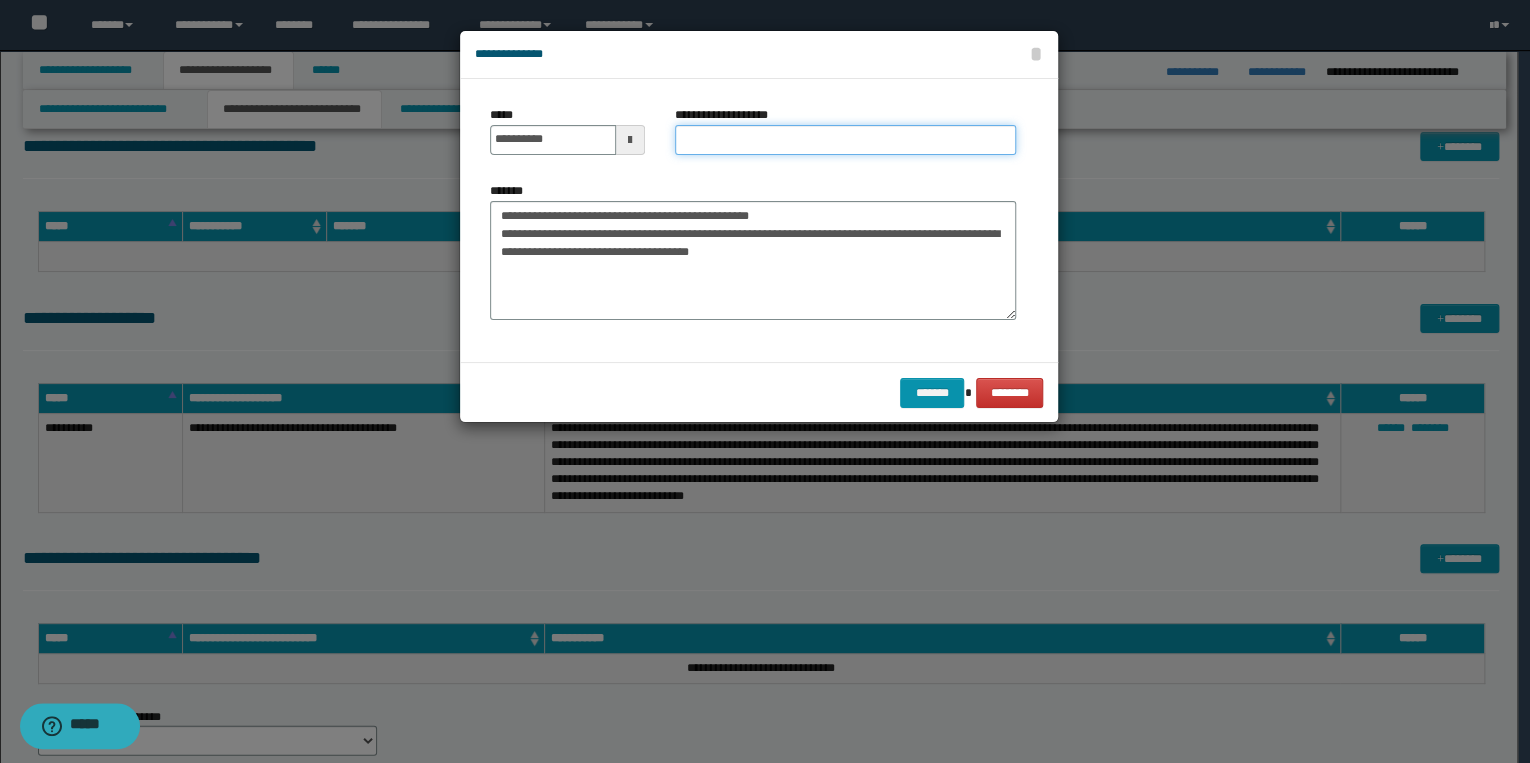 click on "**********" at bounding box center (845, 140) 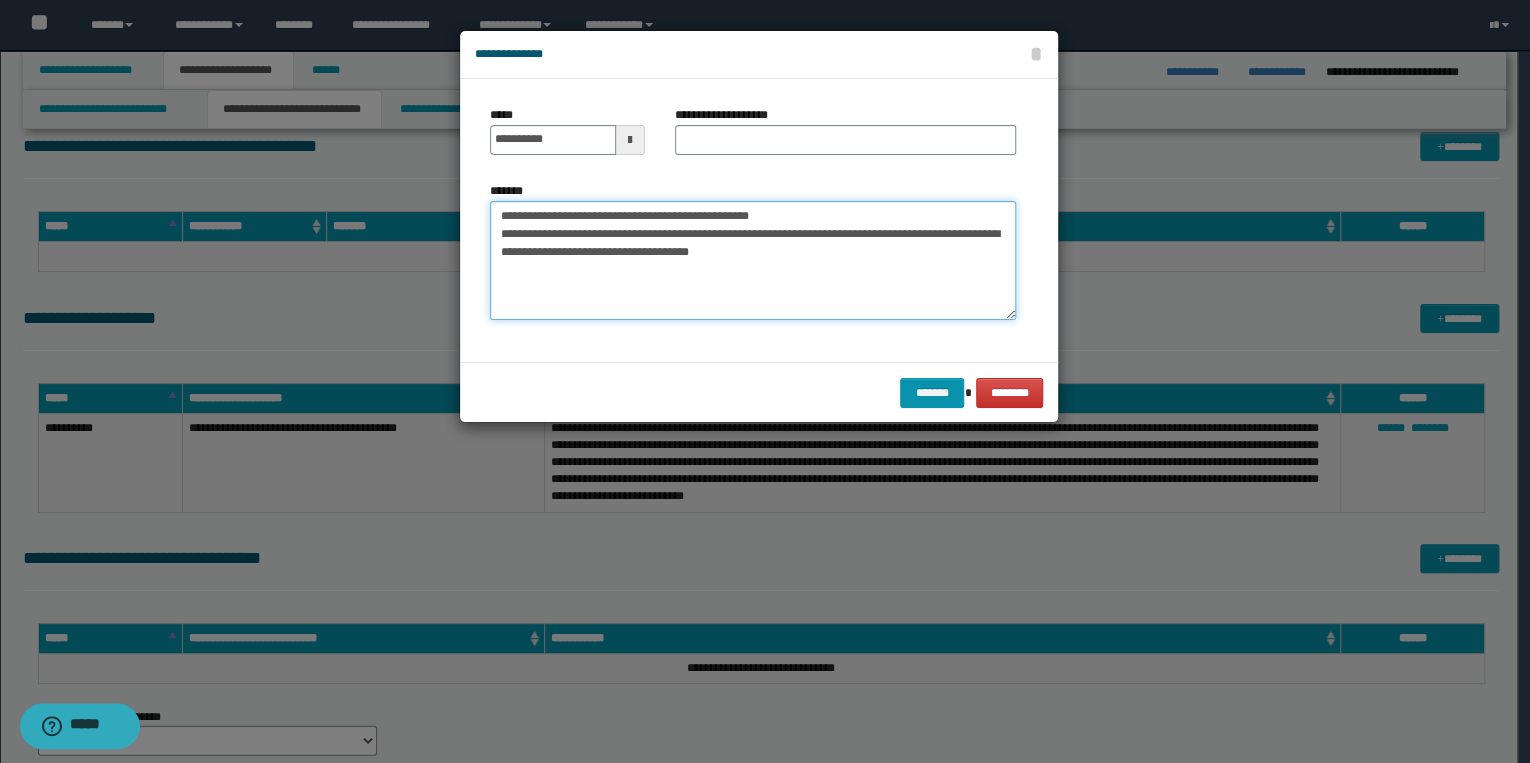 drag, startPoint x: 495, startPoint y: 215, endPoint x: 817, endPoint y: 213, distance: 322.00623 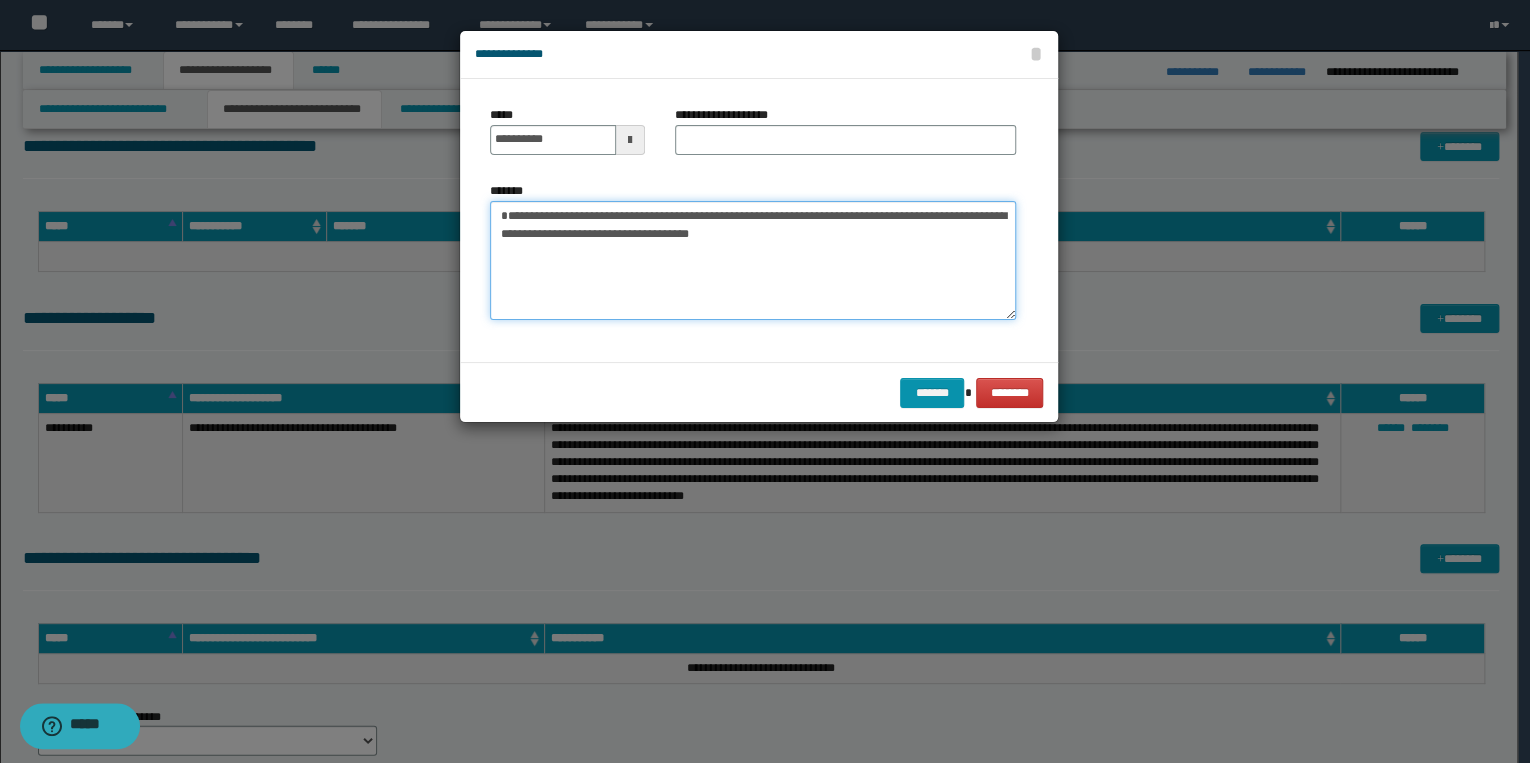 type on "**********" 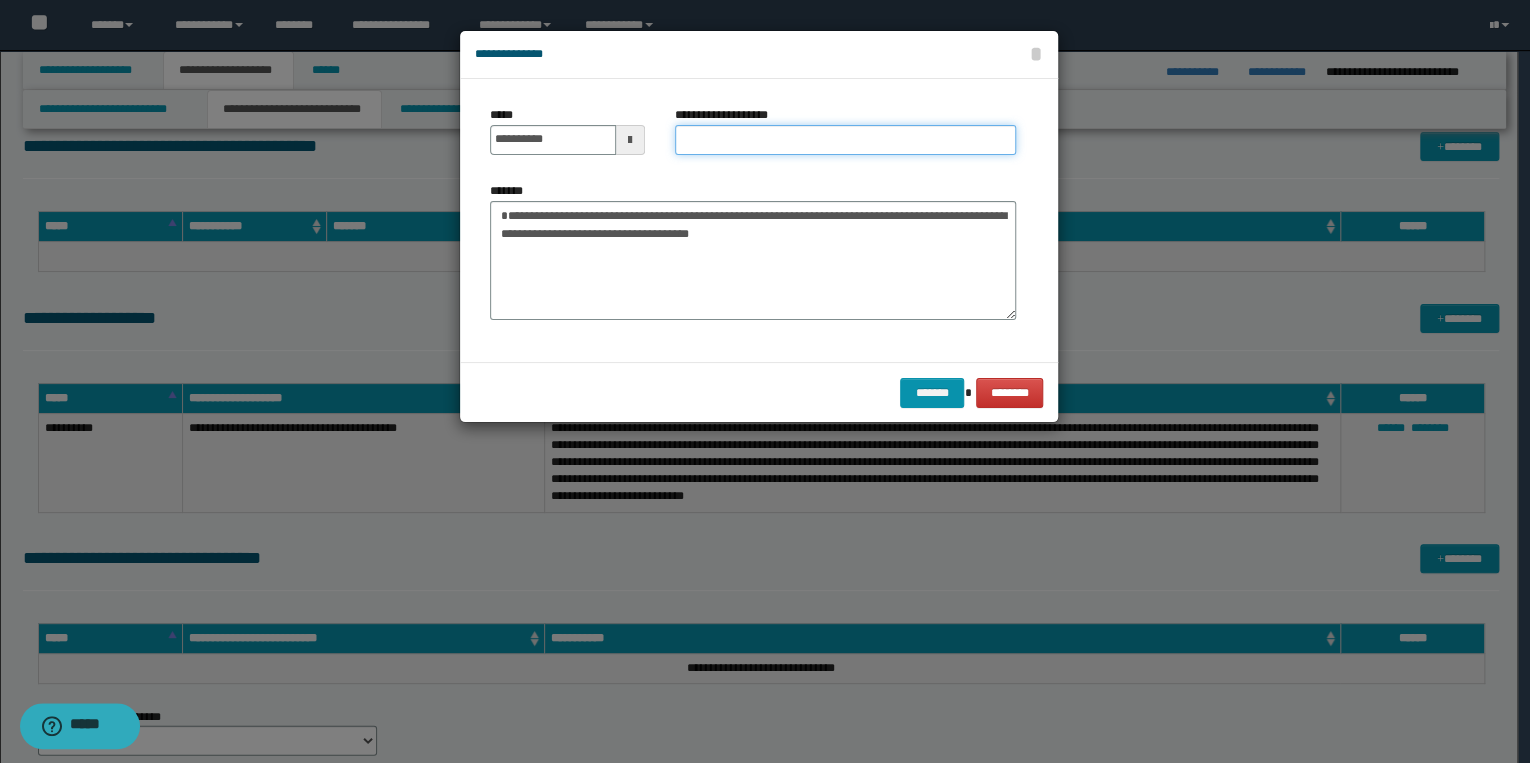 click on "**********" at bounding box center [845, 140] 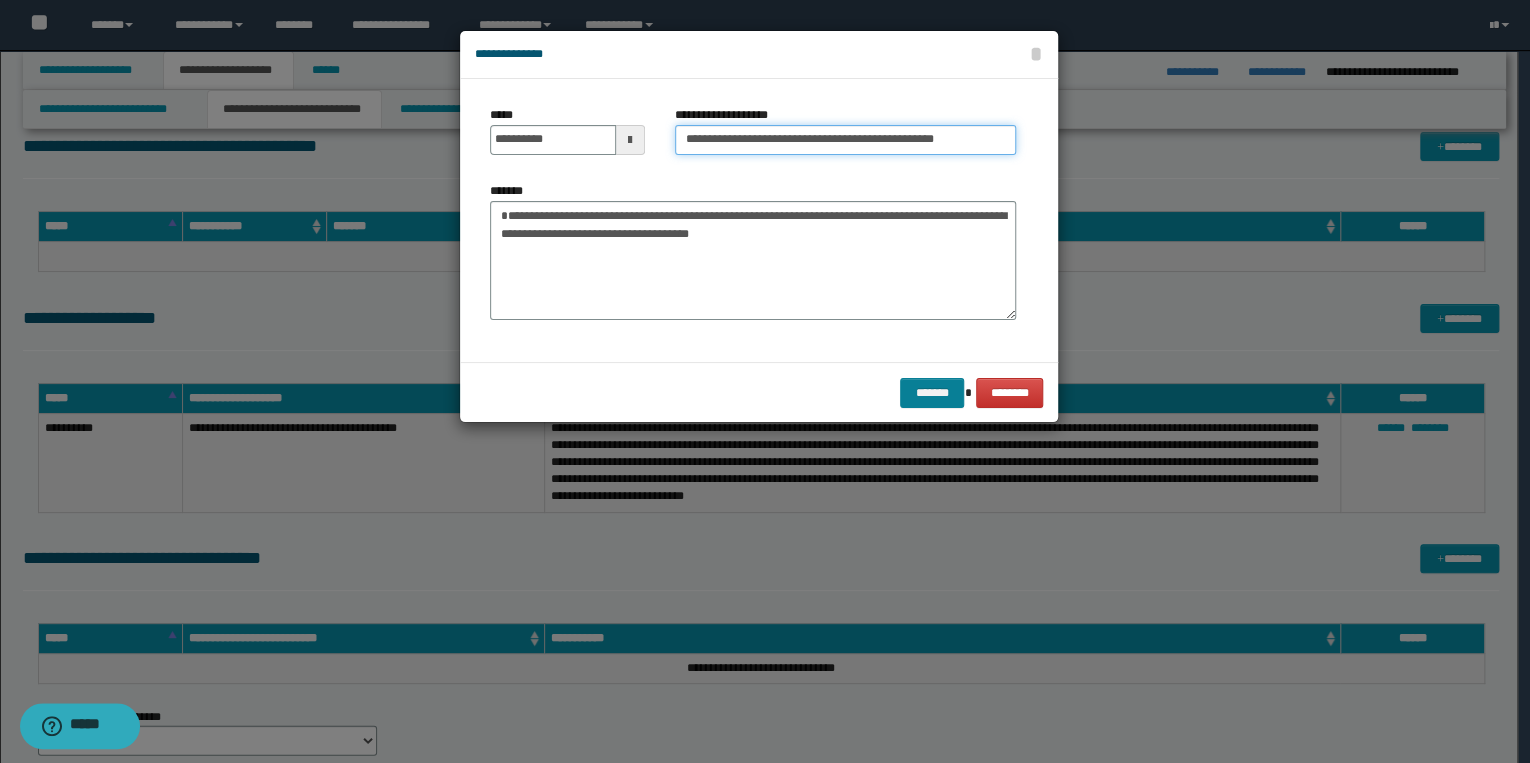 type on "**********" 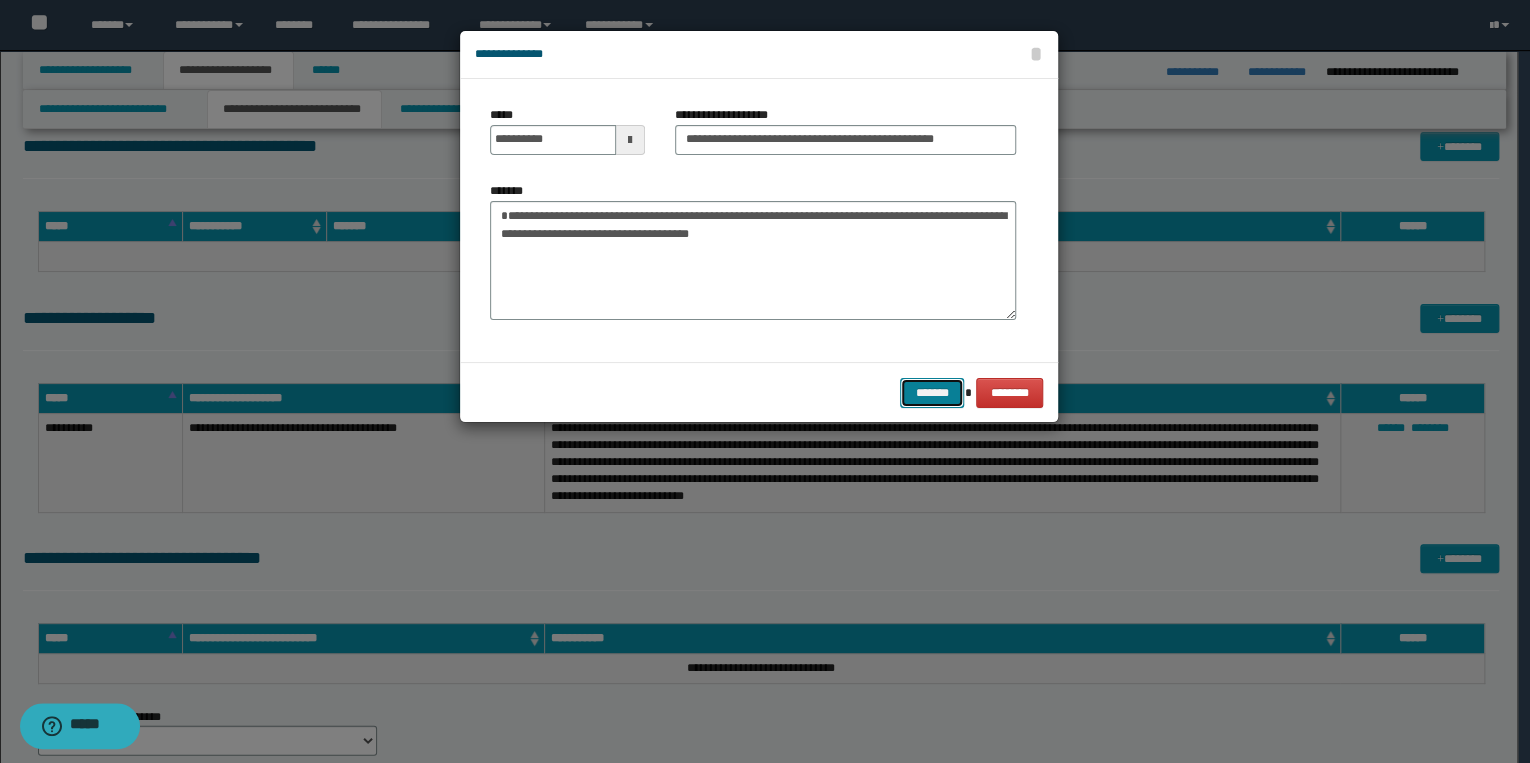 click on "*******" at bounding box center [932, 393] 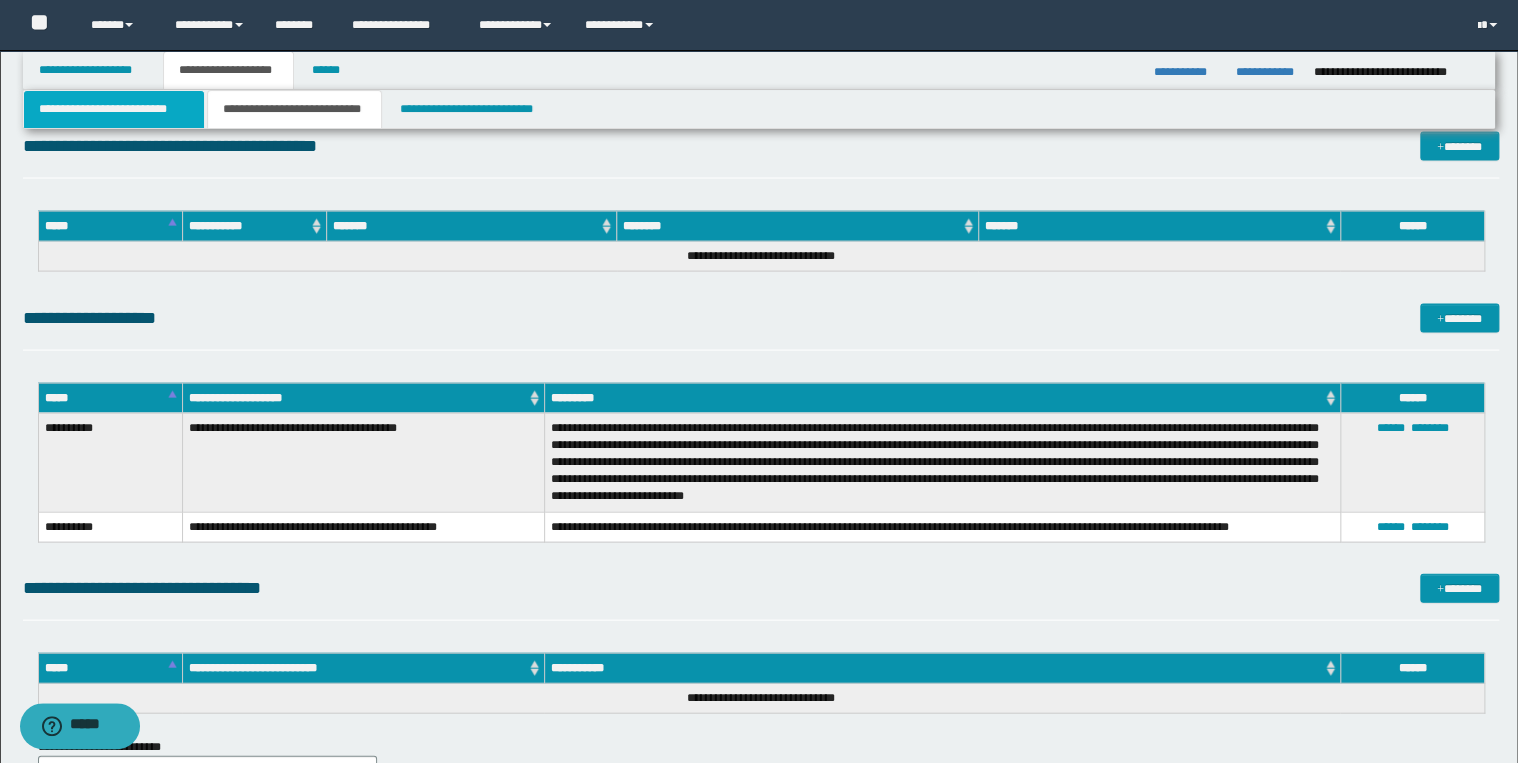 click on "**********" at bounding box center [114, 109] 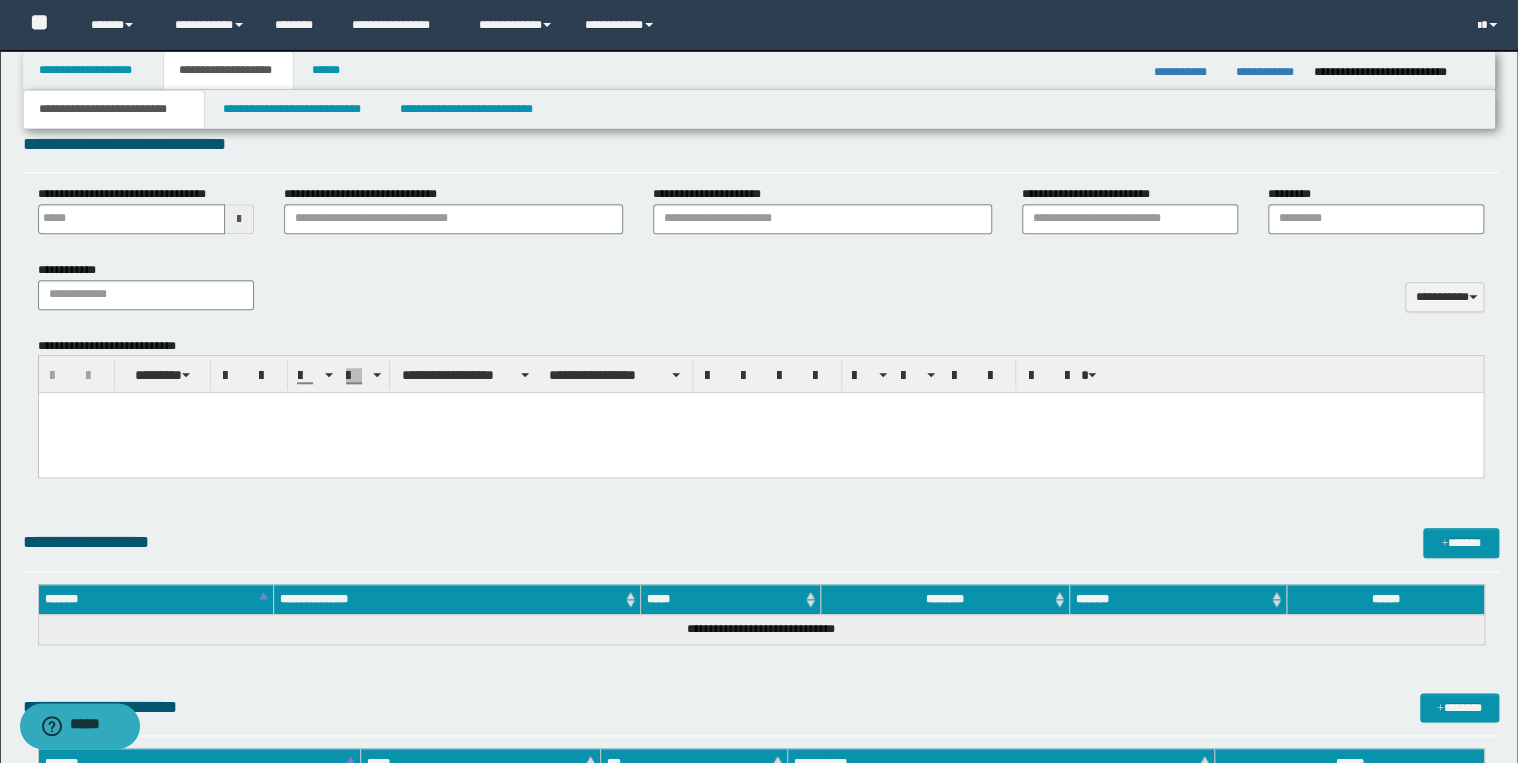 scroll, scrollTop: 747, scrollLeft: 0, axis: vertical 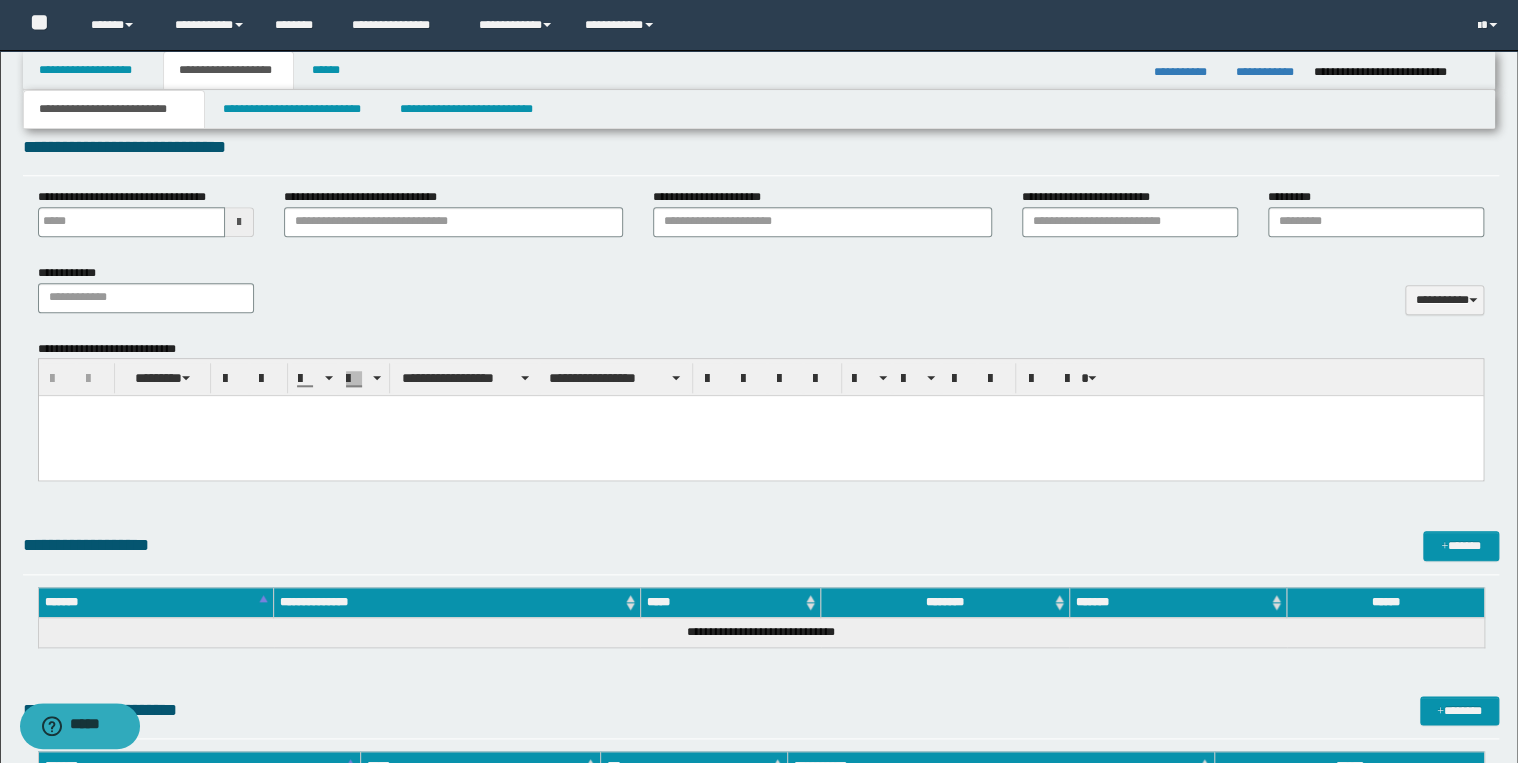 click at bounding box center (760, 436) 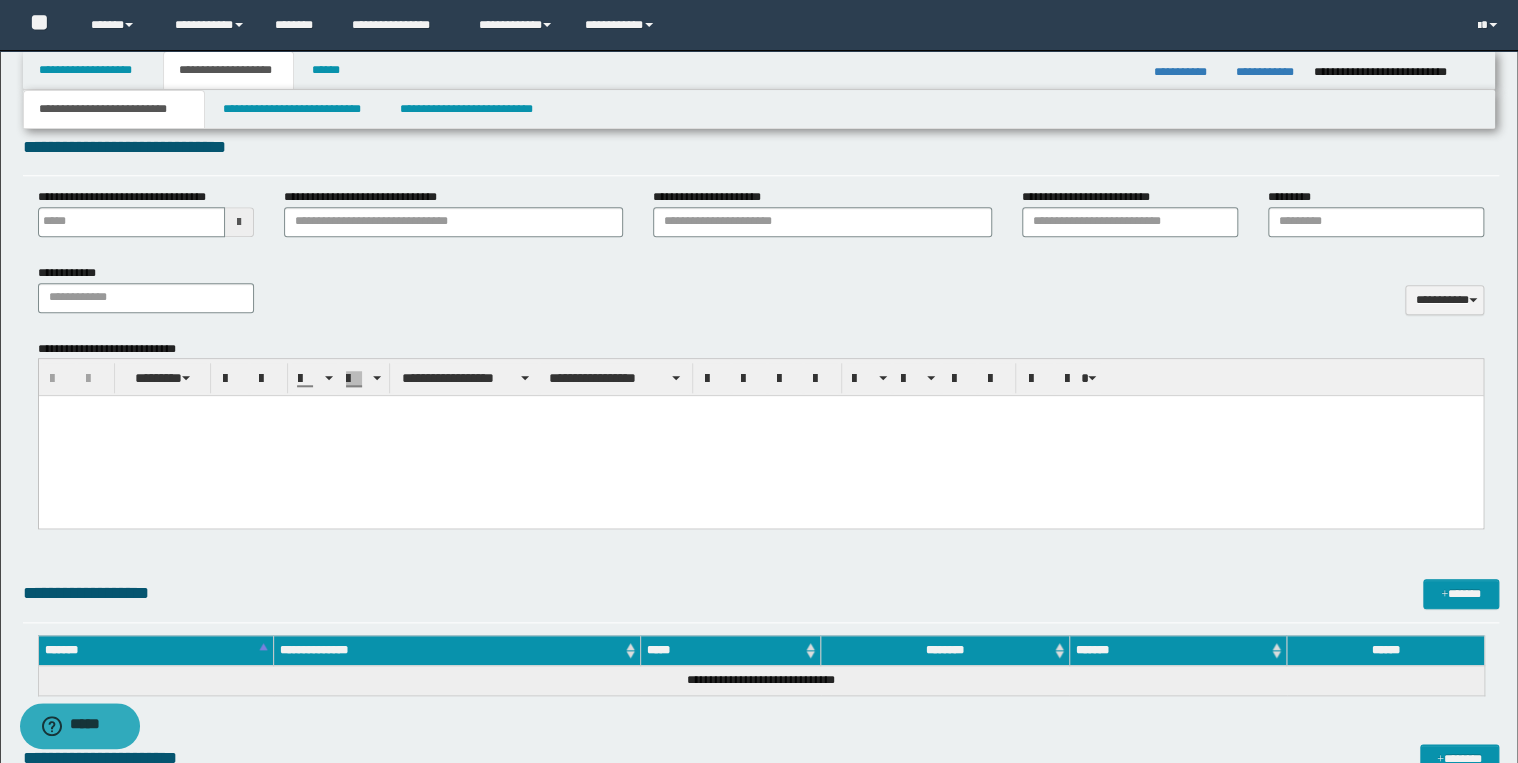 paste 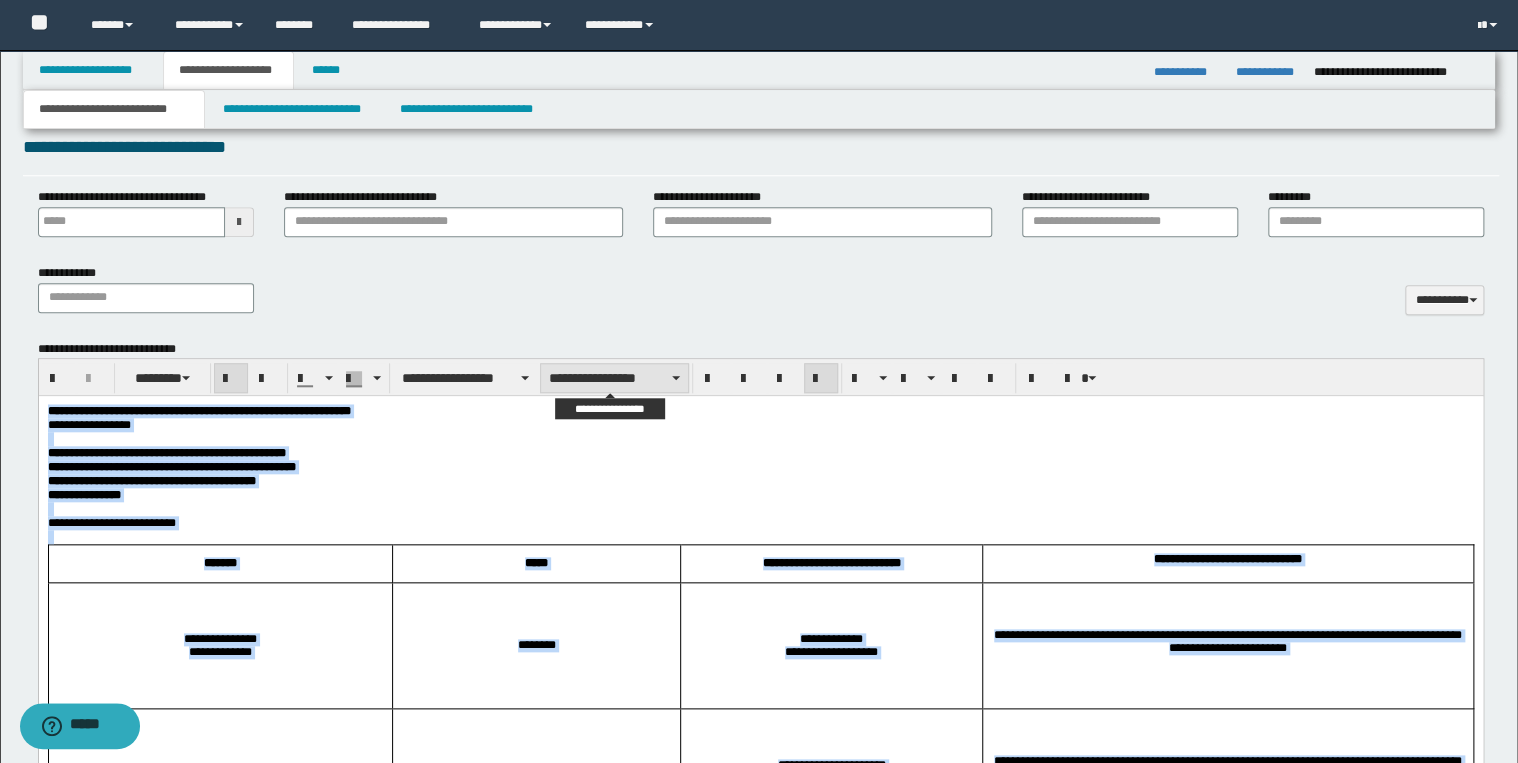 click on "**********" at bounding box center [614, 378] 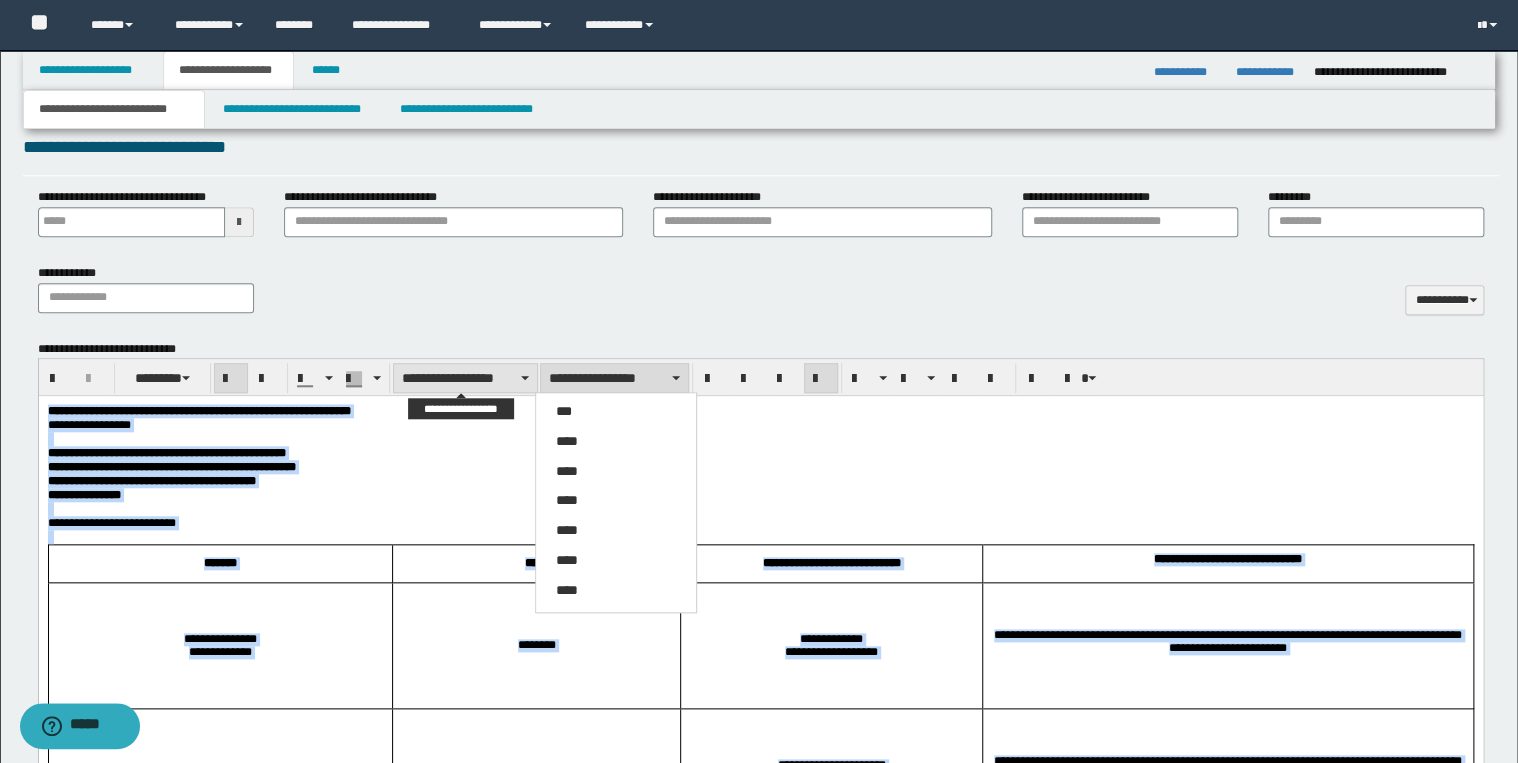click on "**********" at bounding box center (465, 378) 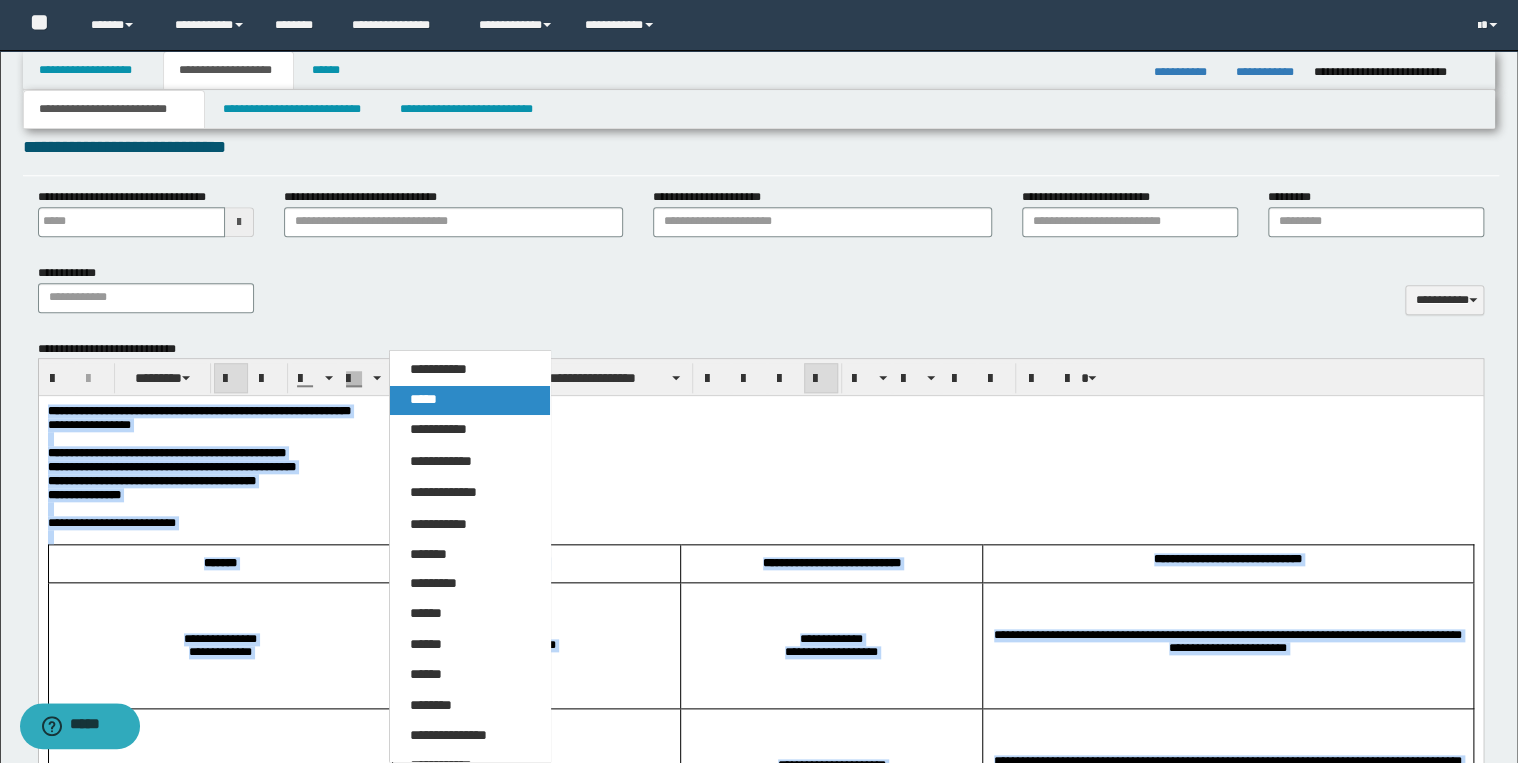 click on "*****" at bounding box center [470, 400] 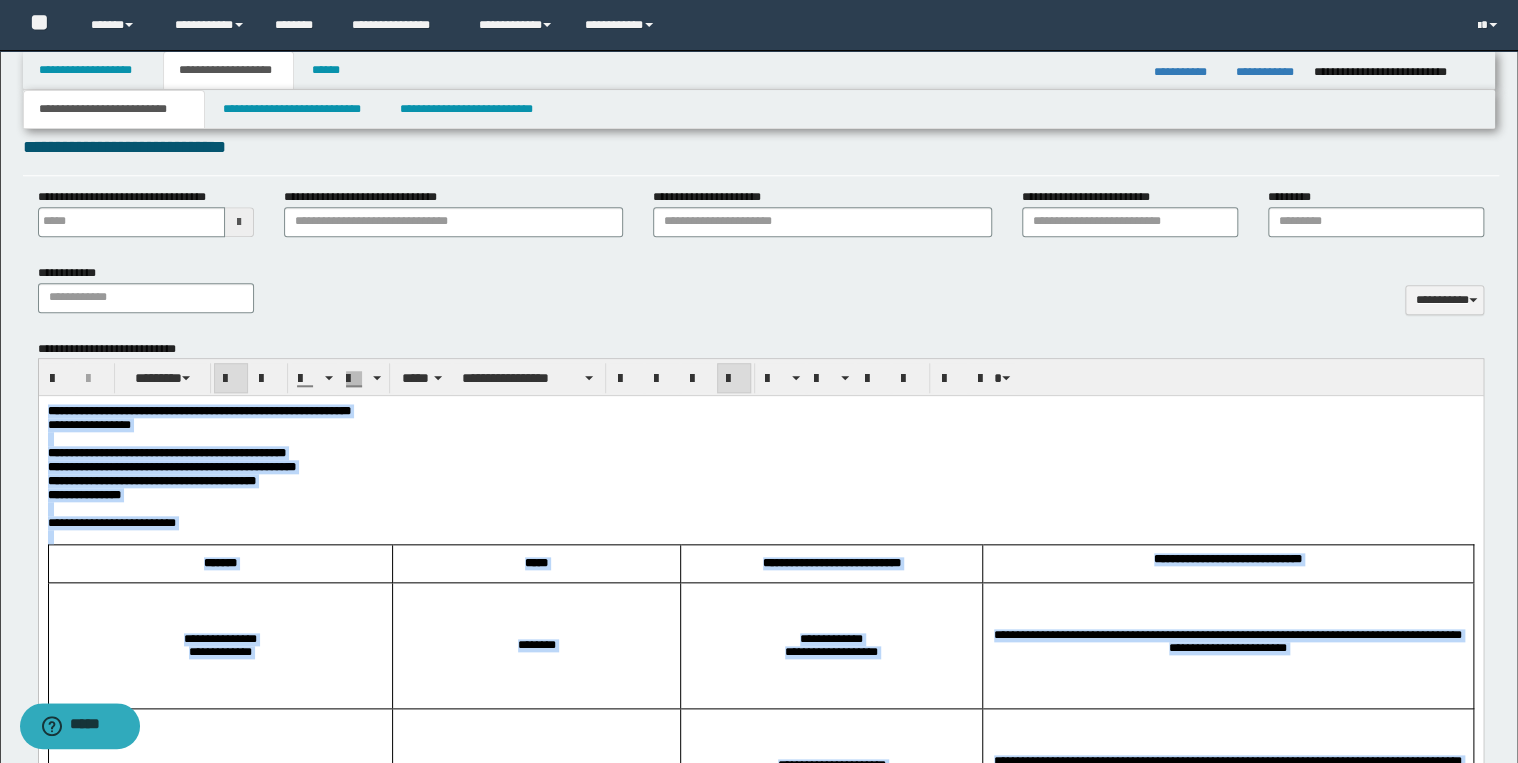 click at bounding box center (734, 379) 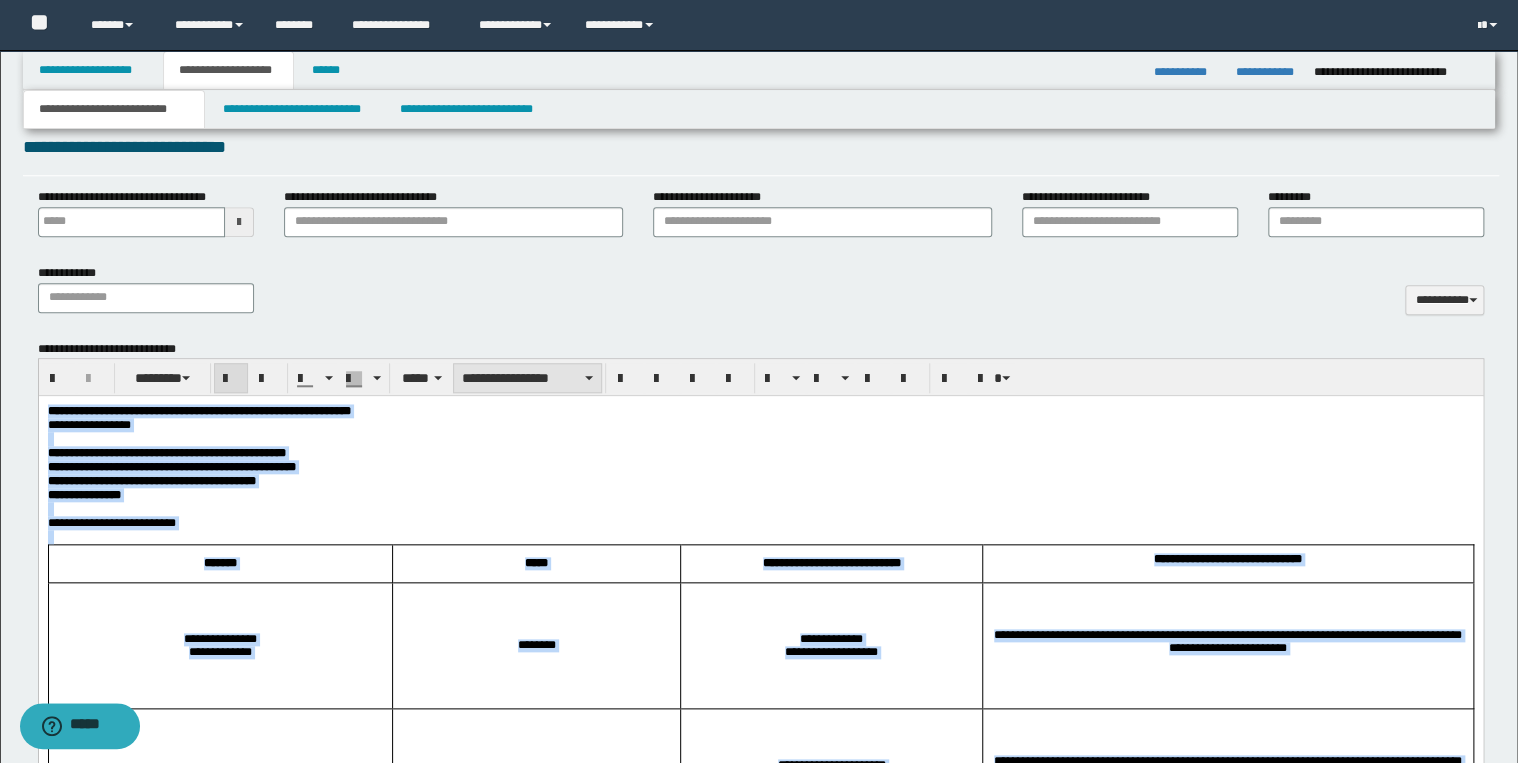 click on "**********" at bounding box center (527, 378) 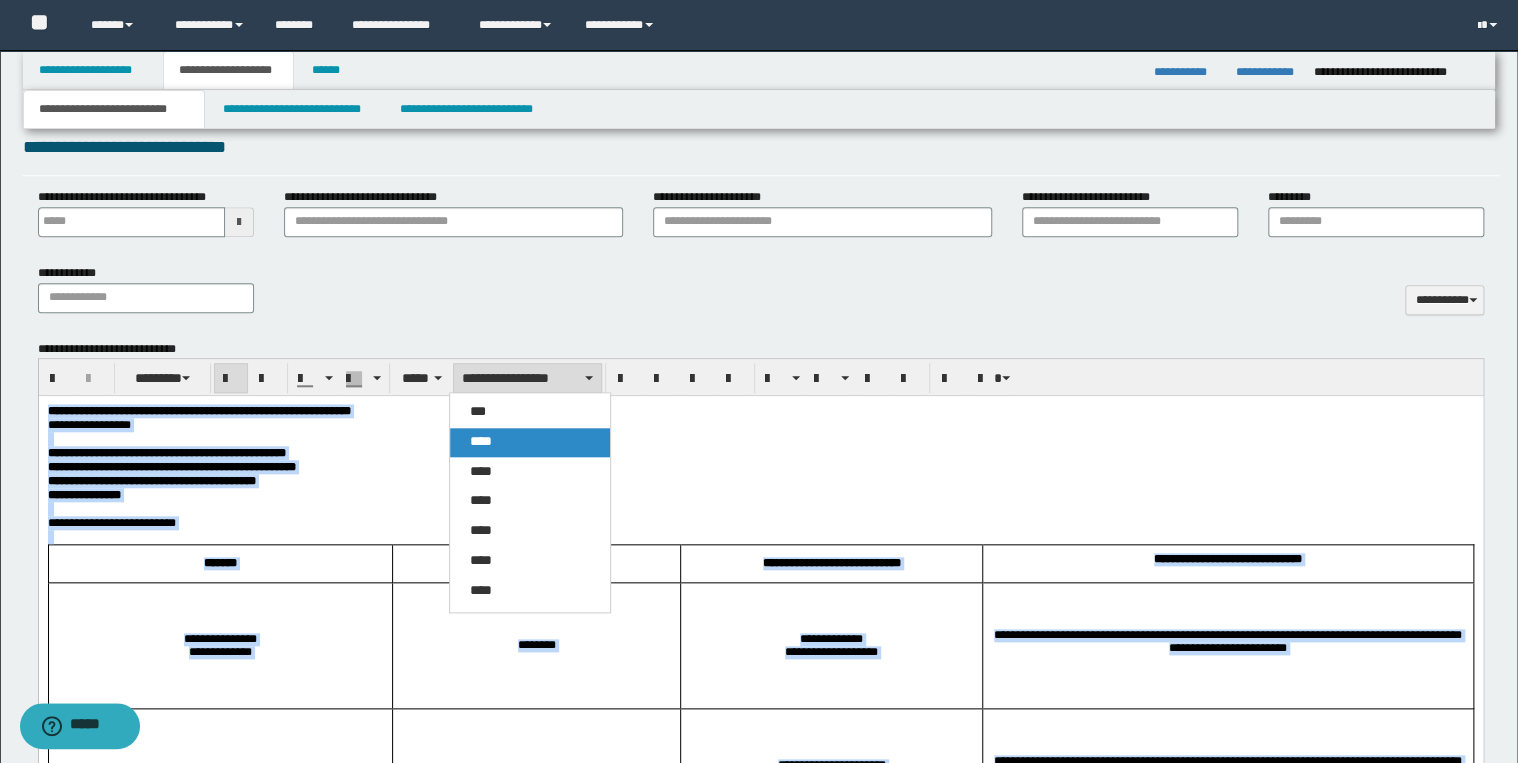 click on "****" at bounding box center [530, 442] 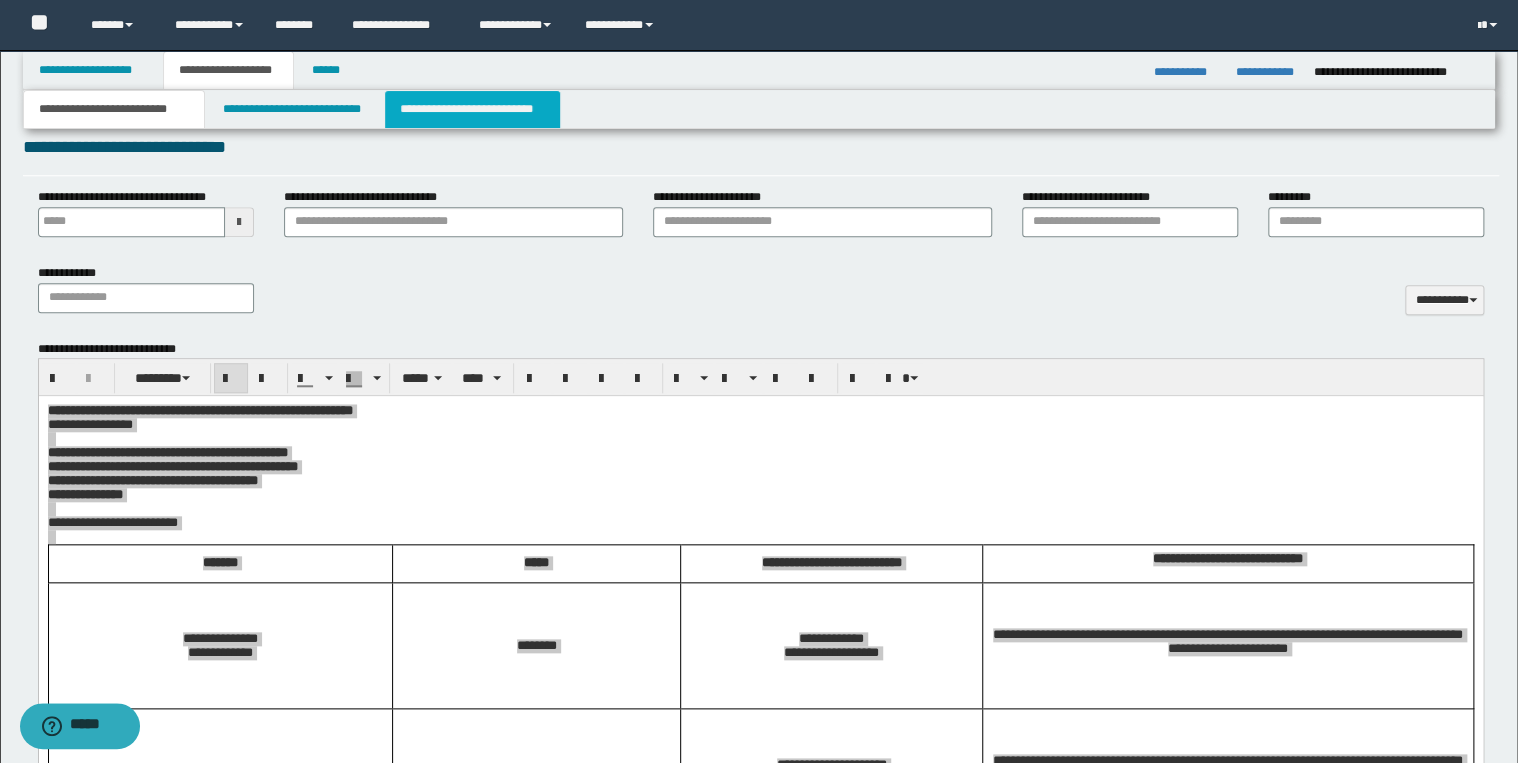 click on "**********" at bounding box center [472, 109] 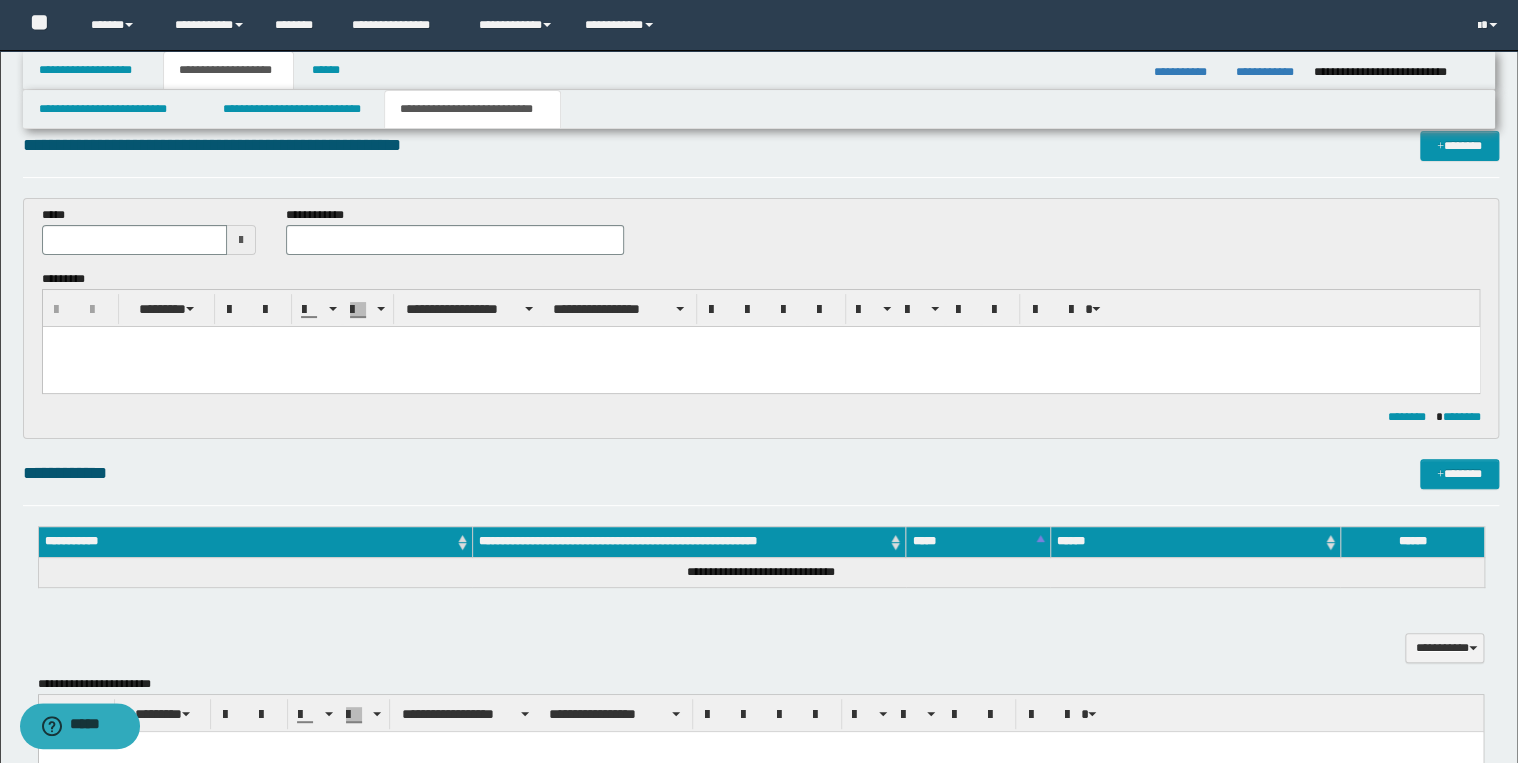 scroll, scrollTop: 0, scrollLeft: 0, axis: both 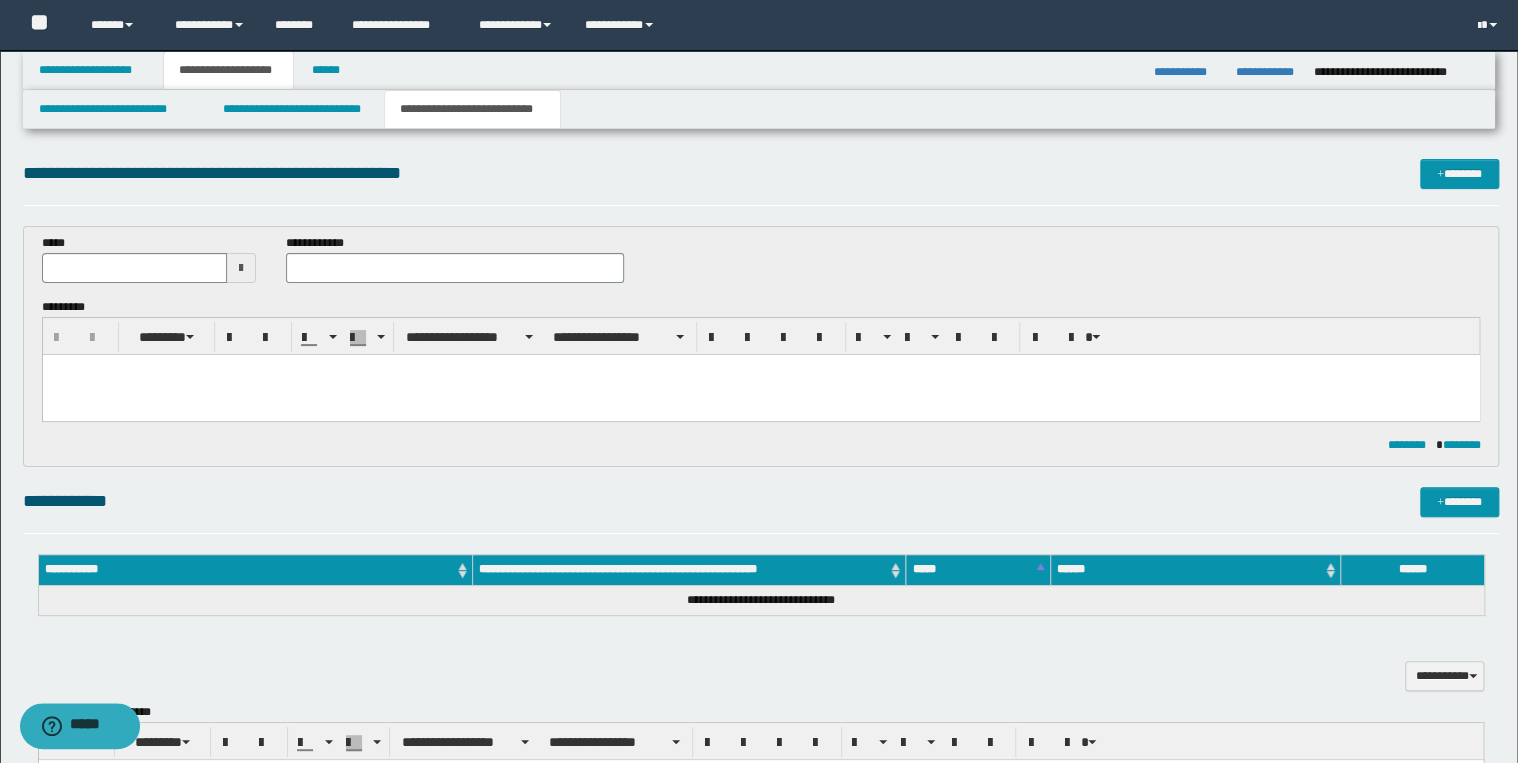 click on "**********" at bounding box center (472, 109) 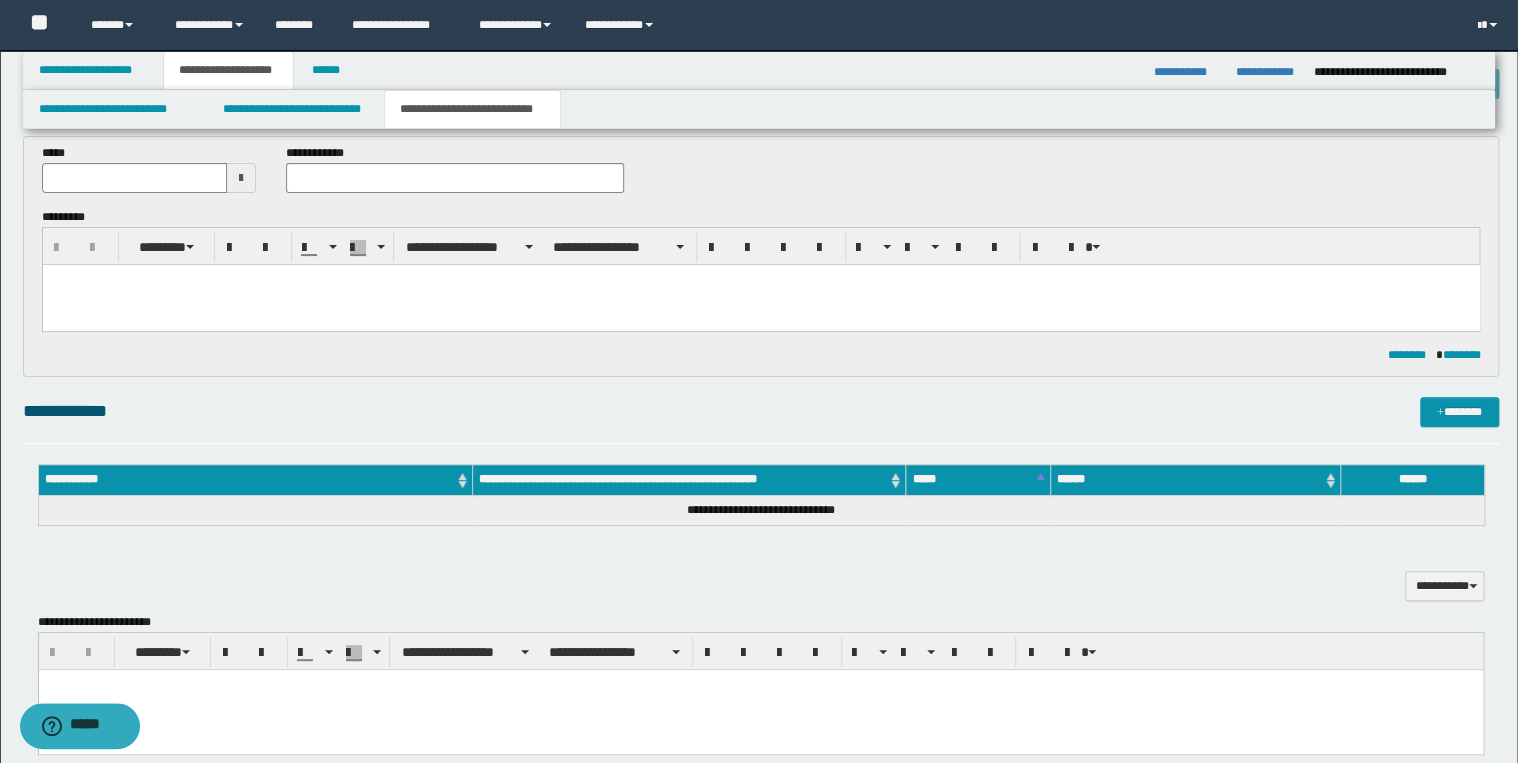 scroll, scrollTop: 0, scrollLeft: 0, axis: both 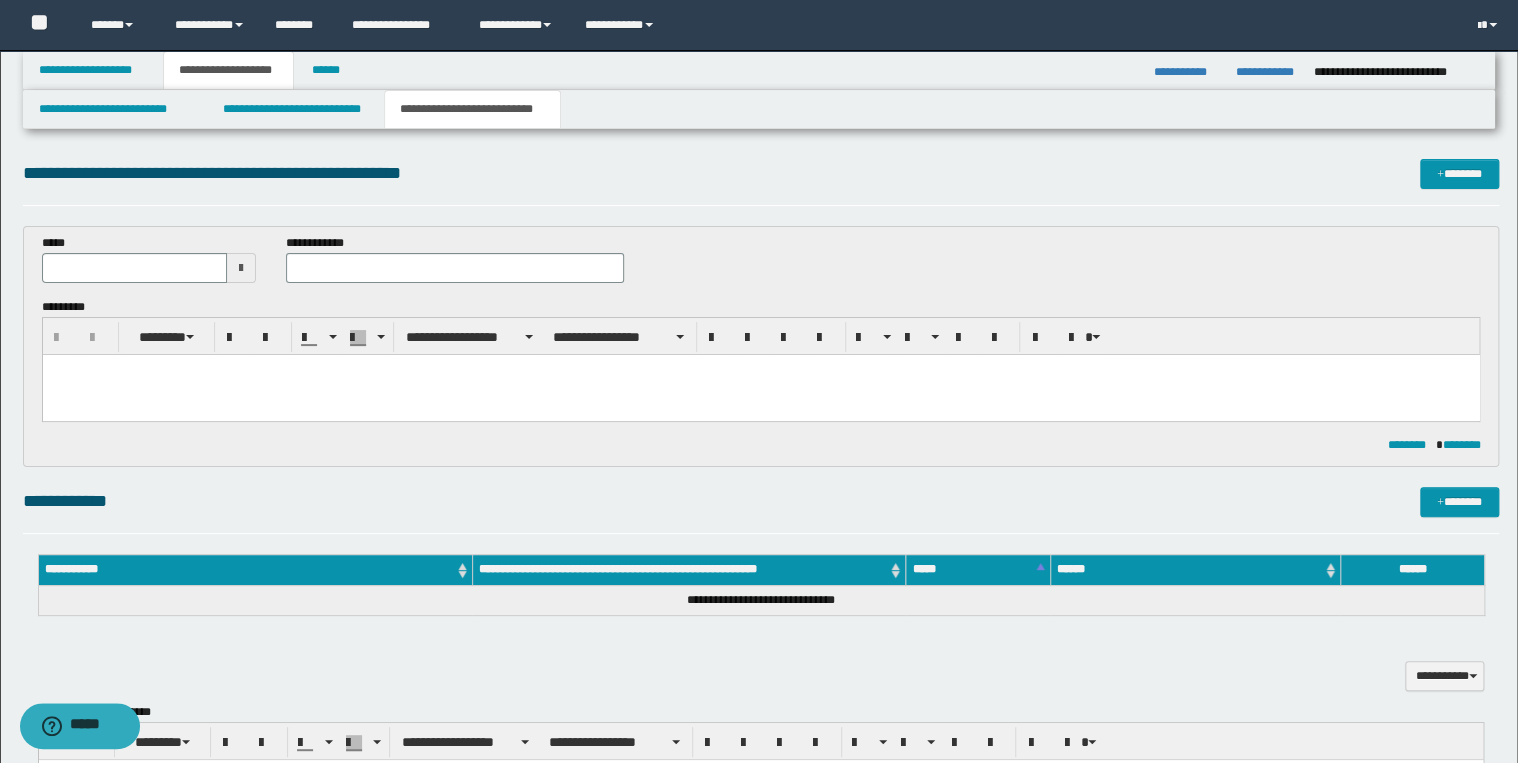 click at bounding box center (760, 395) 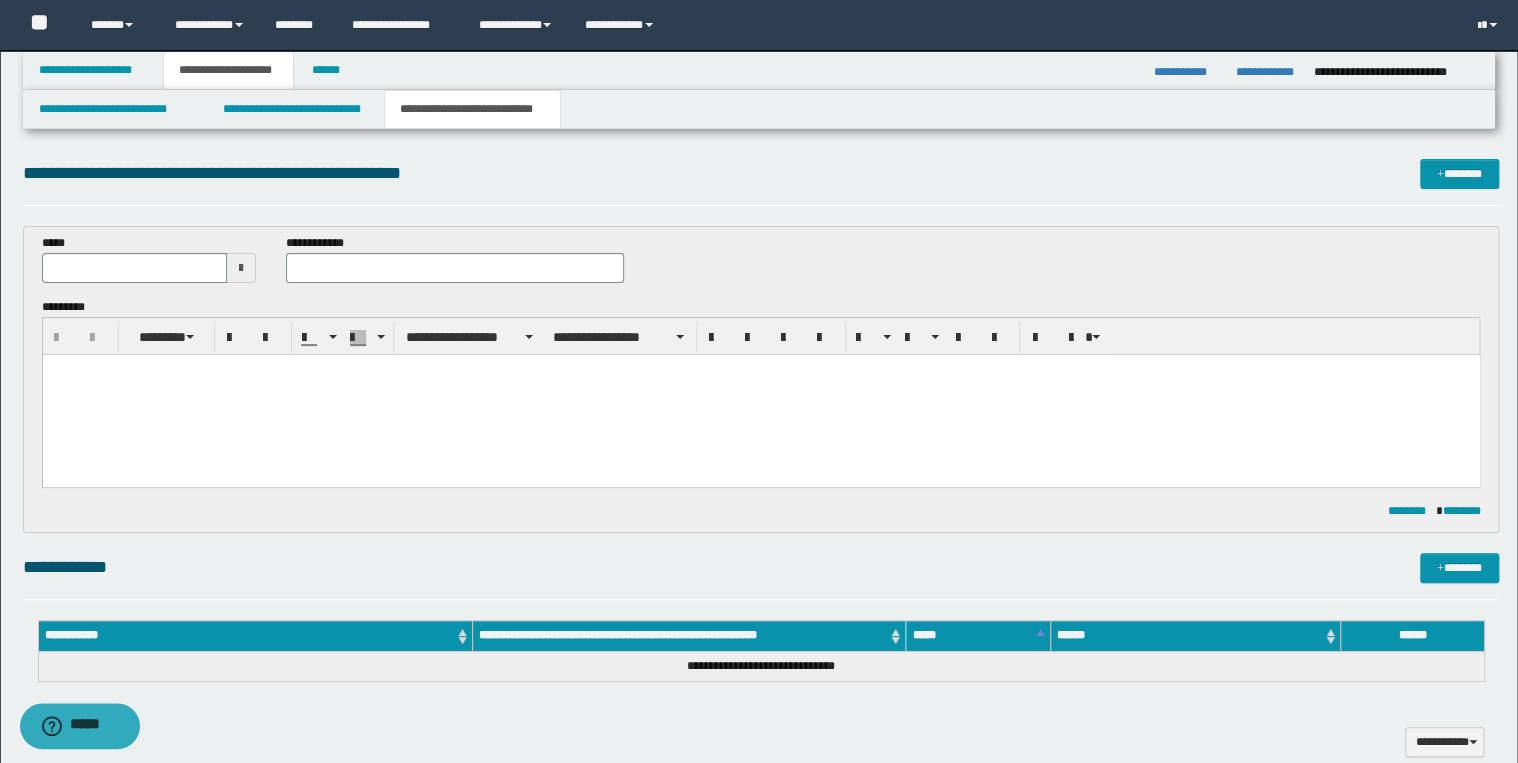 paste 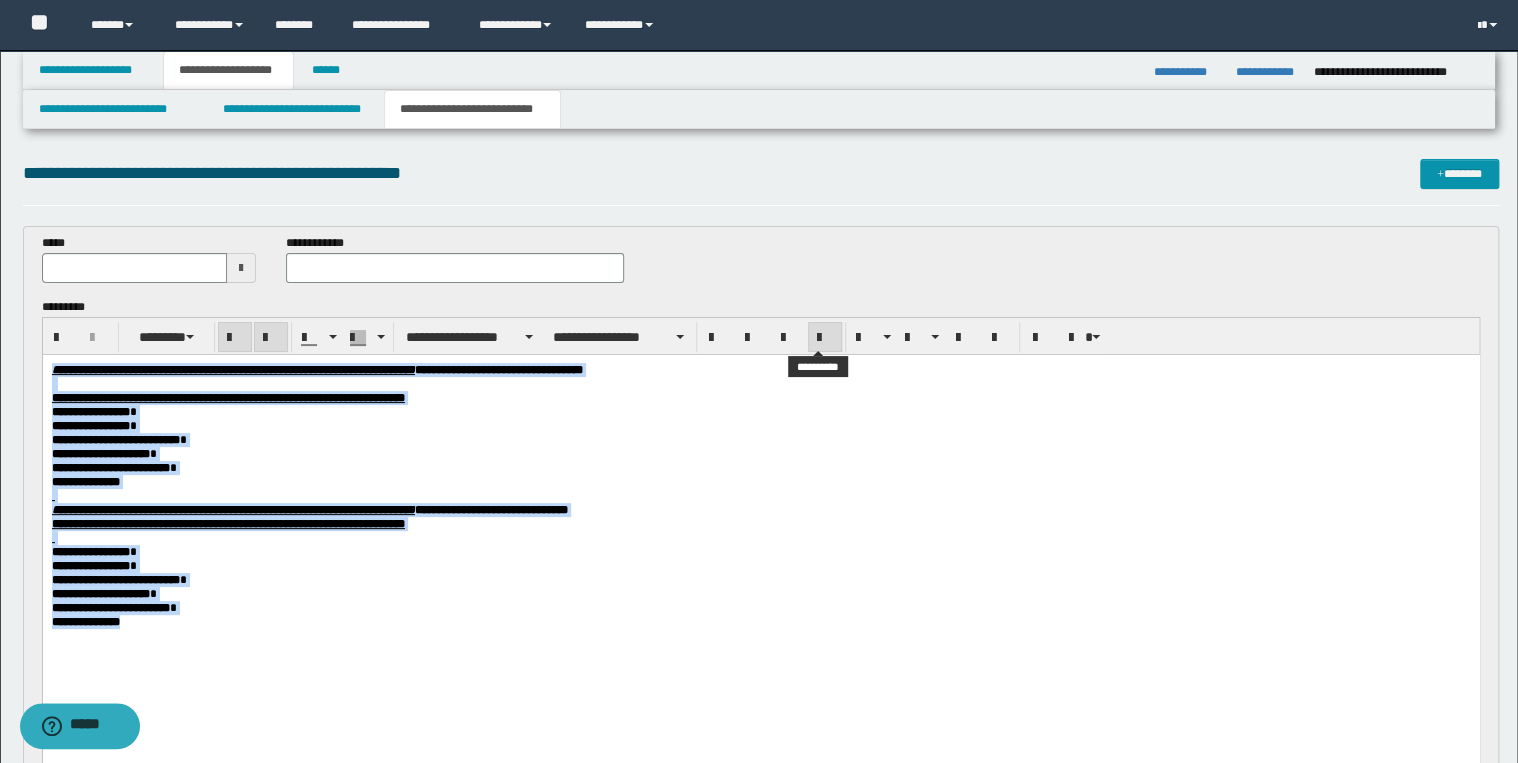 click at bounding box center [825, 338] 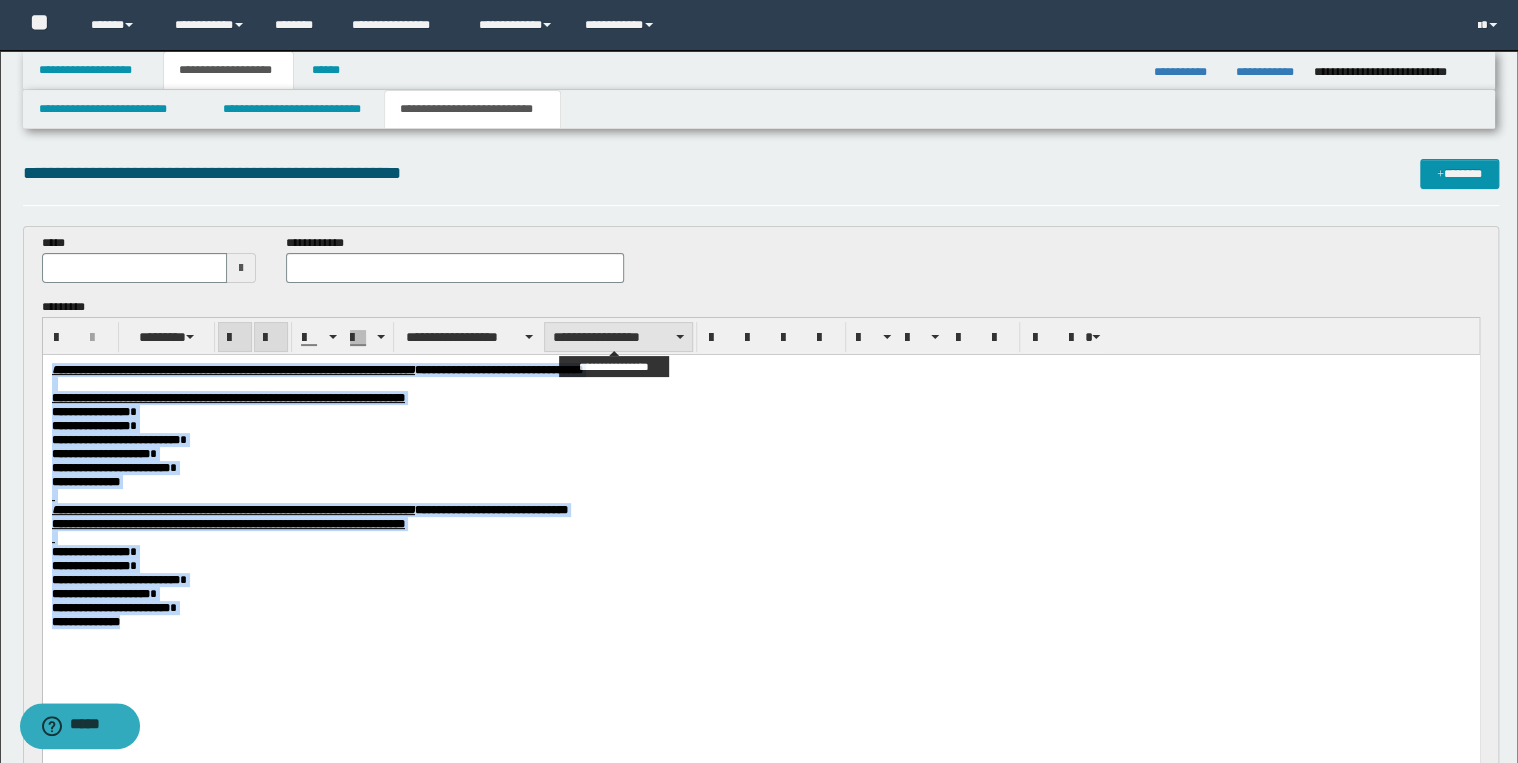click on "**********" at bounding box center (618, 337) 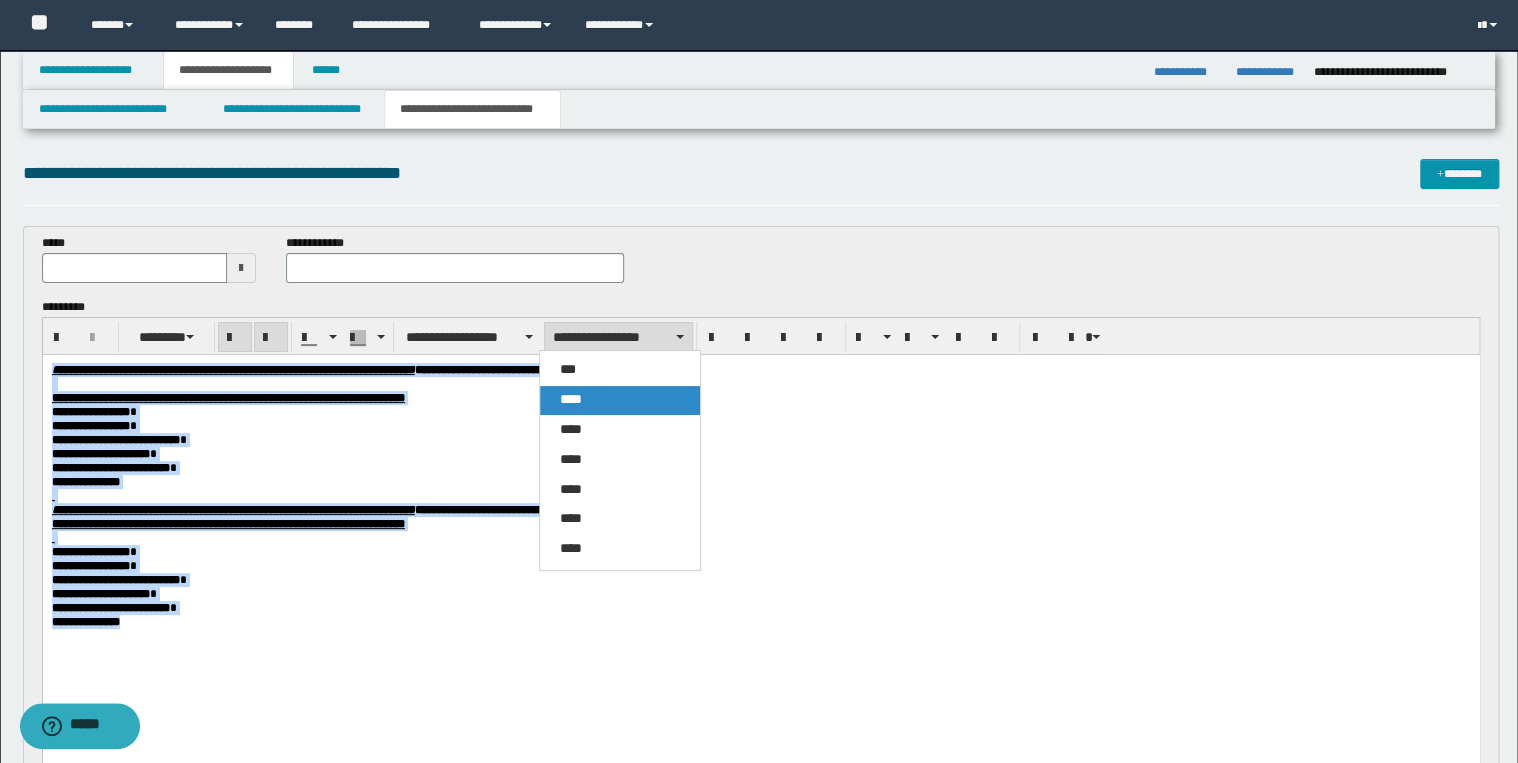 click on "****" at bounding box center [620, 400] 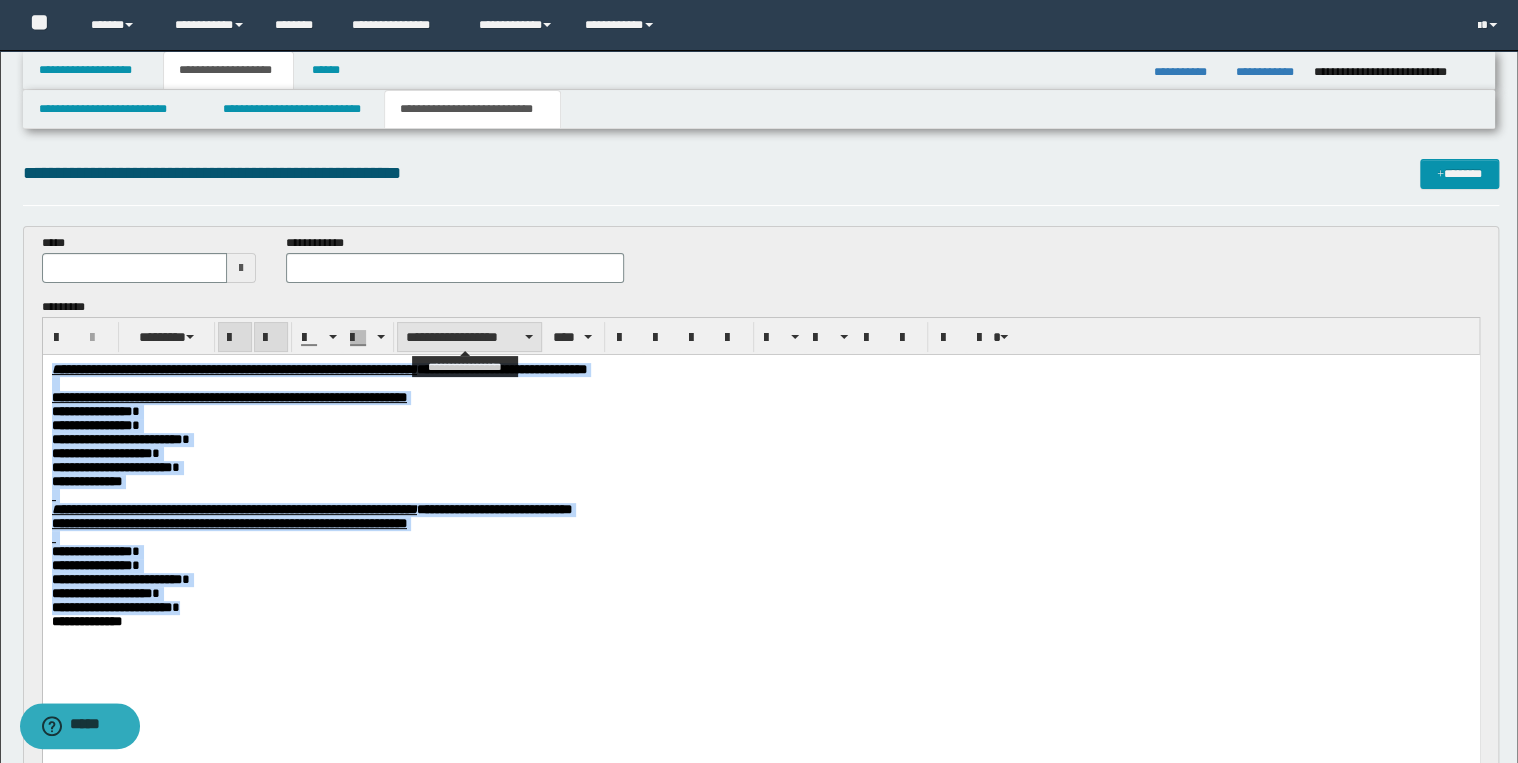 click on "**********" at bounding box center (469, 337) 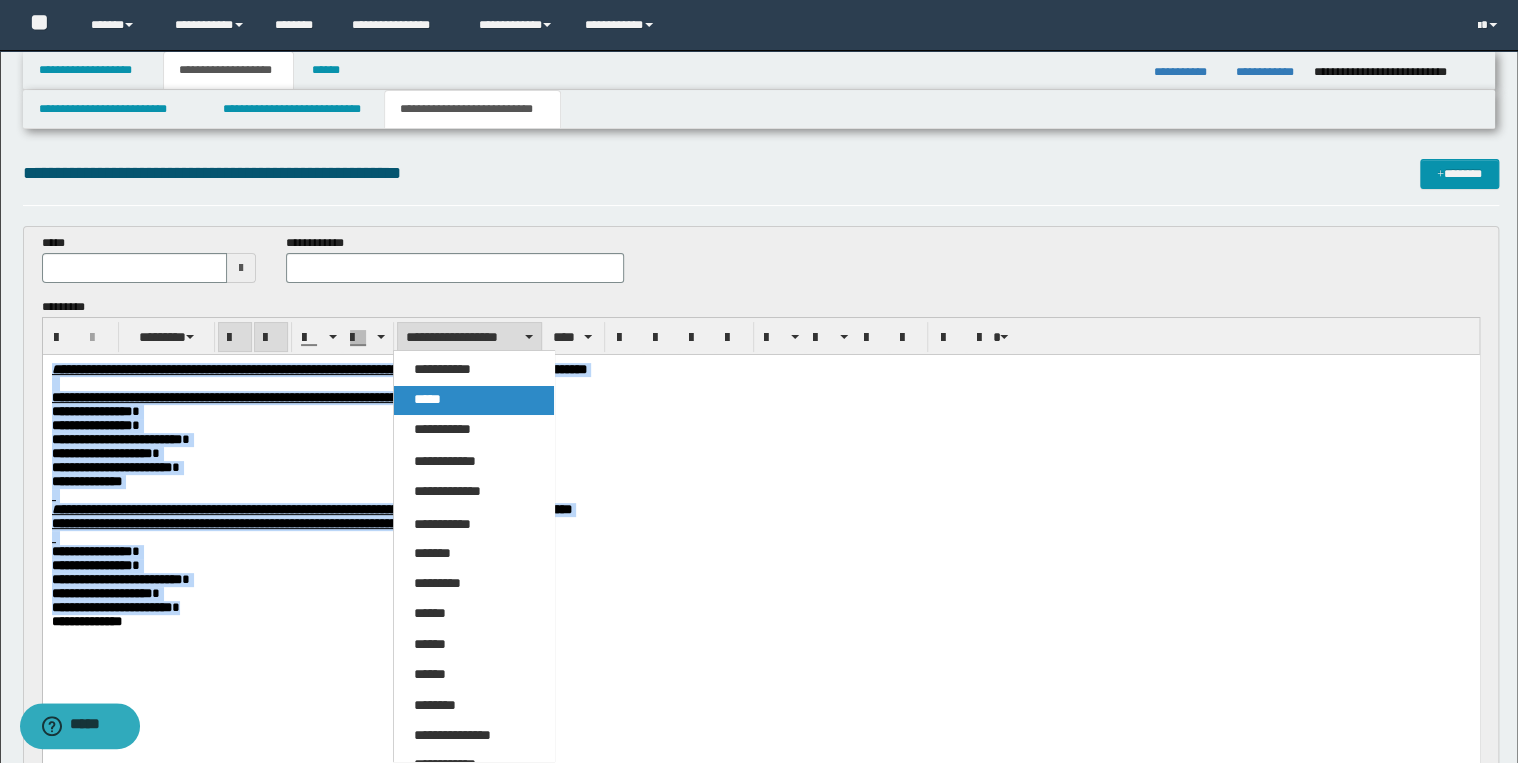 click on "*****" at bounding box center (474, 400) 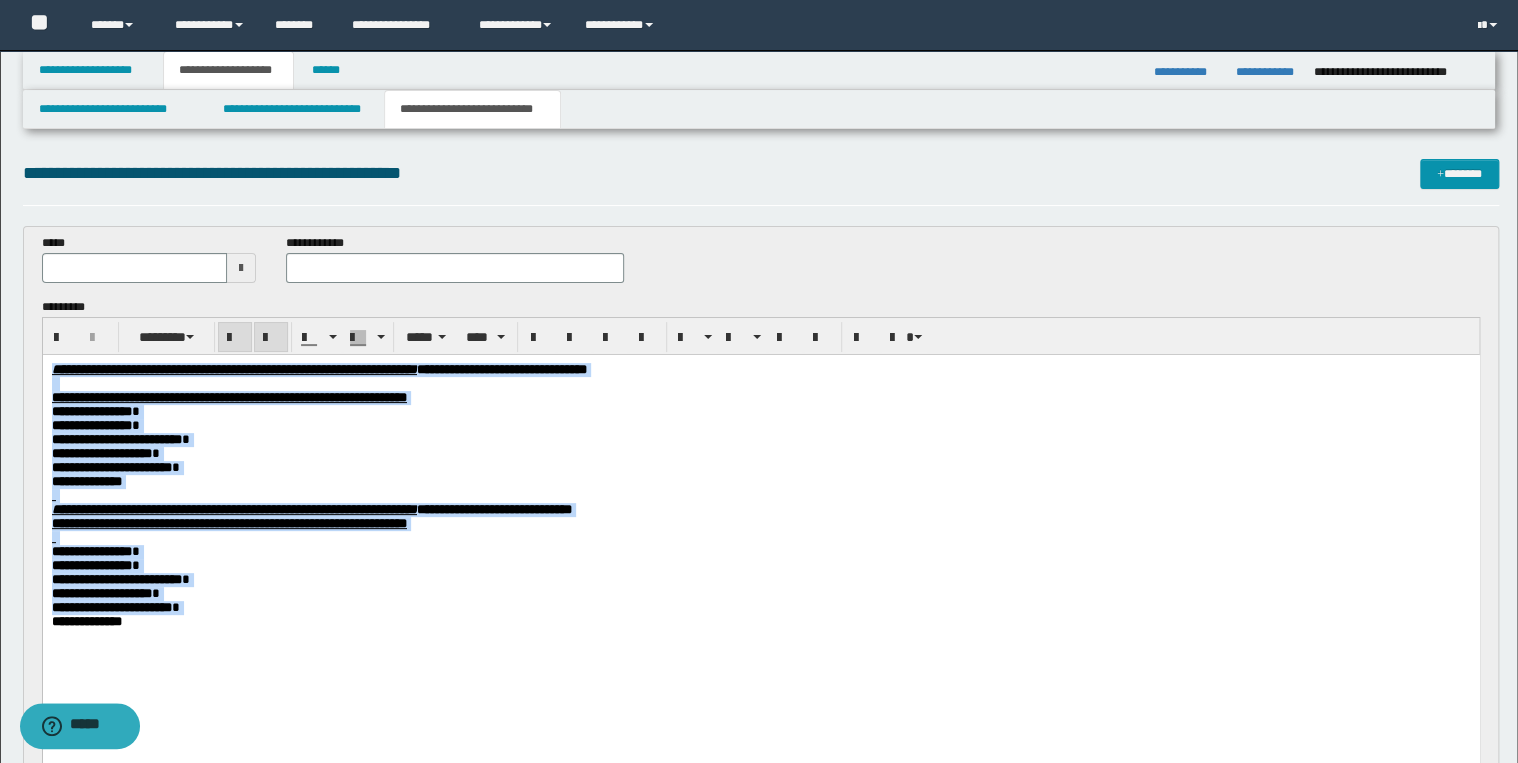 click on "**********" at bounding box center (760, 468) 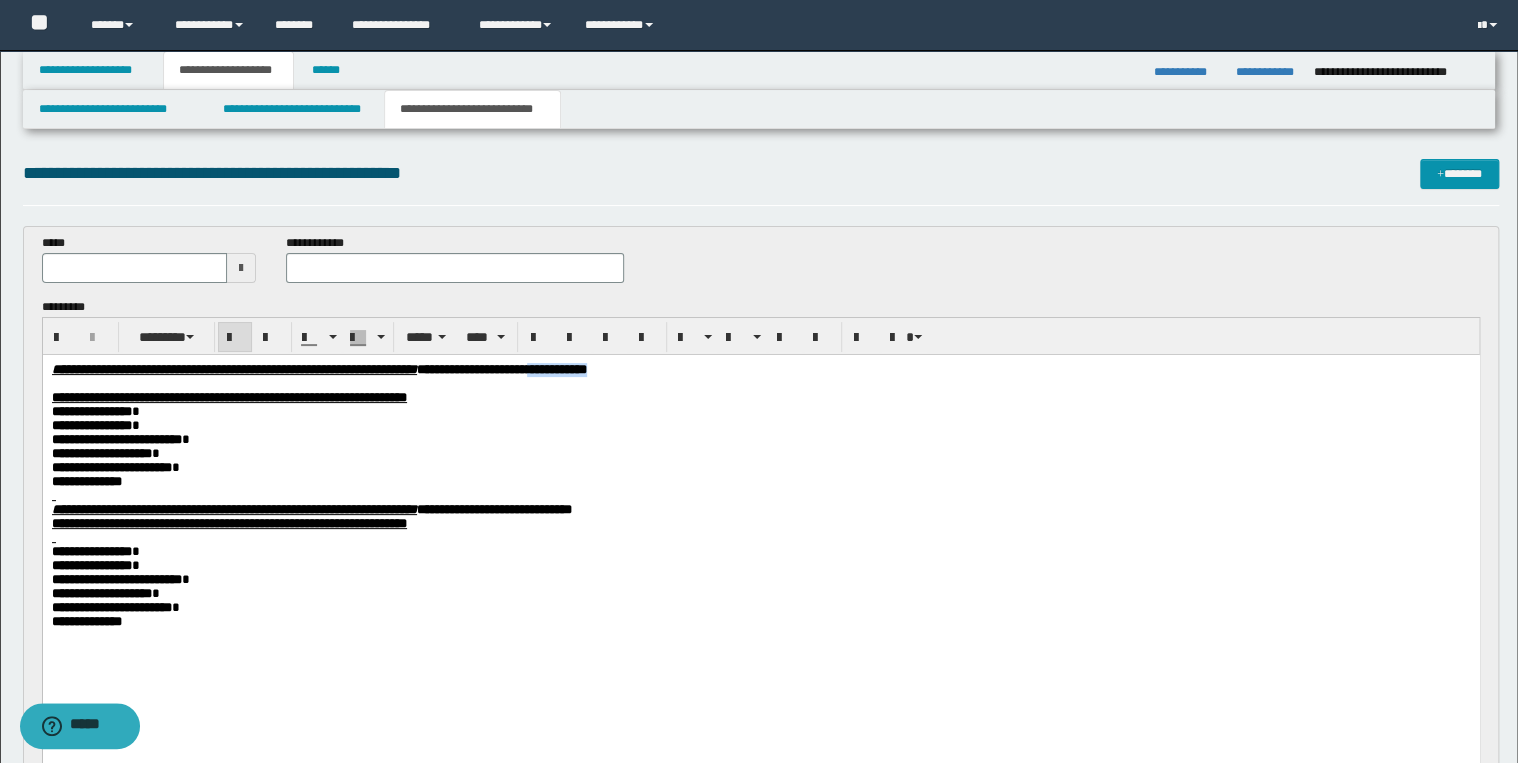 drag, startPoint x: 760, startPoint y: 374, endPoint x: 836, endPoint y: 374, distance: 76 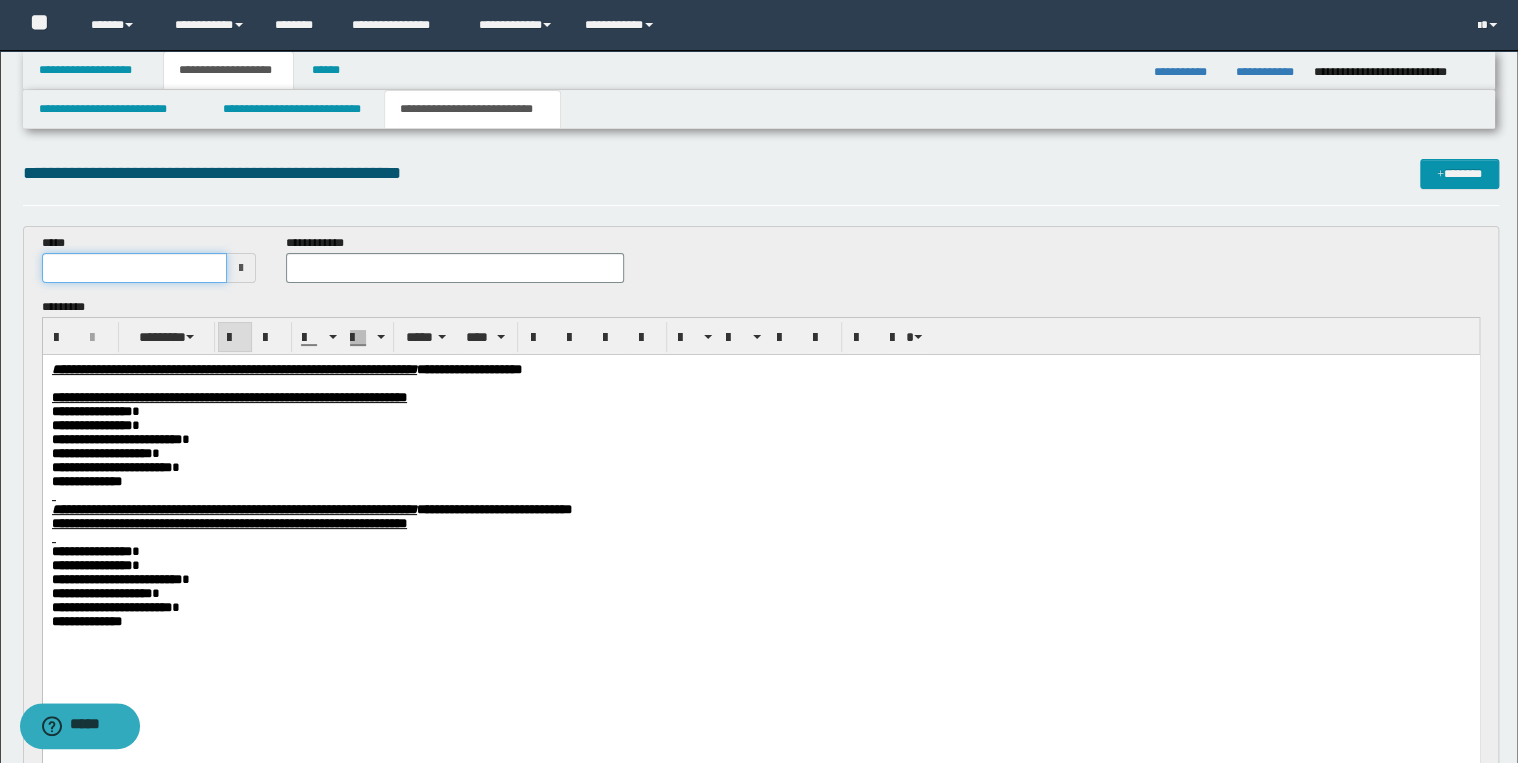 click at bounding box center (135, 268) 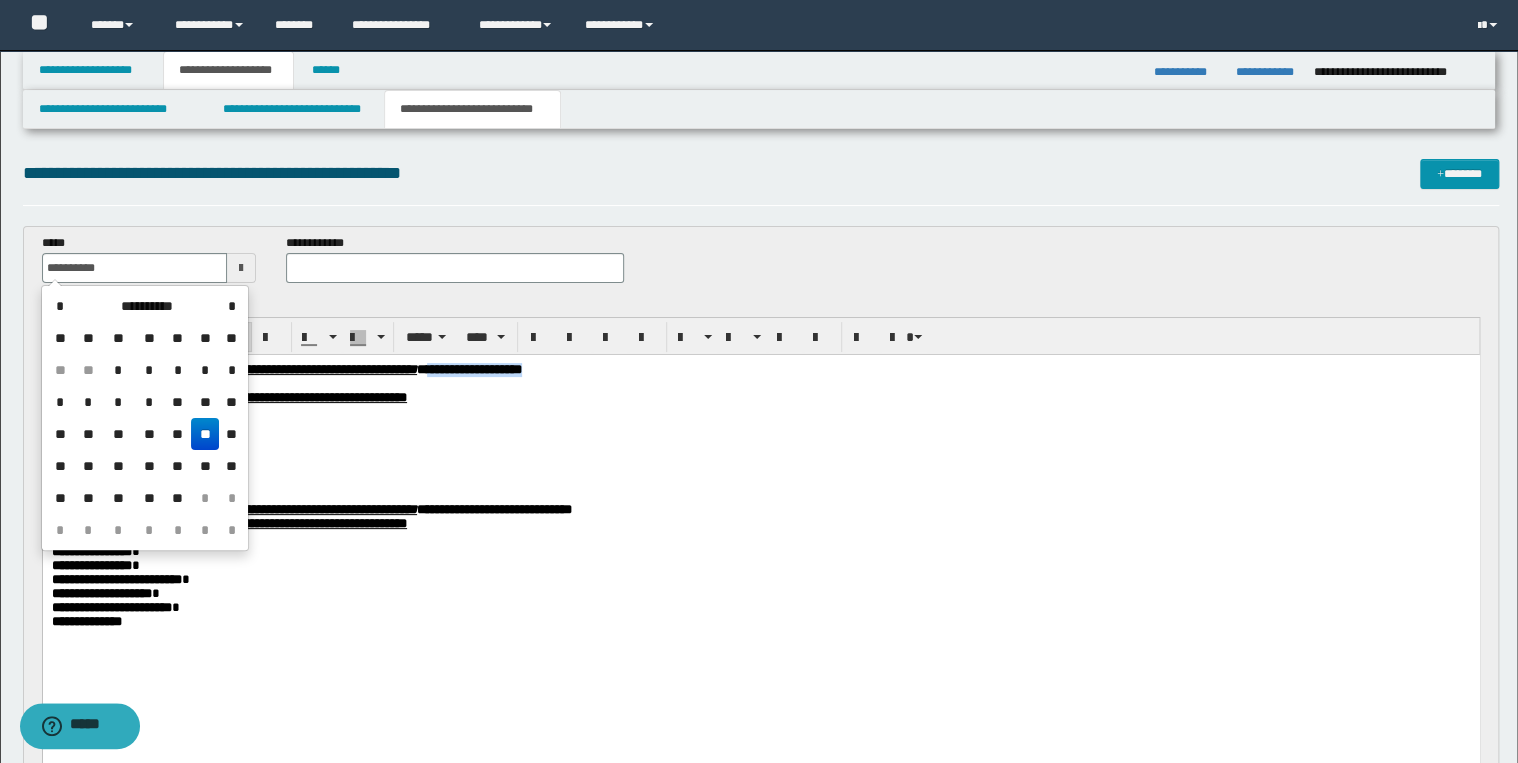 drag, startPoint x: 628, startPoint y: 369, endPoint x: 775, endPoint y: 373, distance: 147.05441 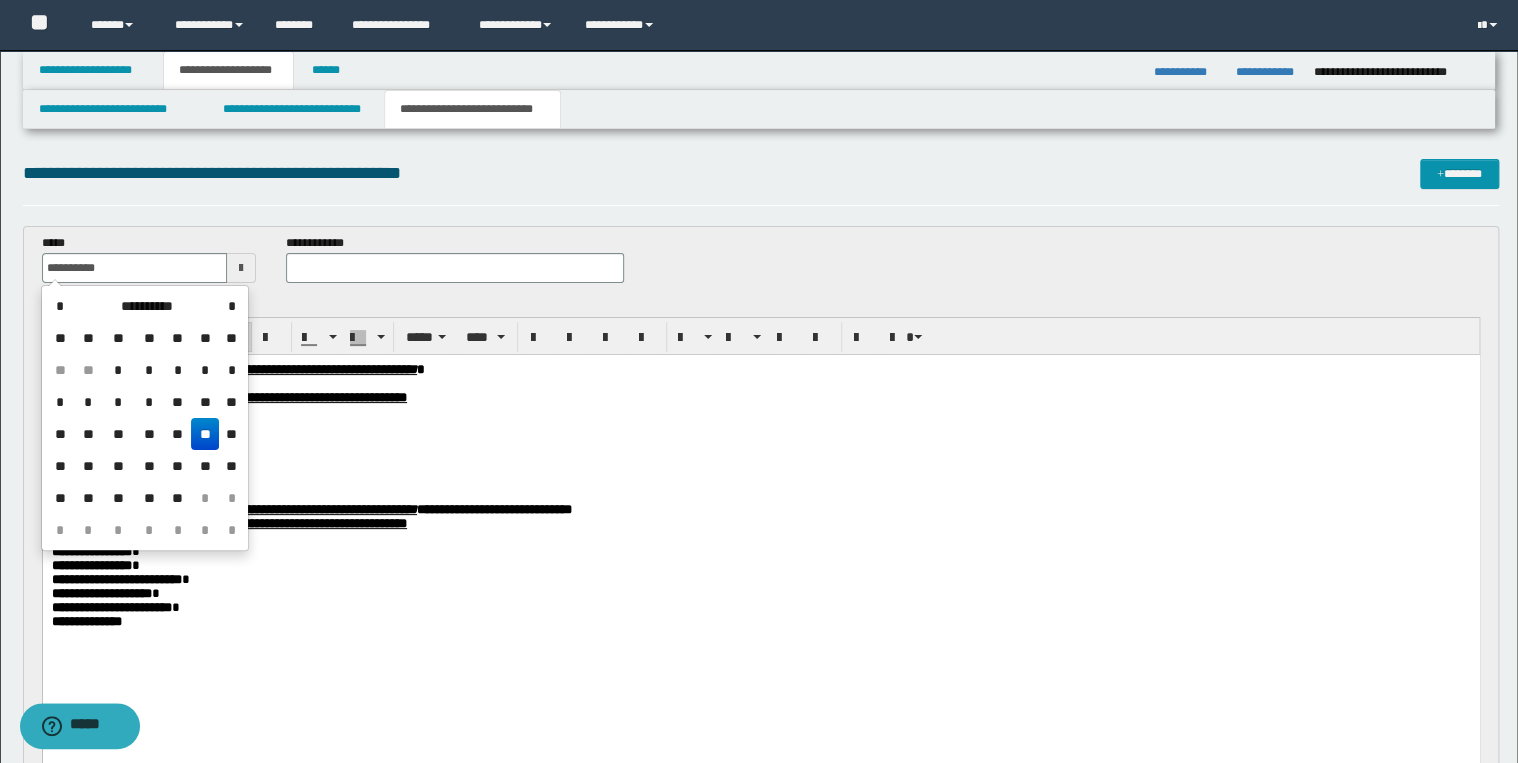 type on "**********" 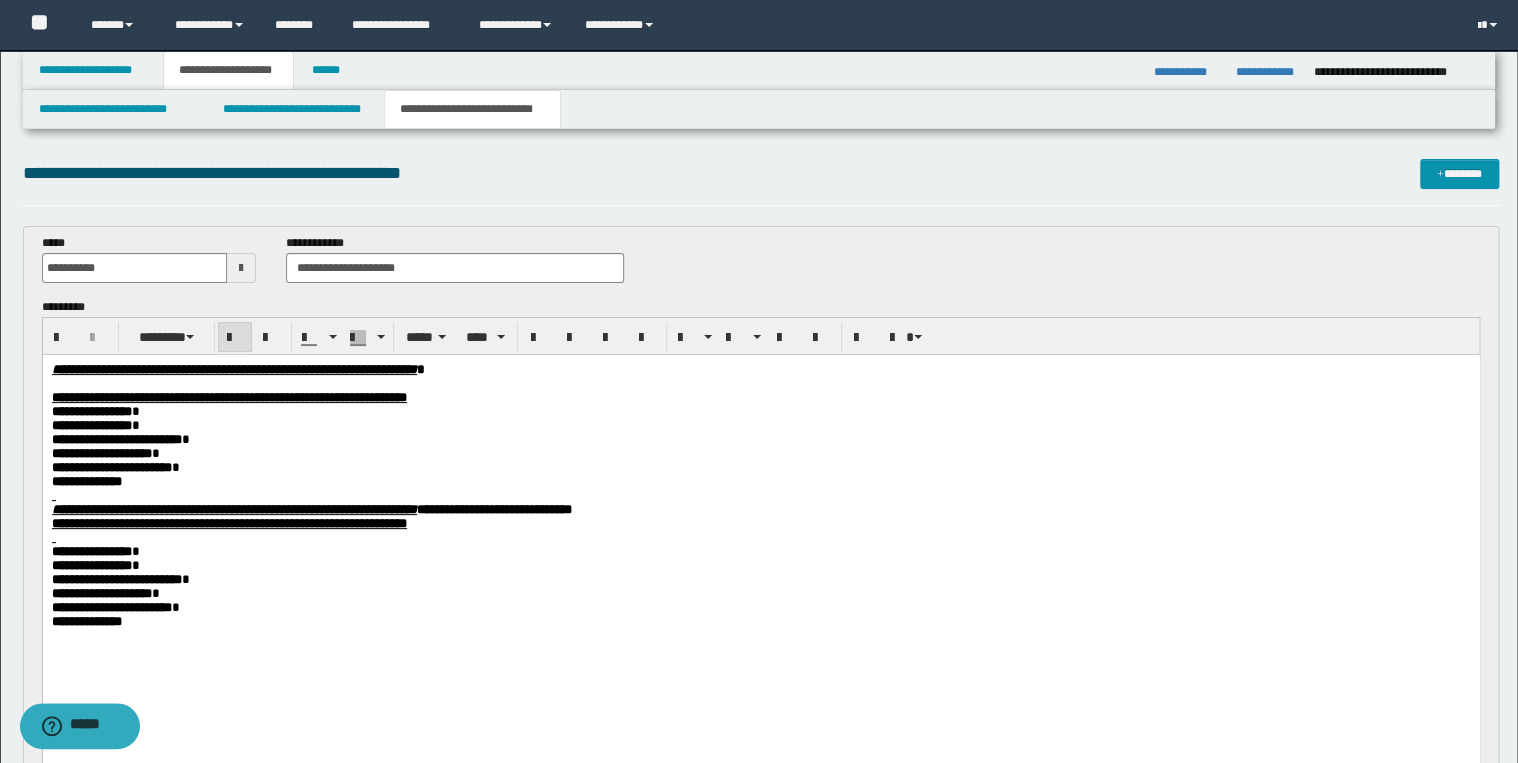type on "**********" 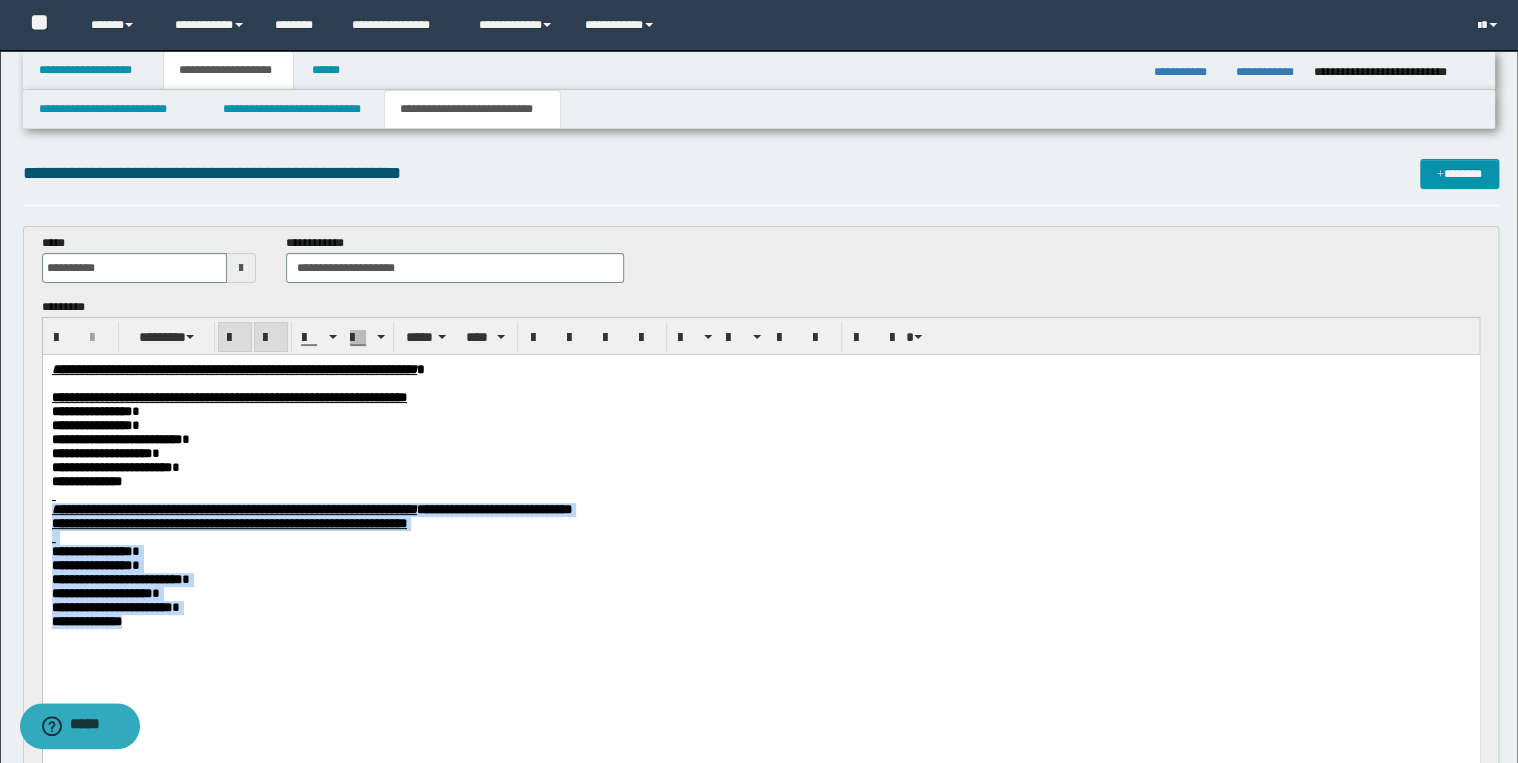 drag, startPoint x: 50, startPoint y: 523, endPoint x: 195, endPoint y: 685, distance: 217.41435 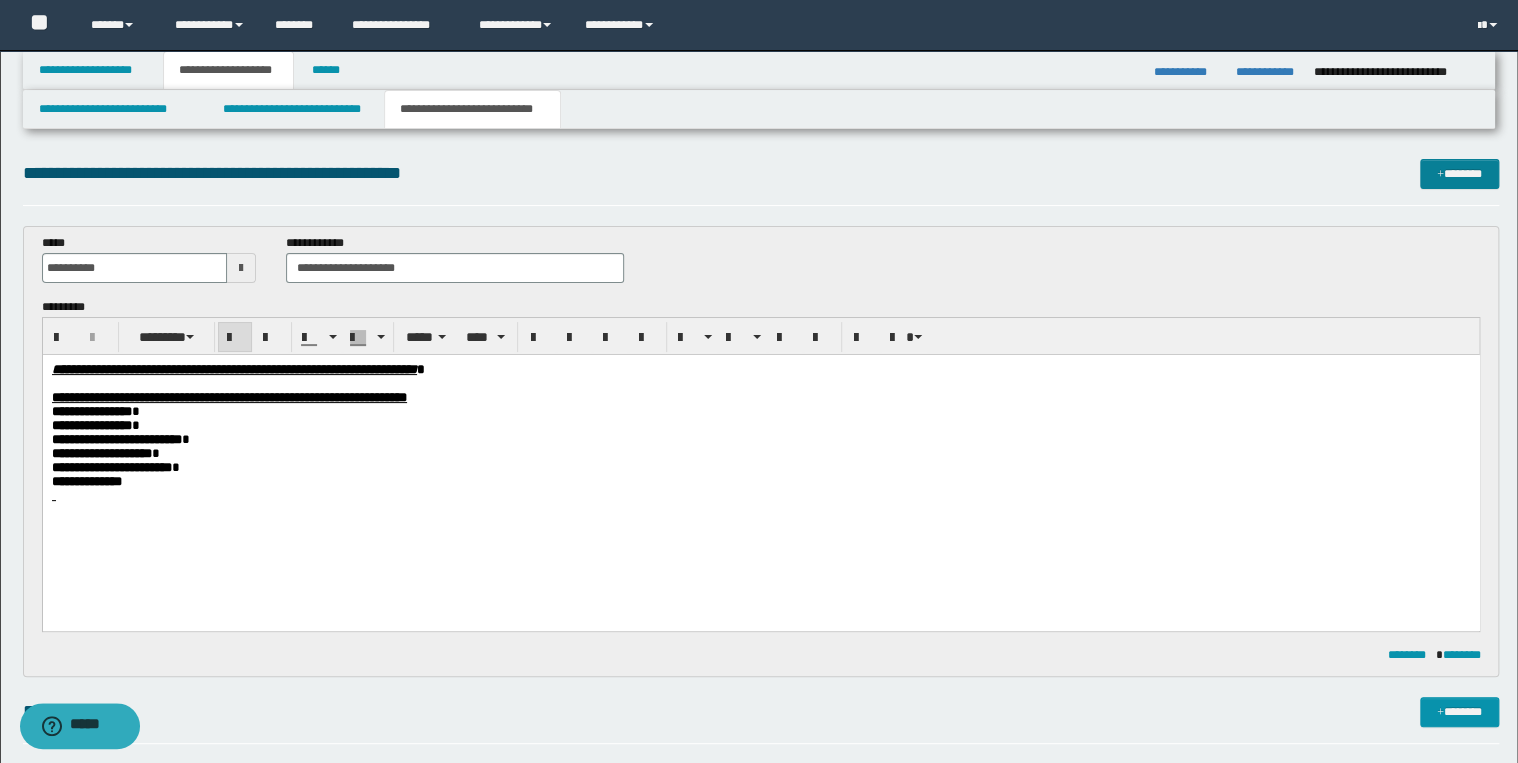 click at bounding box center (1440, 175) 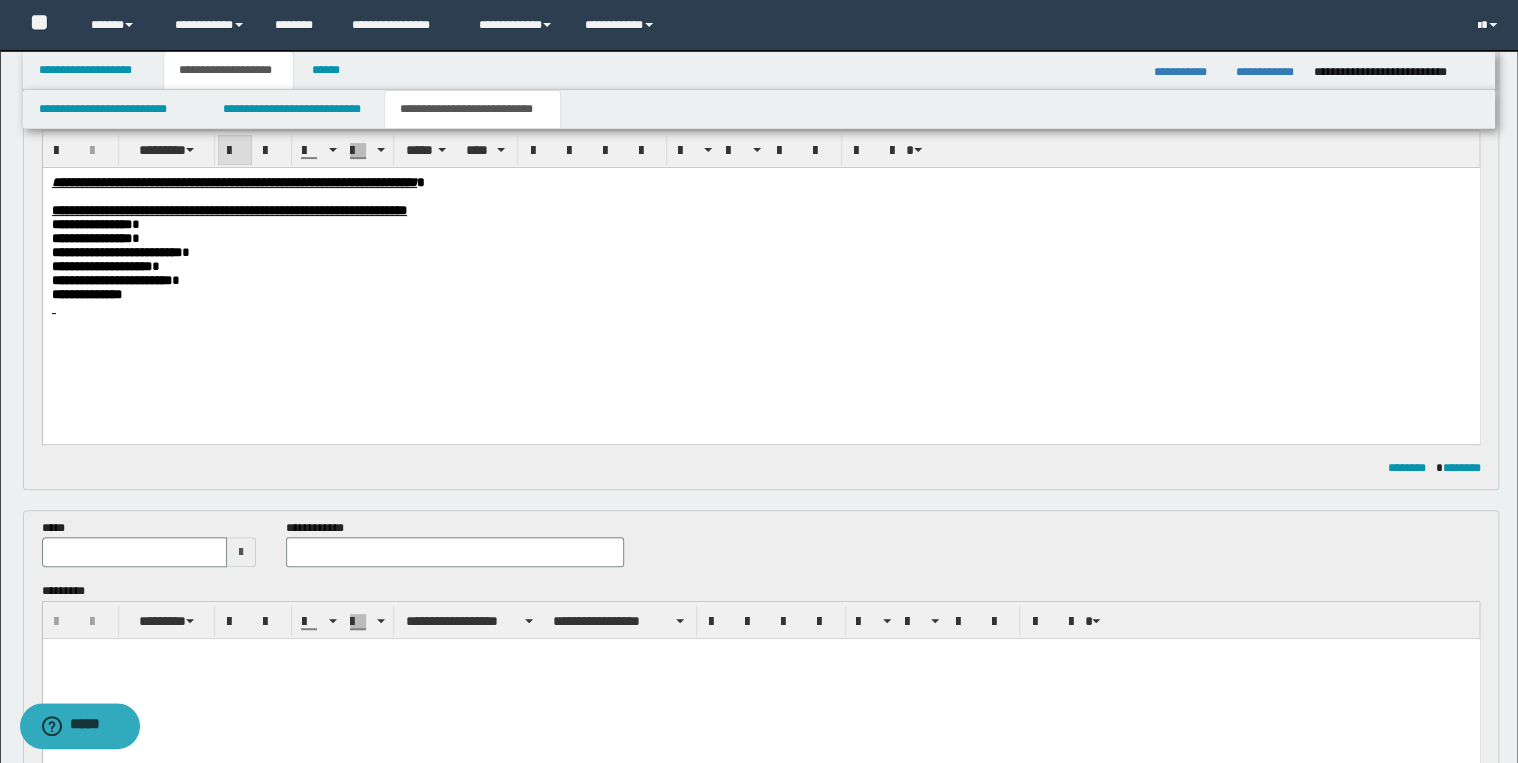 scroll, scrollTop: 560, scrollLeft: 0, axis: vertical 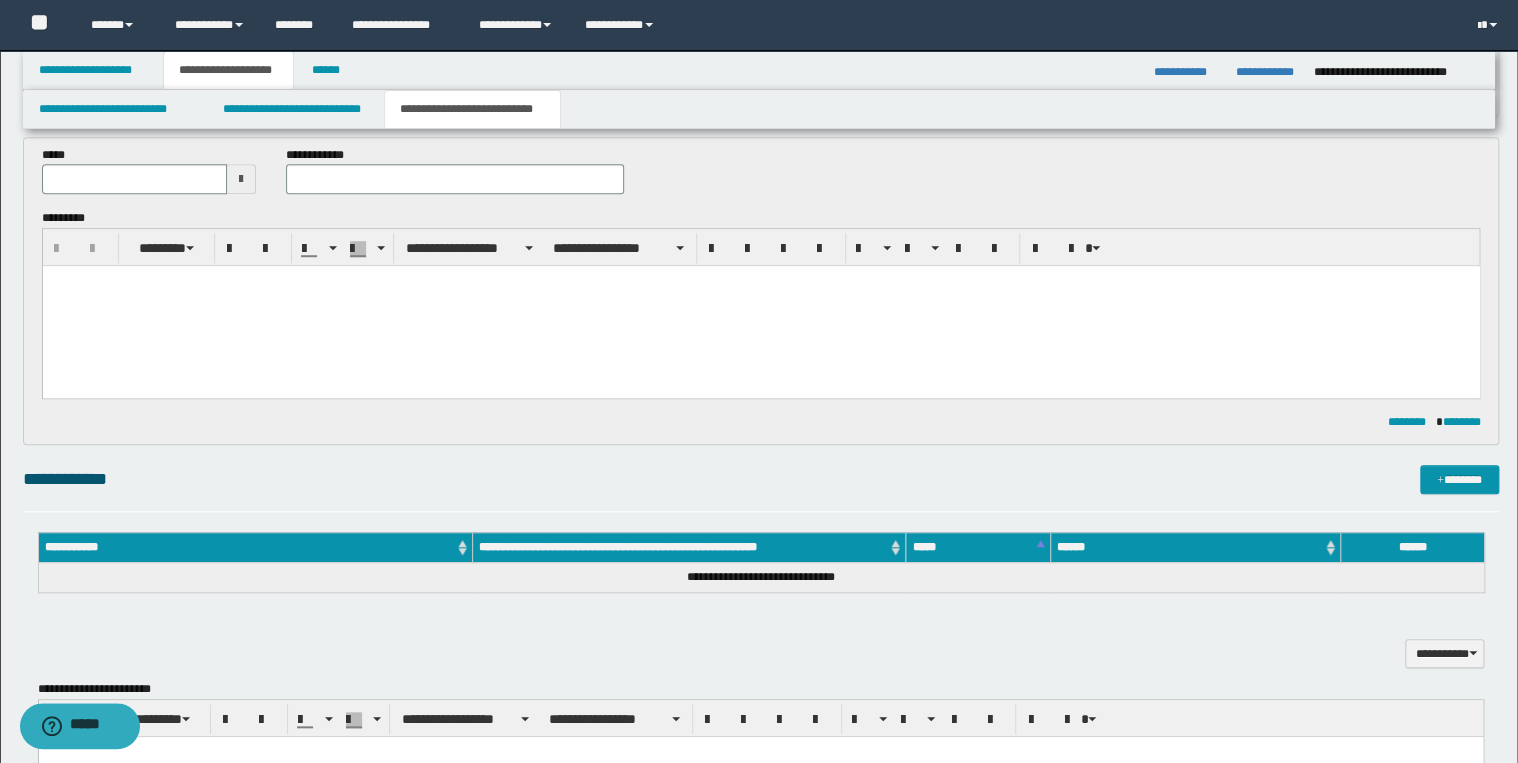 click at bounding box center (760, 306) 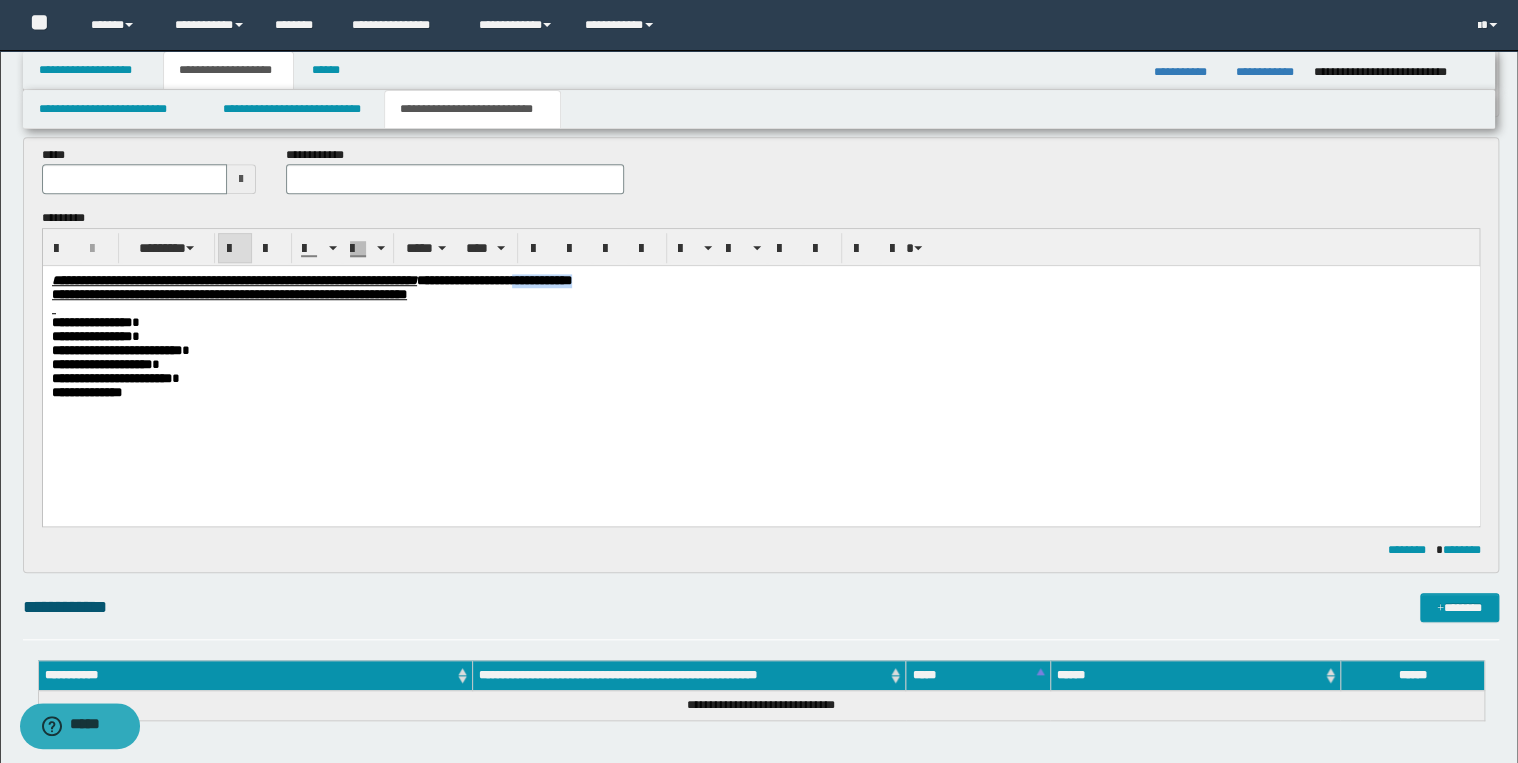 drag, startPoint x: 737, startPoint y: 281, endPoint x: 846, endPoint y: 280, distance: 109.004585 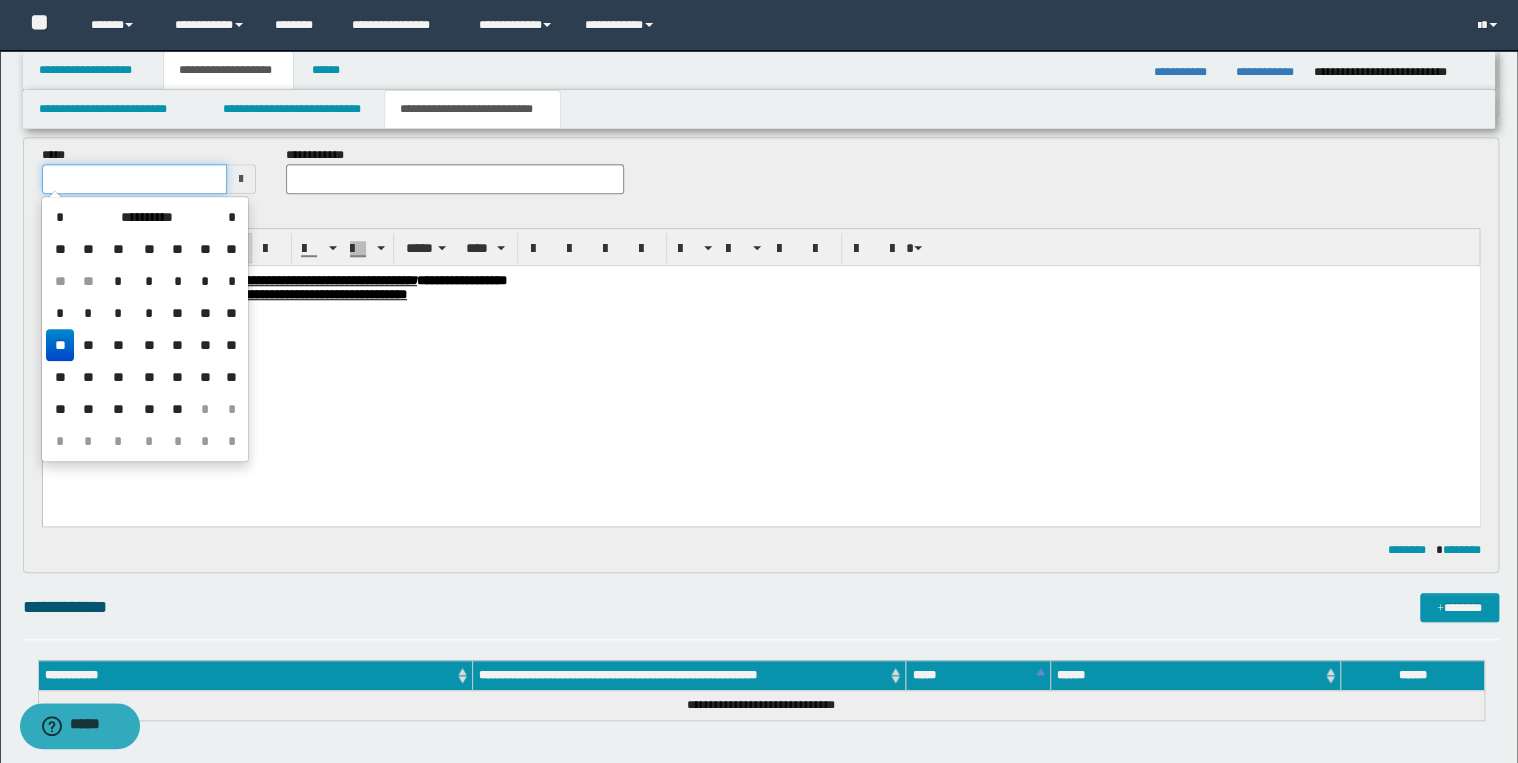click at bounding box center [135, 179] 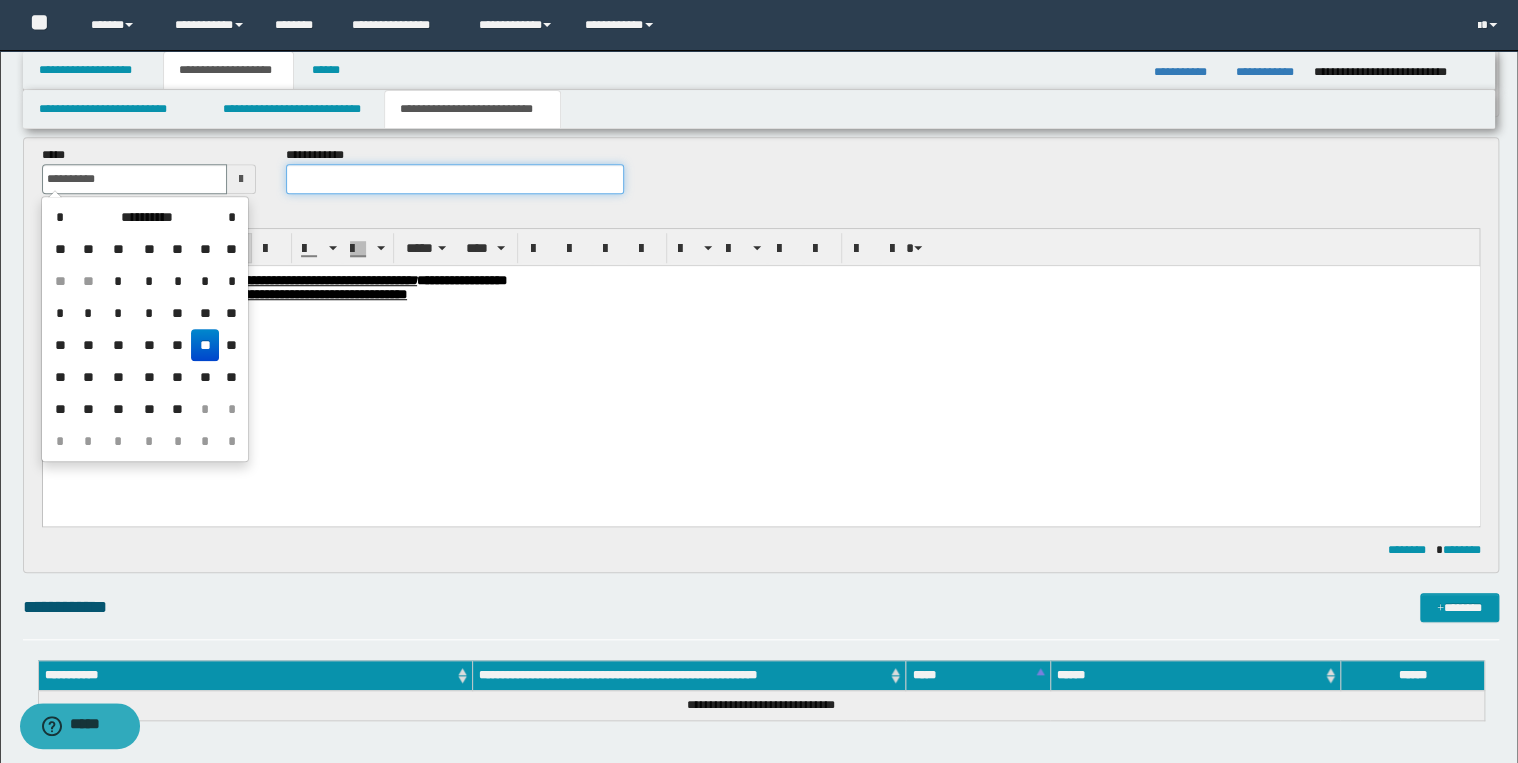 type on "**********" 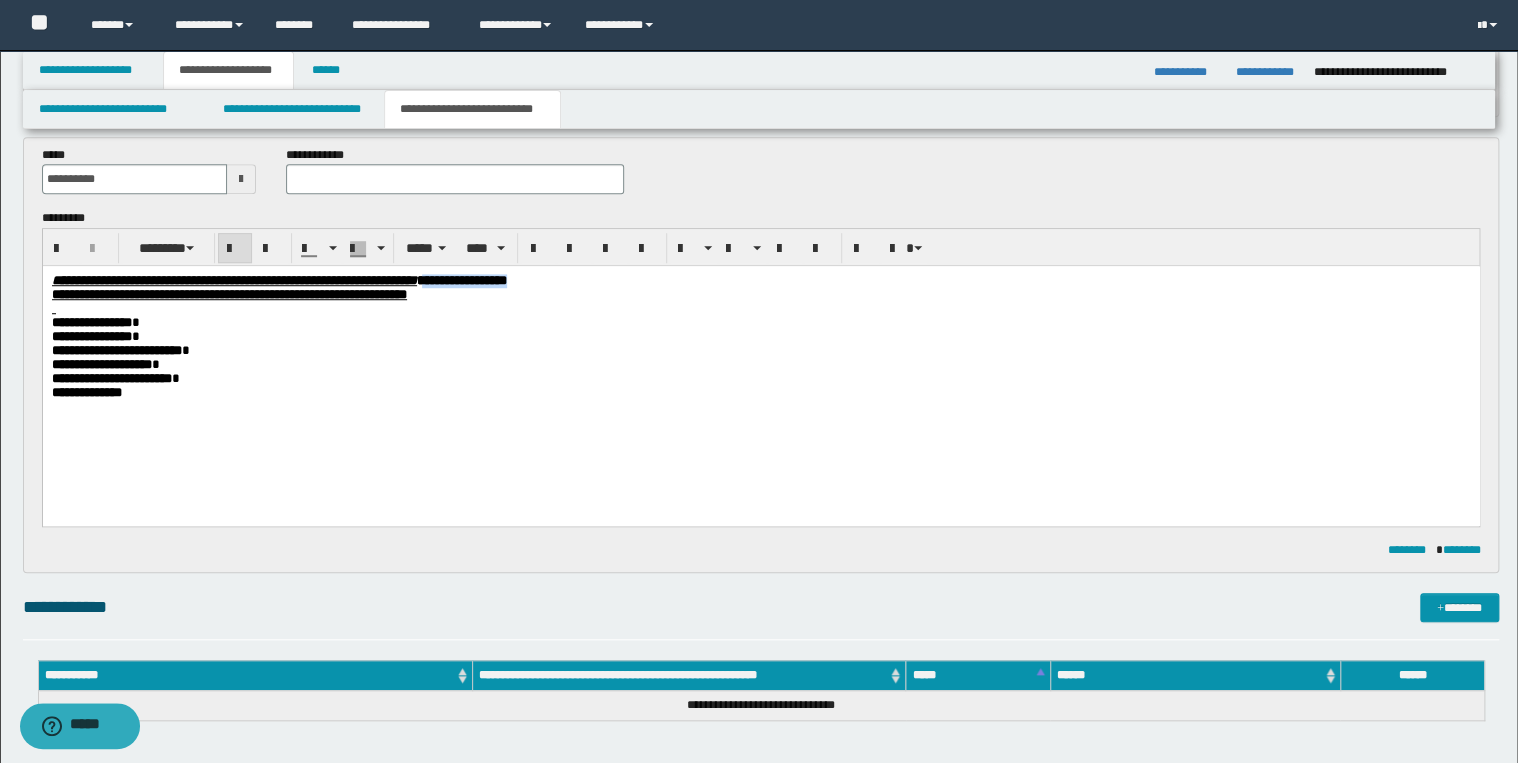 drag, startPoint x: 622, startPoint y: 279, endPoint x: 762, endPoint y: 284, distance: 140.08926 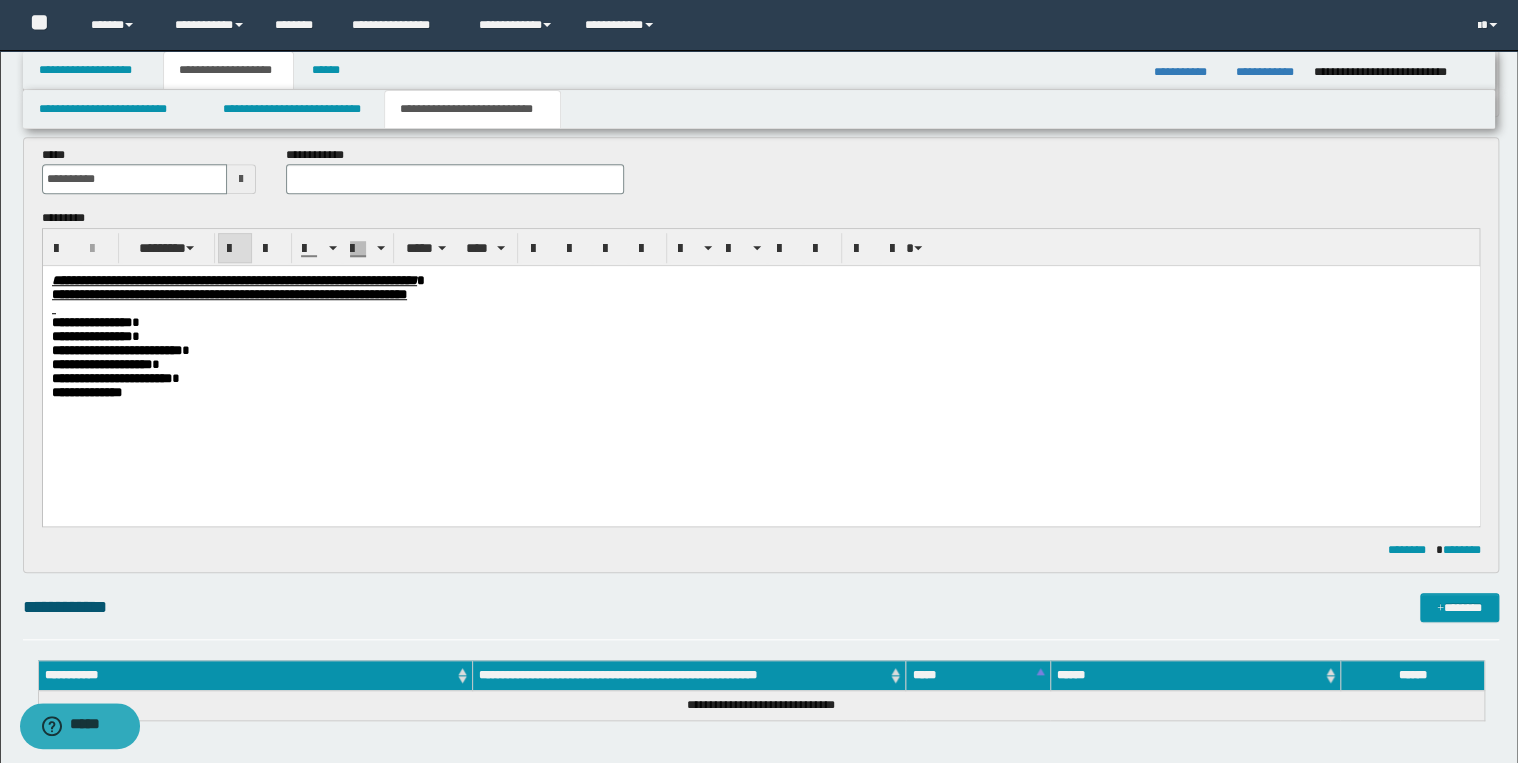 click at bounding box center [454, 179] 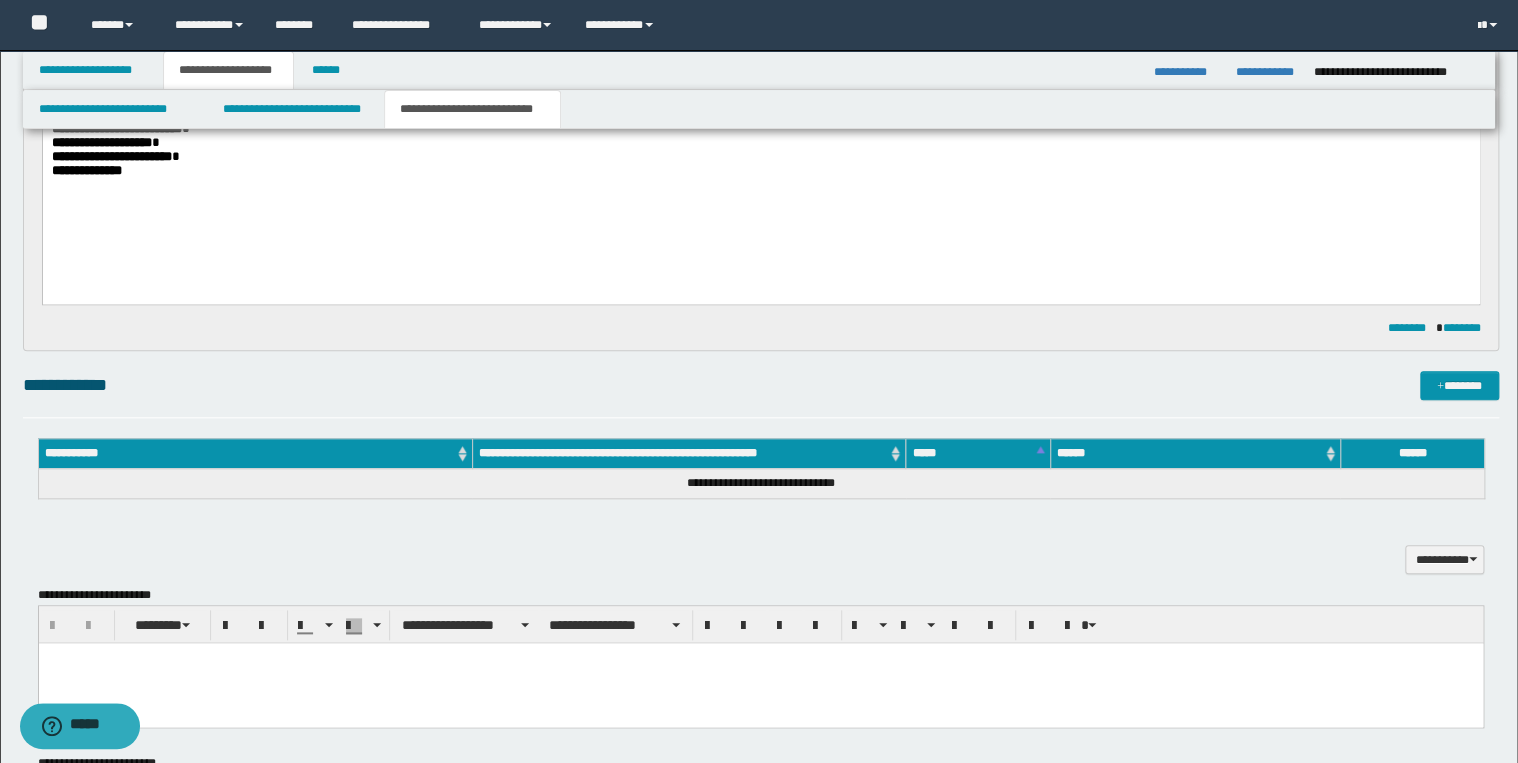 scroll, scrollTop: 800, scrollLeft: 0, axis: vertical 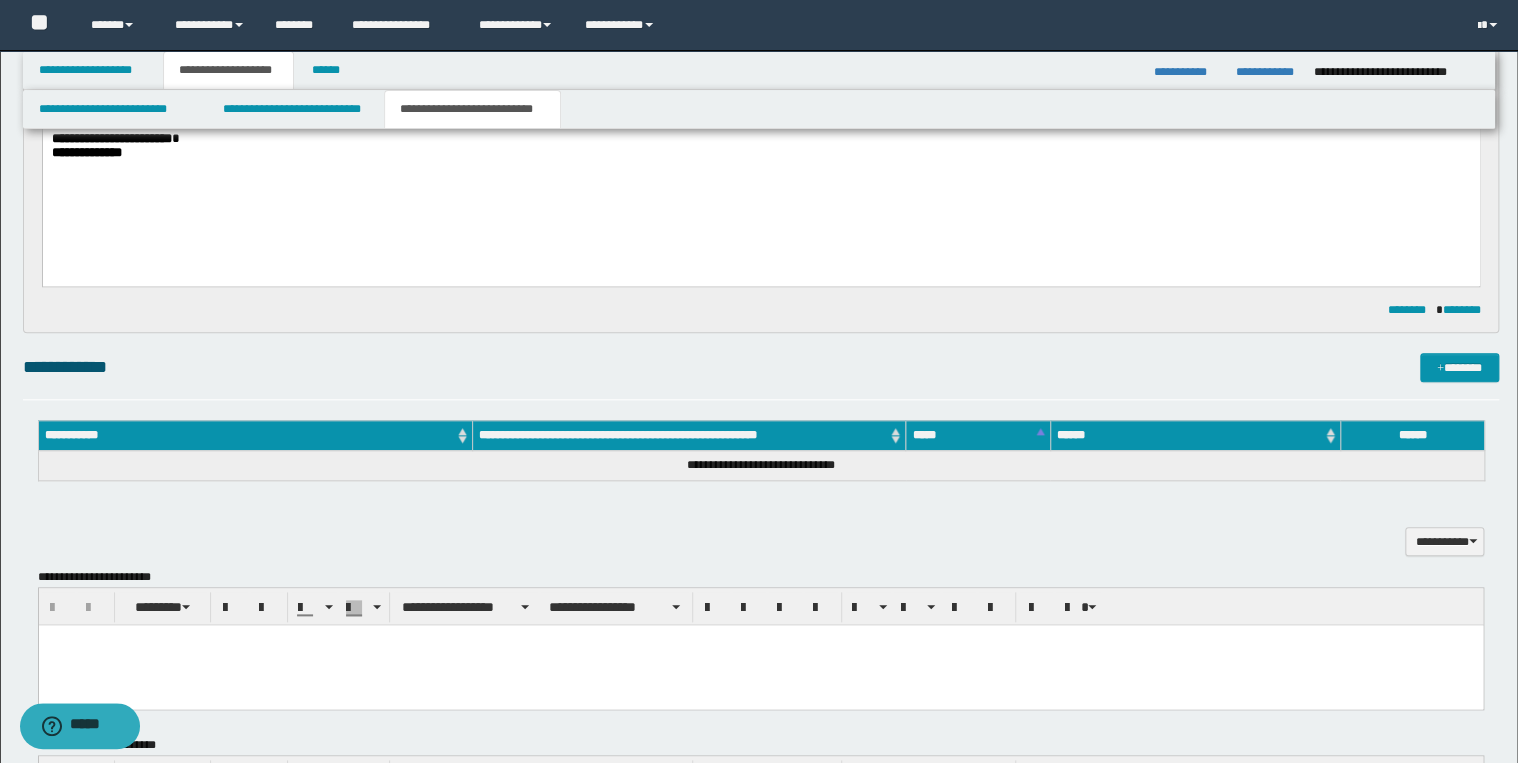 type on "**********" 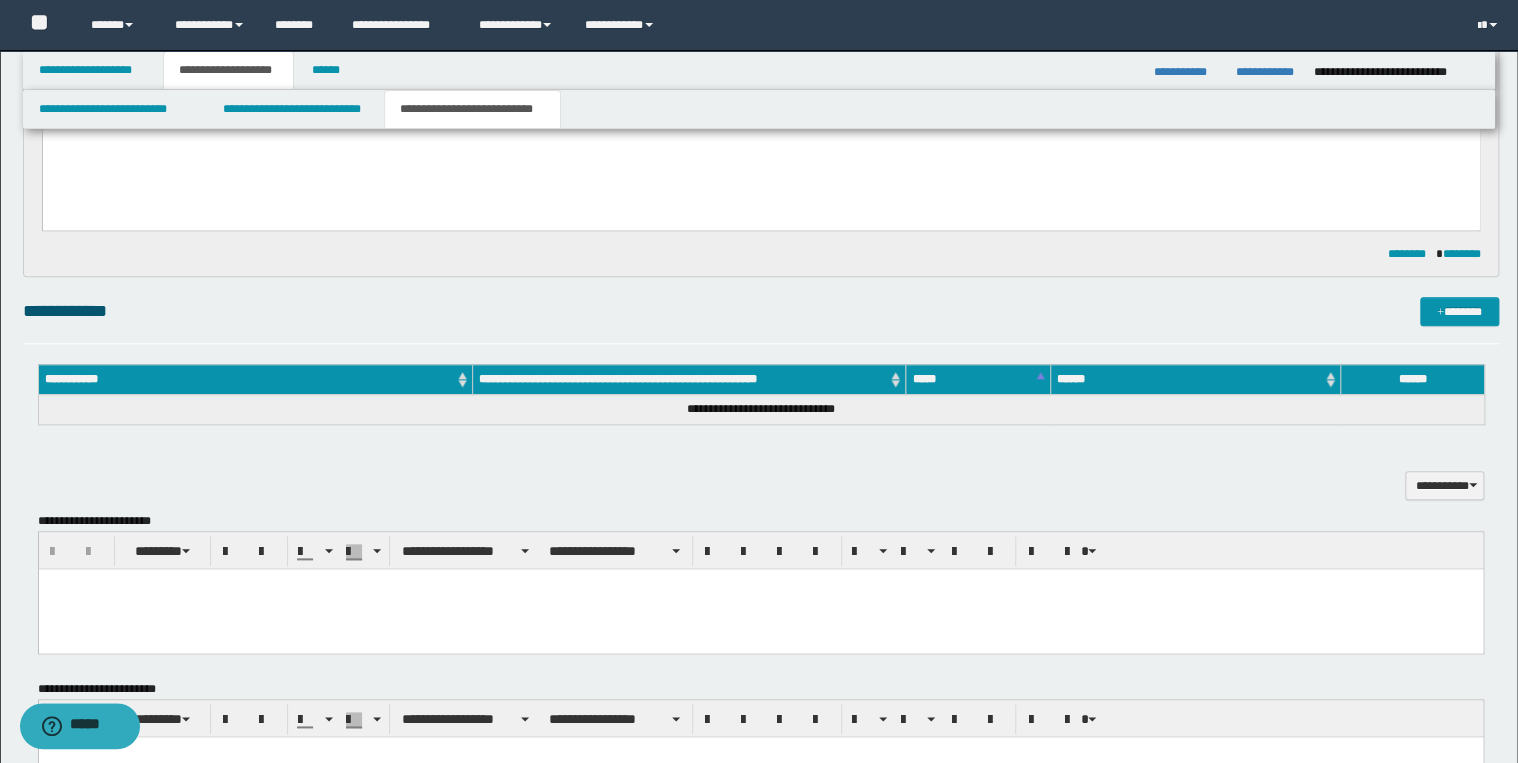 scroll, scrollTop: 1252, scrollLeft: 0, axis: vertical 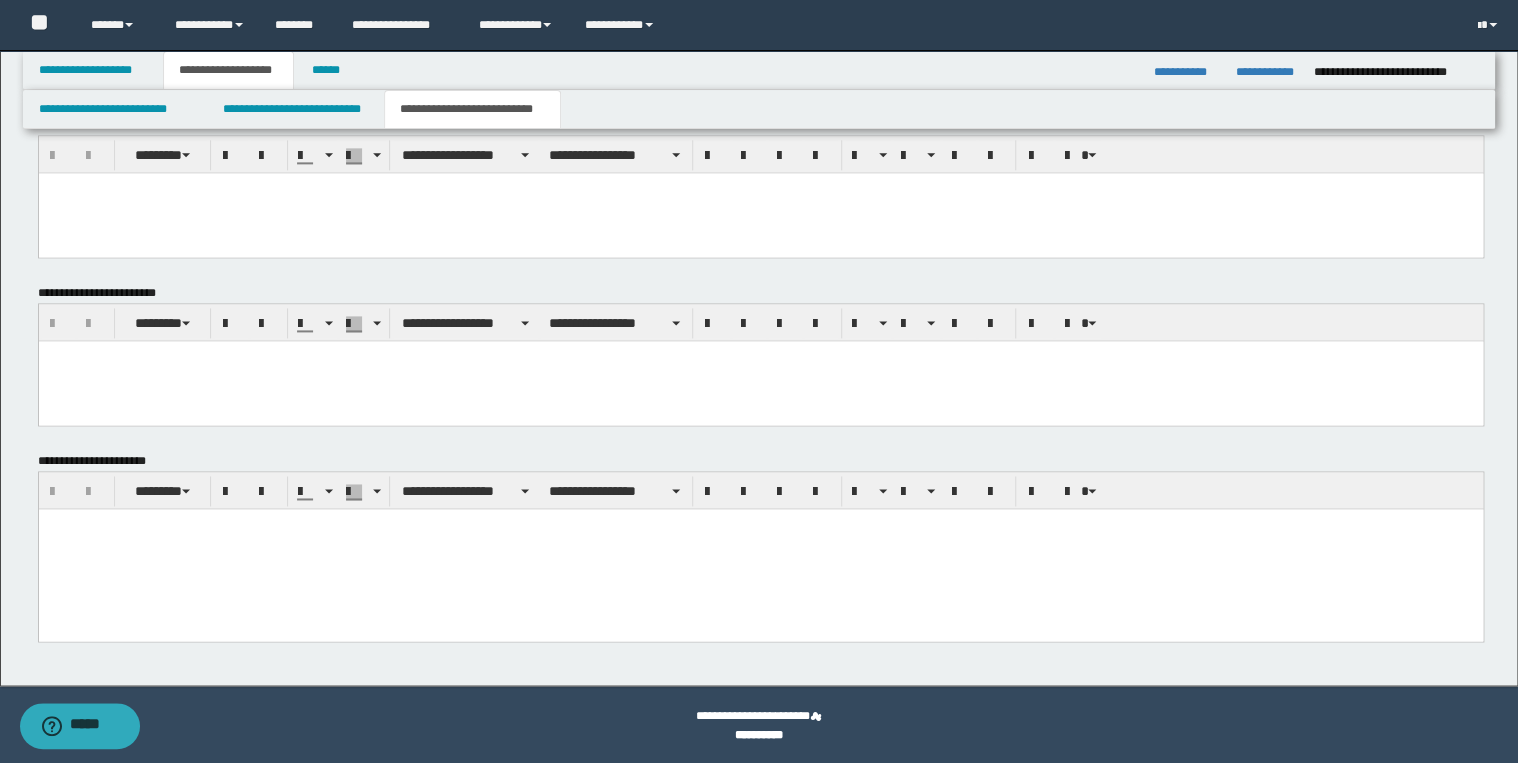 click at bounding box center [760, 548] 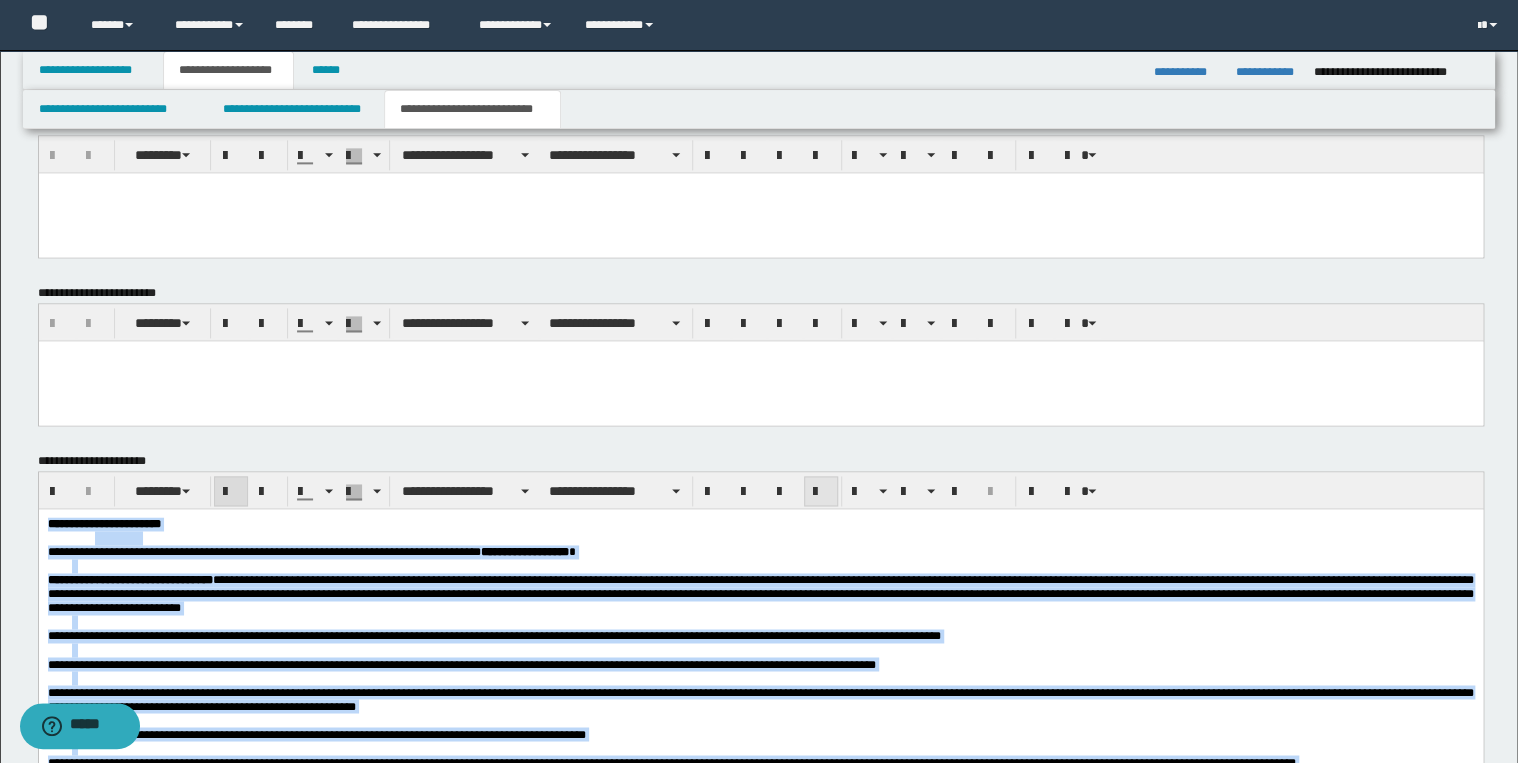 click at bounding box center [821, 492] 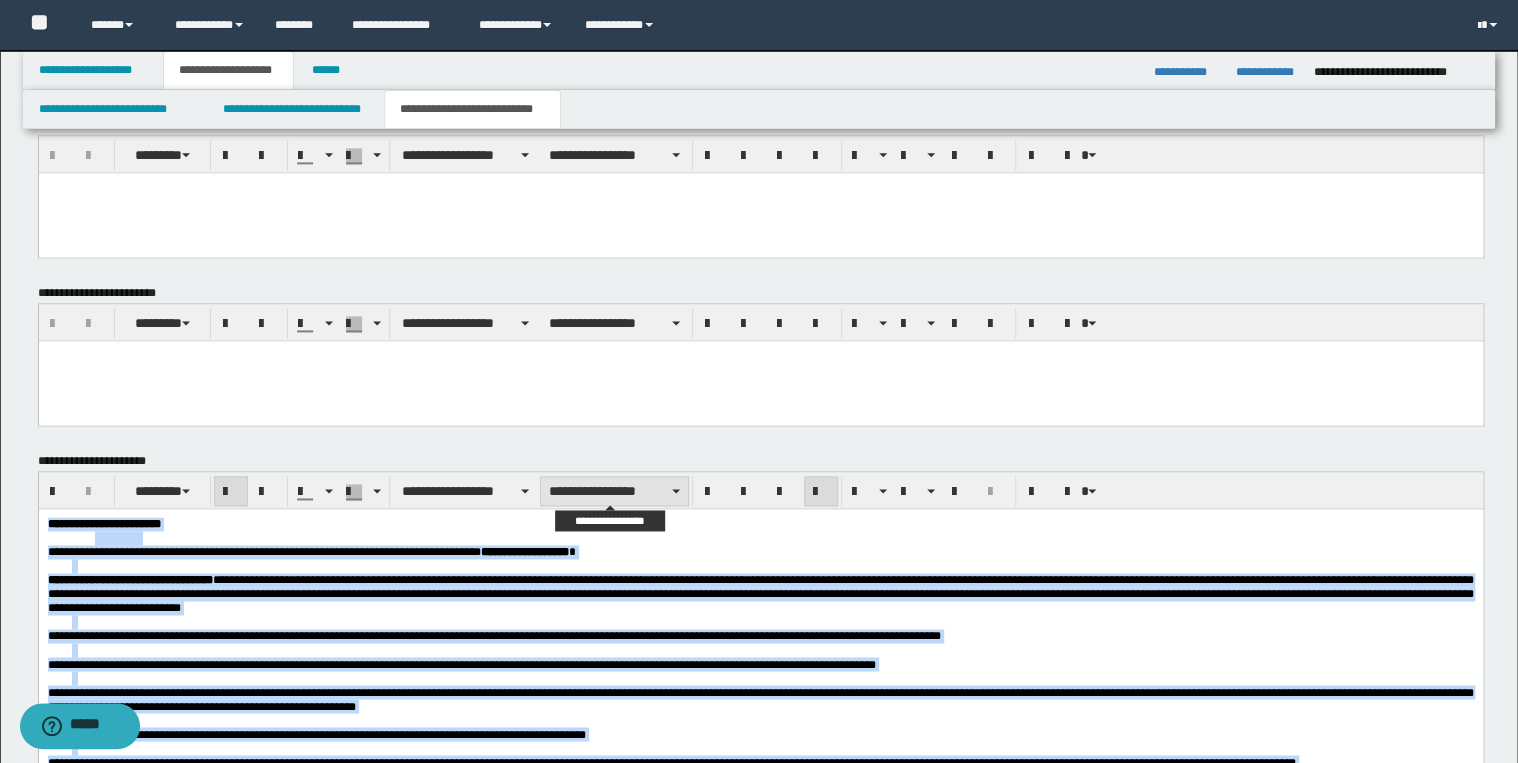 click on "**********" at bounding box center (614, 491) 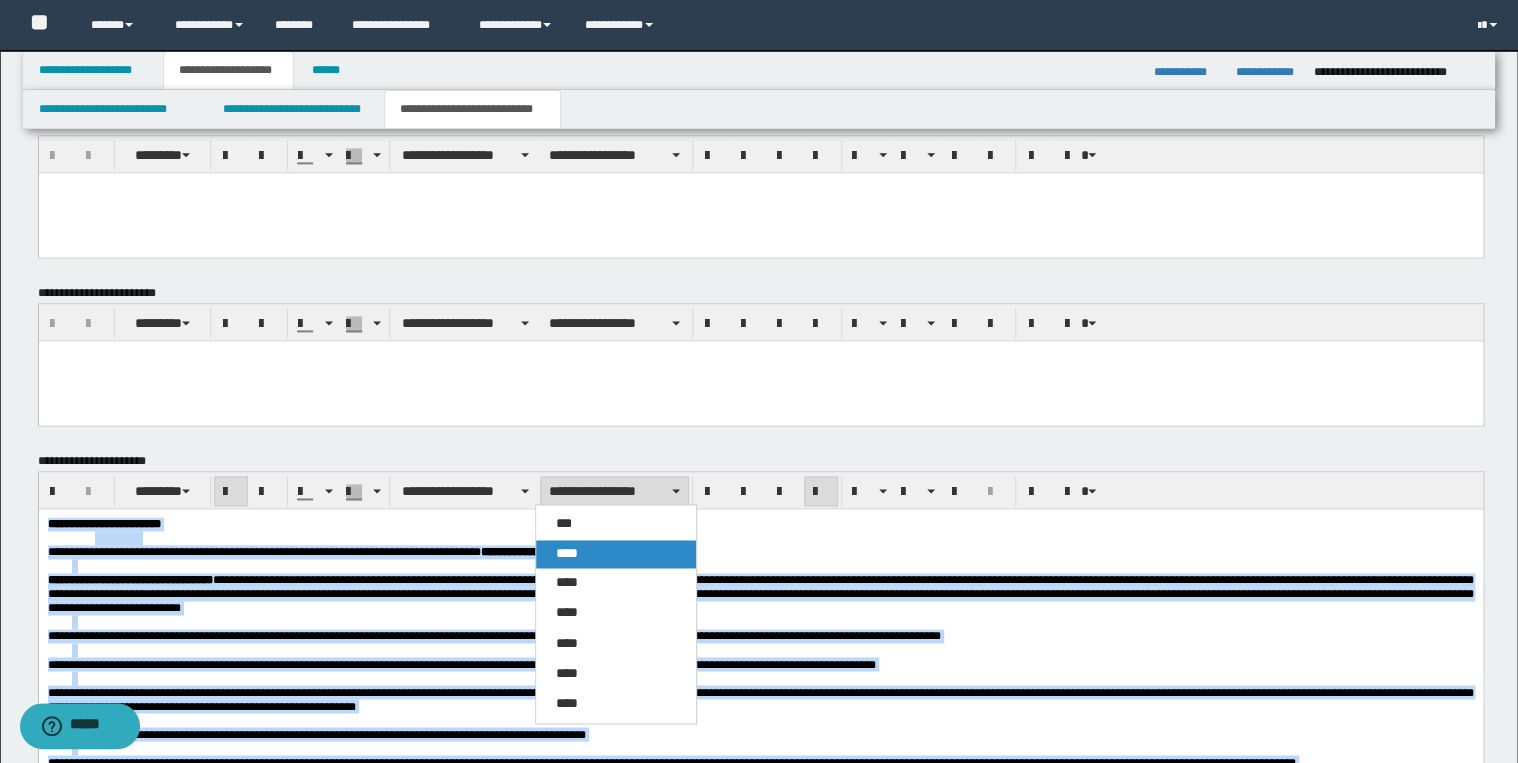 click on "****" at bounding box center (616, 554) 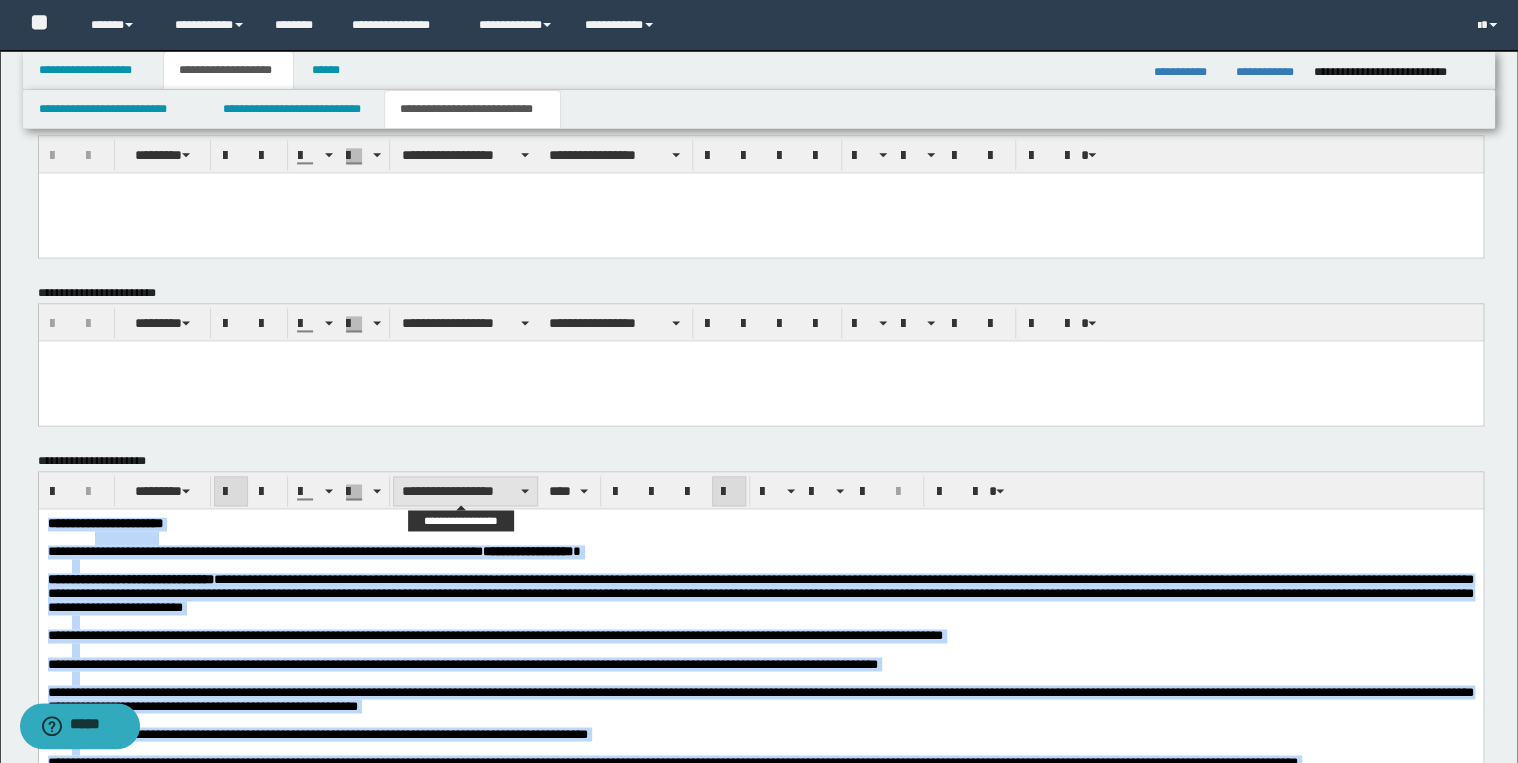 click on "**********" at bounding box center (465, 491) 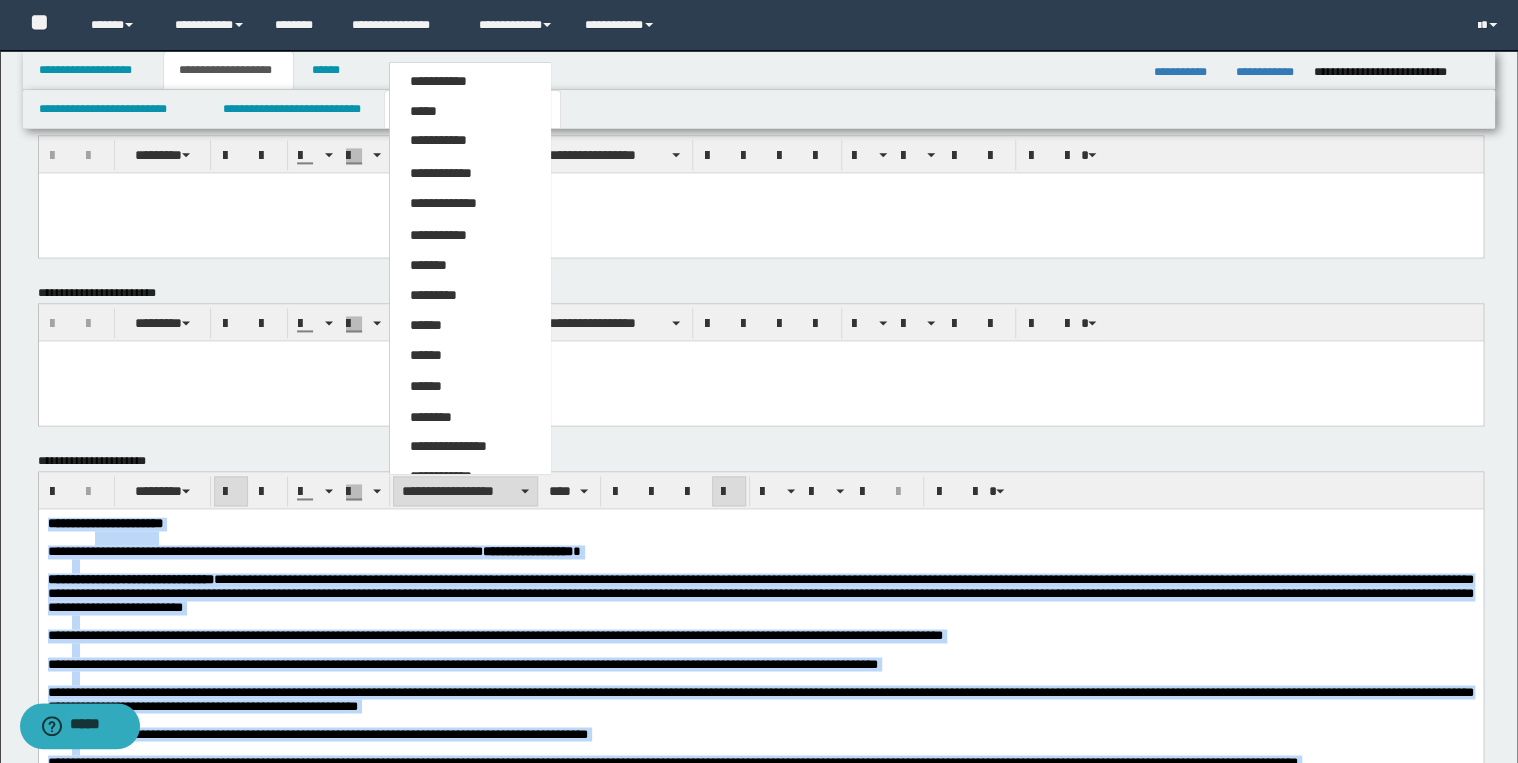 click on "*****" at bounding box center (470, 112) 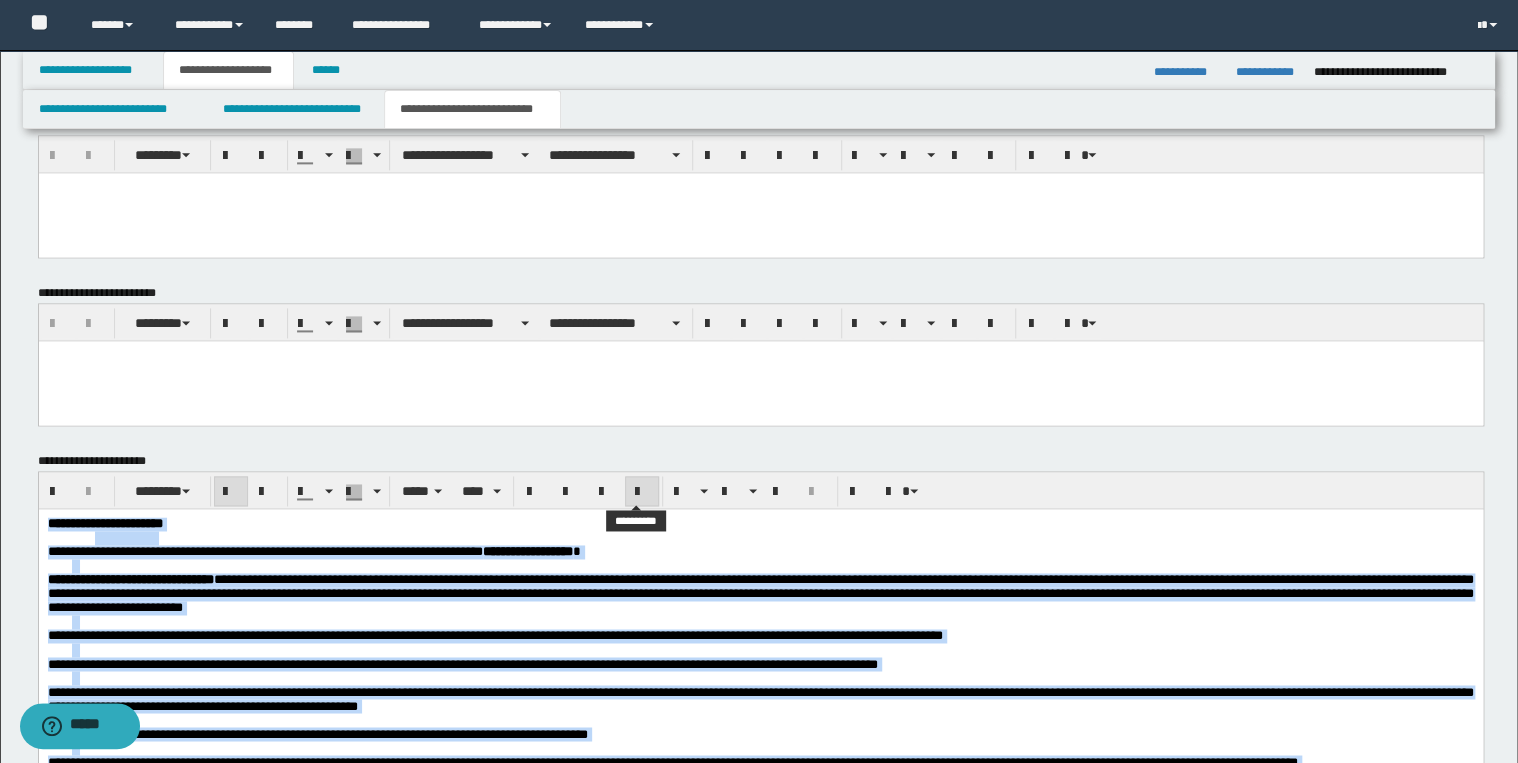 click at bounding box center (642, 492) 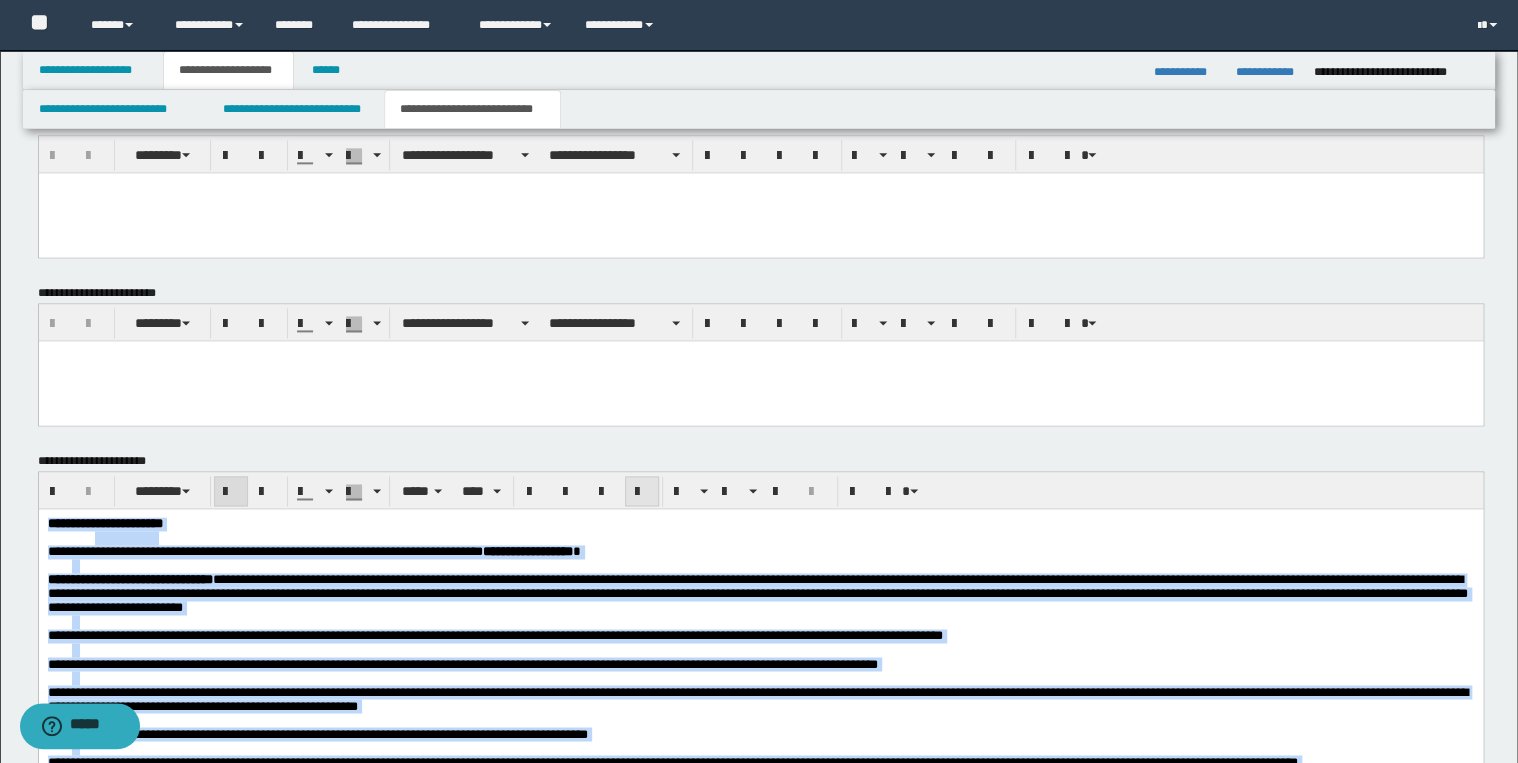click at bounding box center [642, 492] 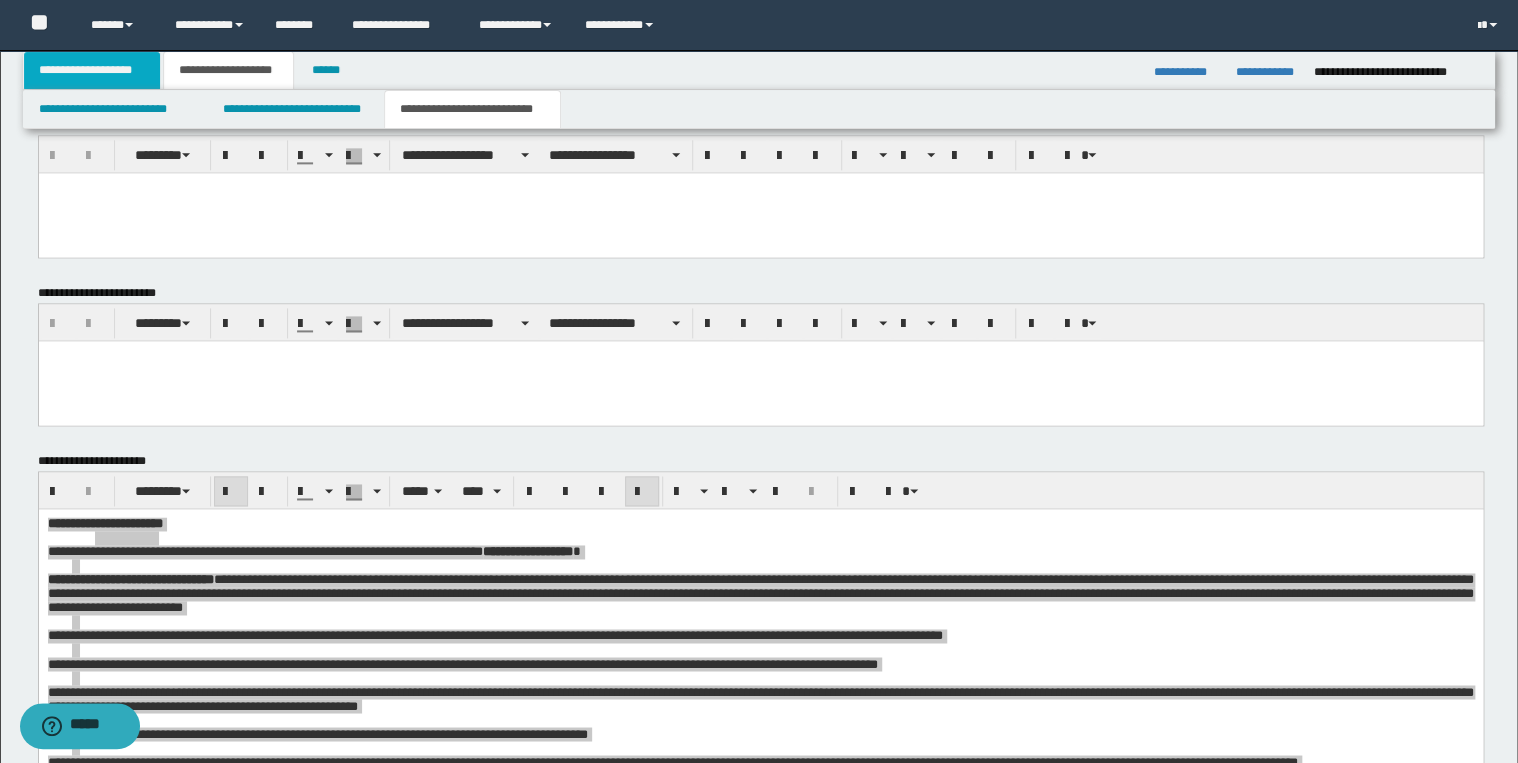 click on "**********" at bounding box center (92, 70) 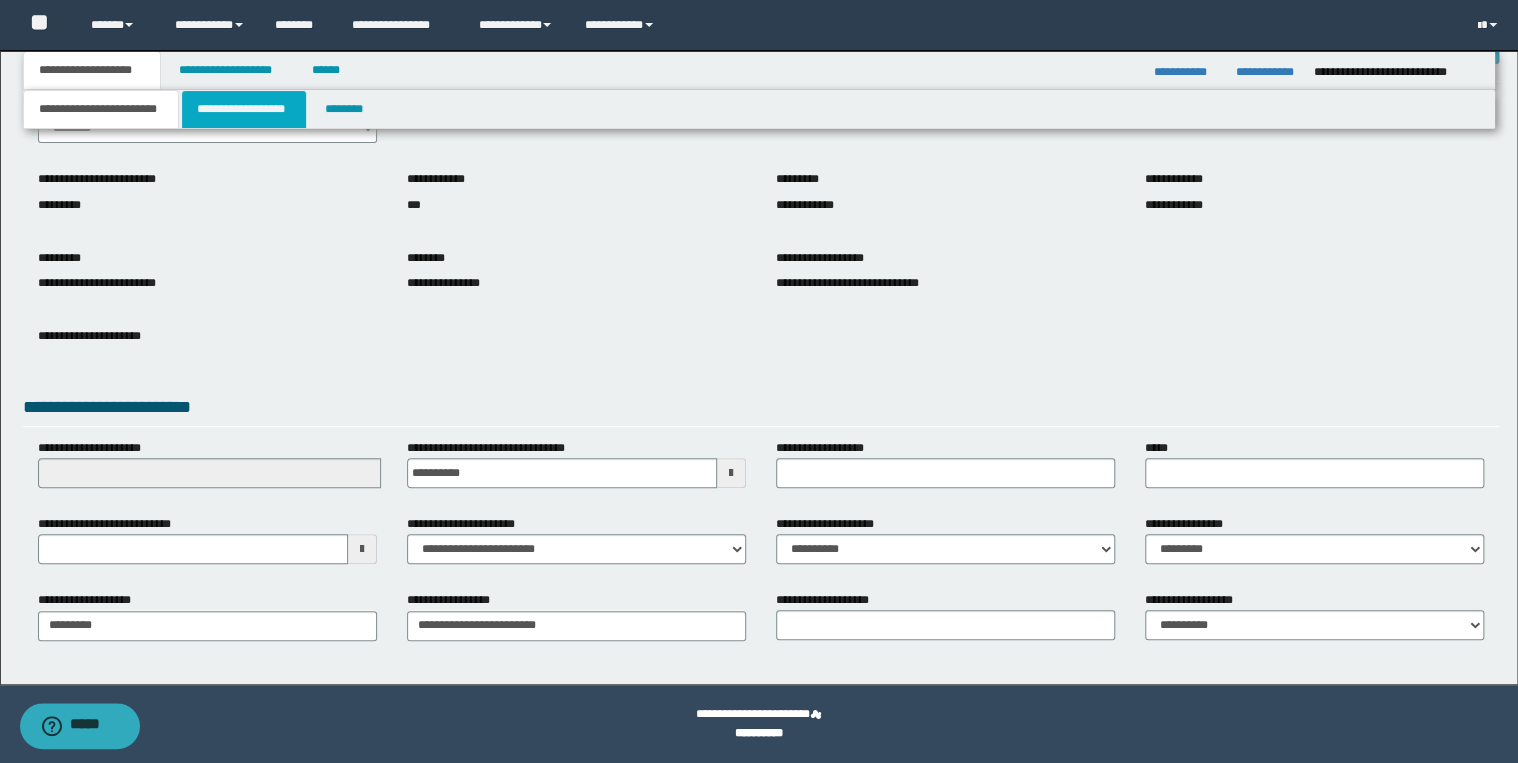 click on "**********" at bounding box center (244, 109) 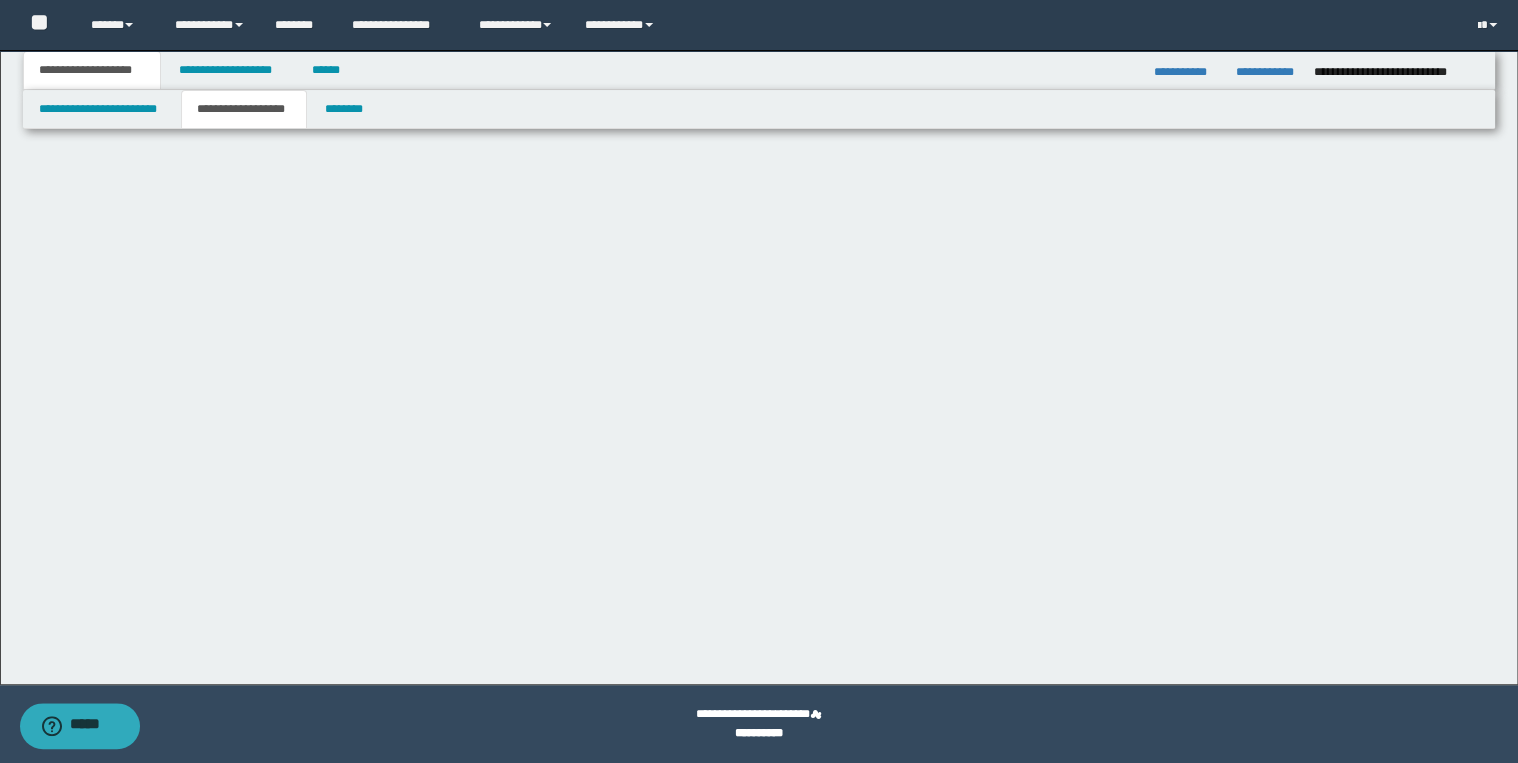 scroll, scrollTop: 0, scrollLeft: 0, axis: both 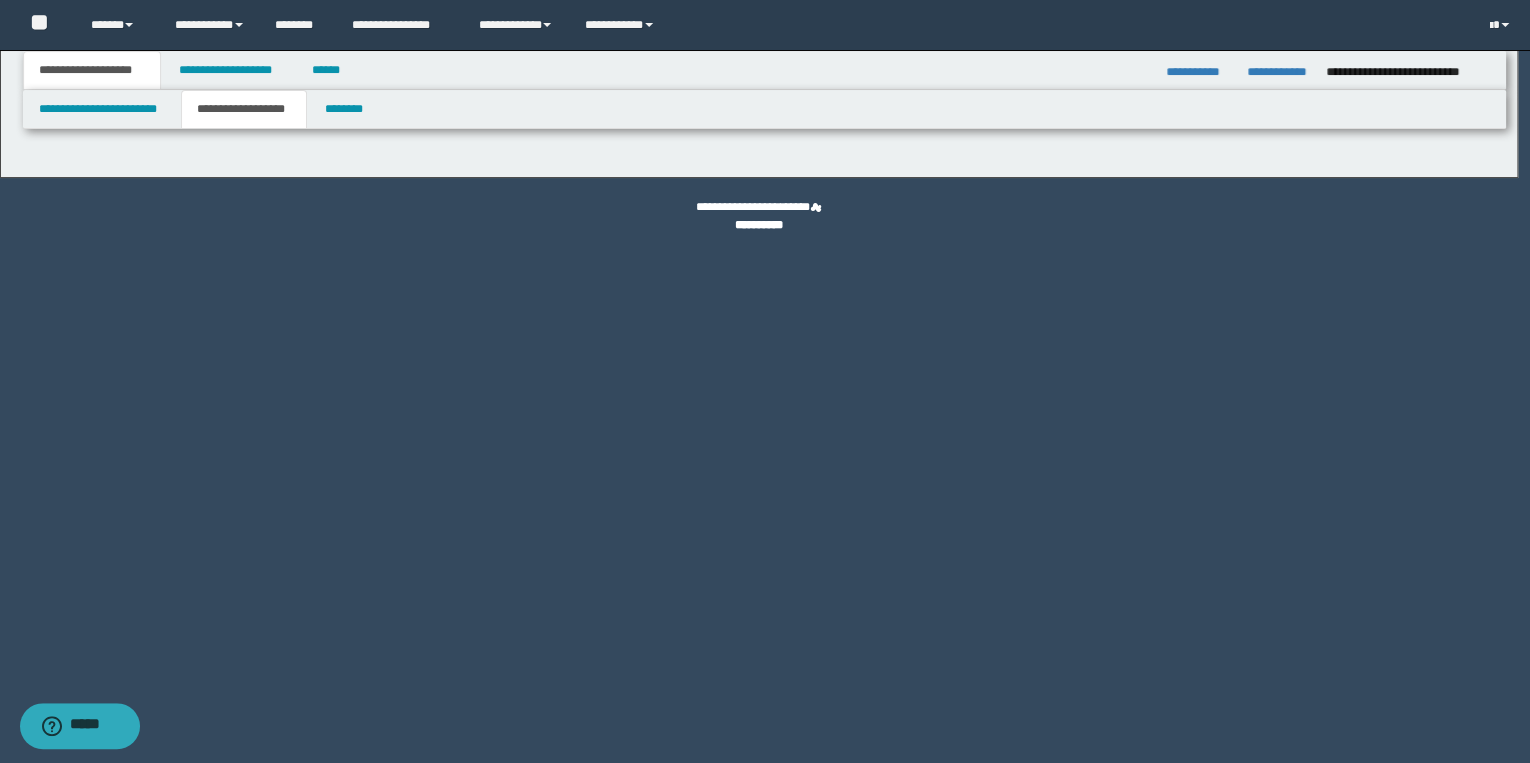 type on "*******" 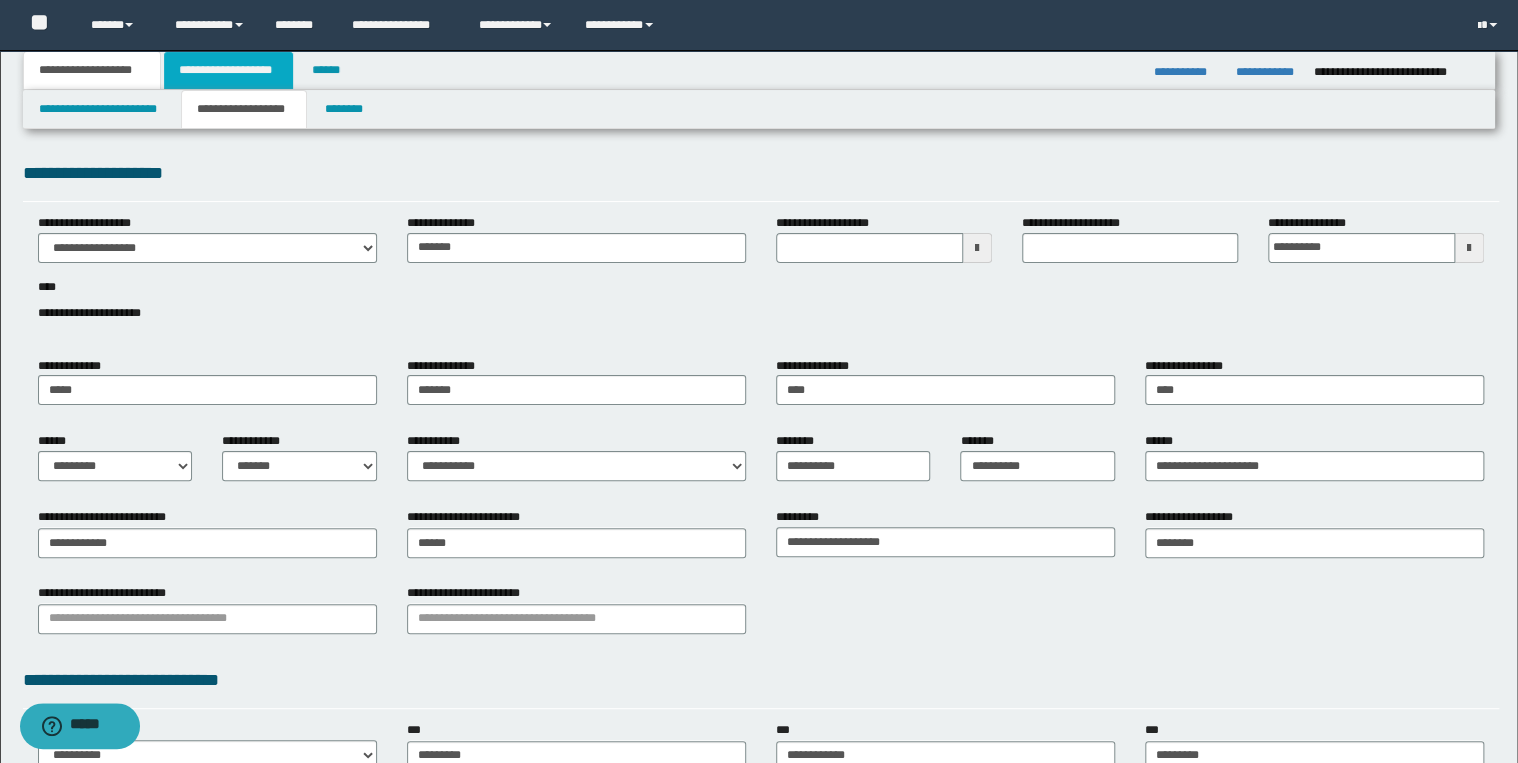 click on "**********" at bounding box center [228, 70] 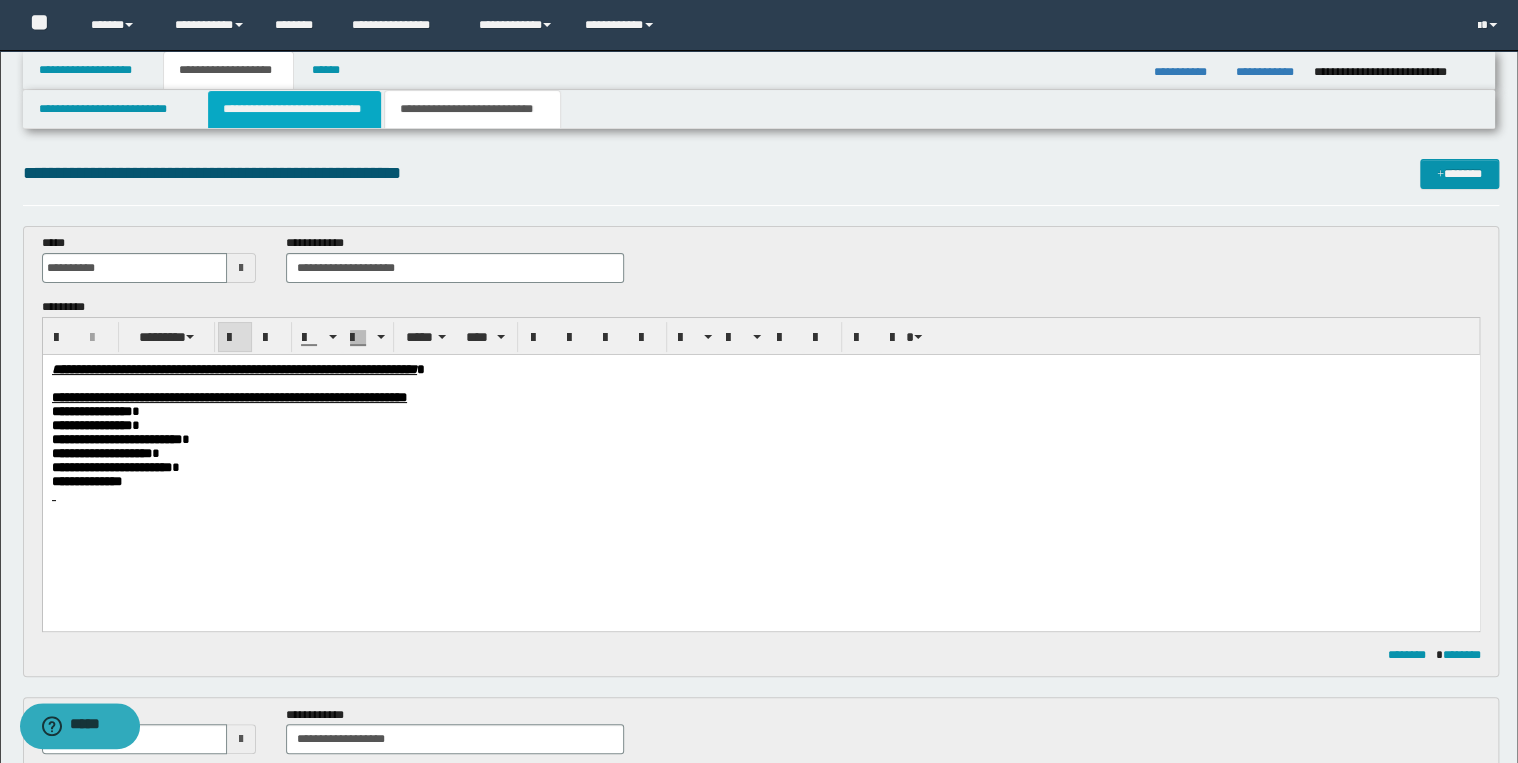 click on "**********" at bounding box center (294, 109) 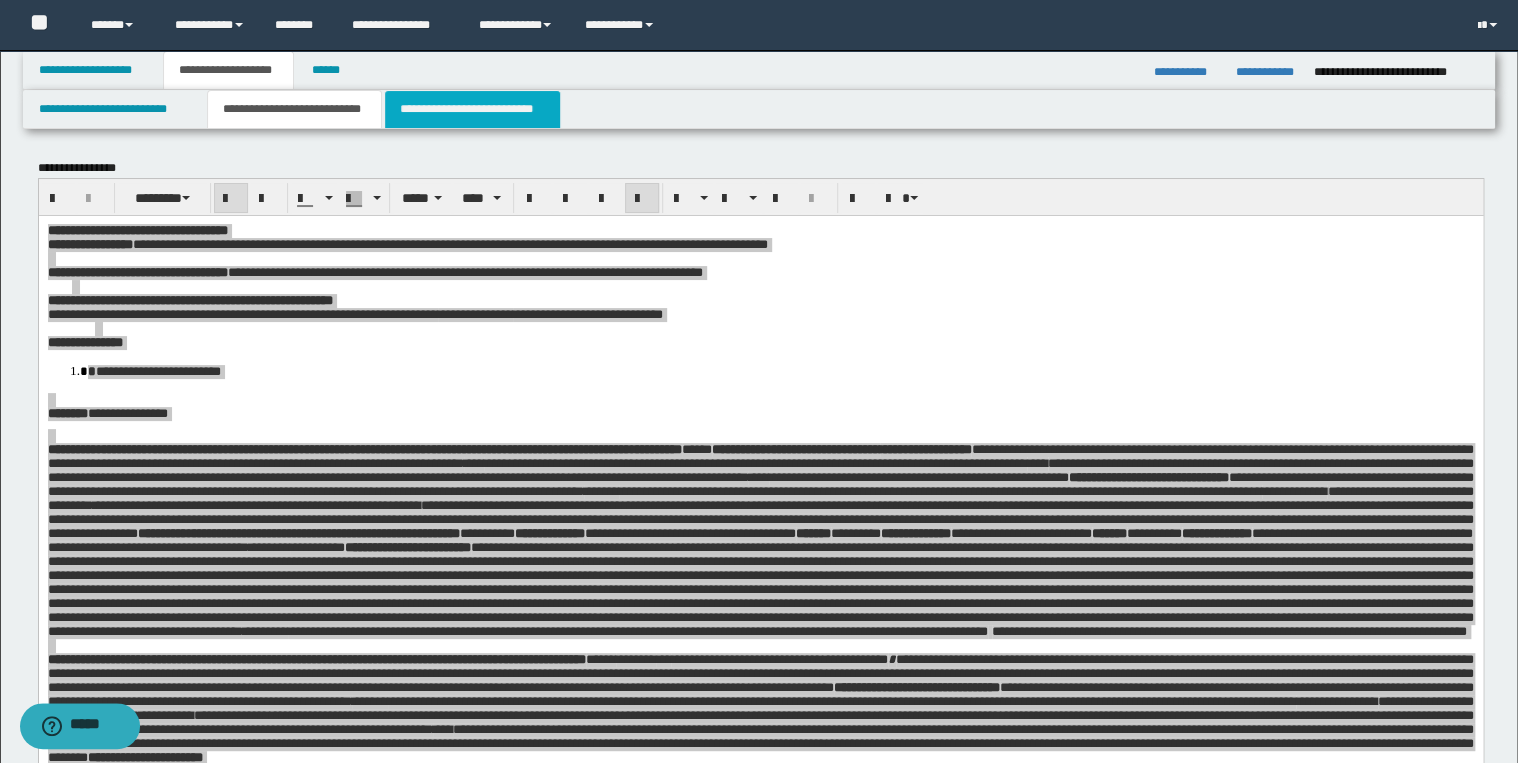 click on "**********" at bounding box center [472, 109] 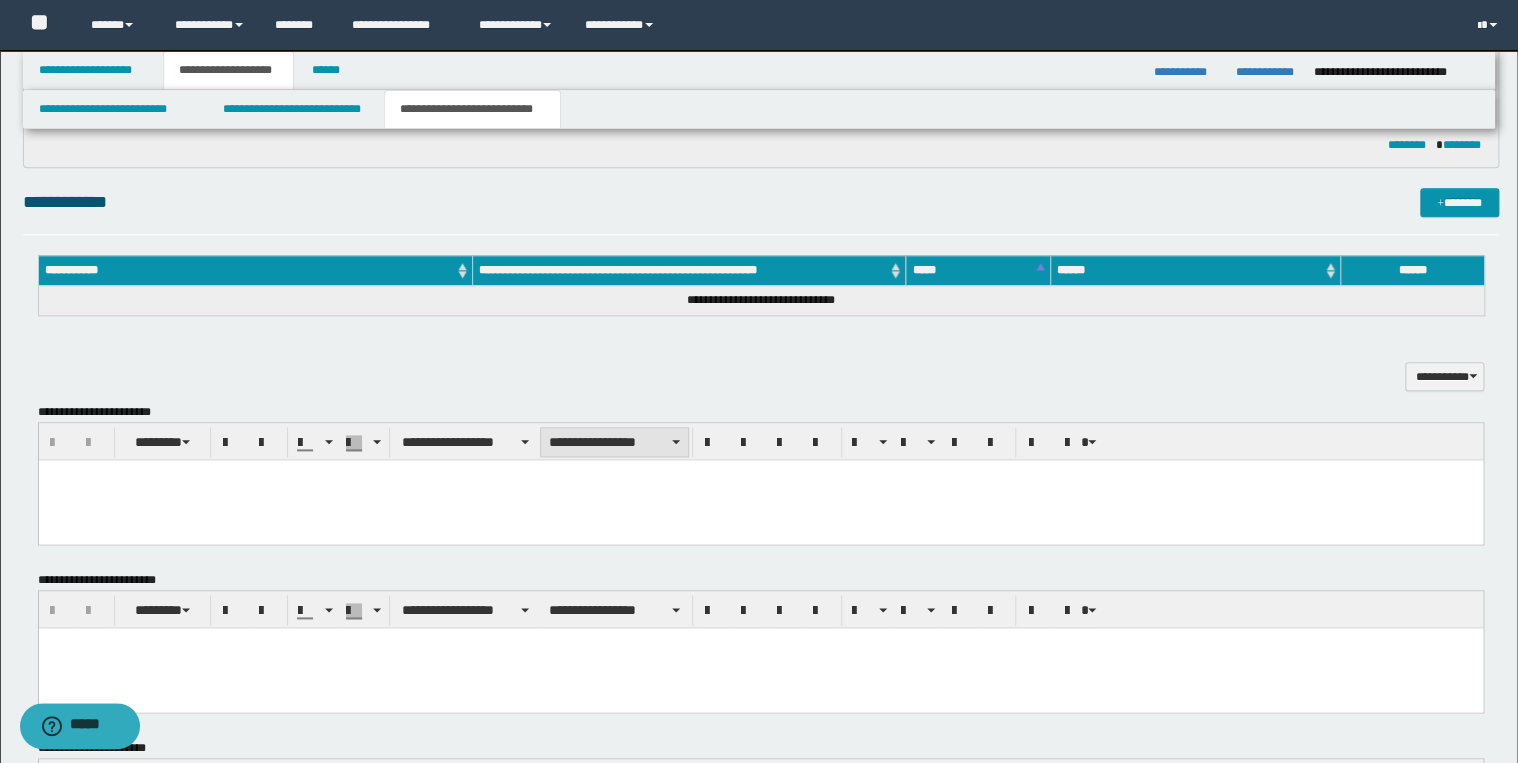 scroll, scrollTop: 960, scrollLeft: 0, axis: vertical 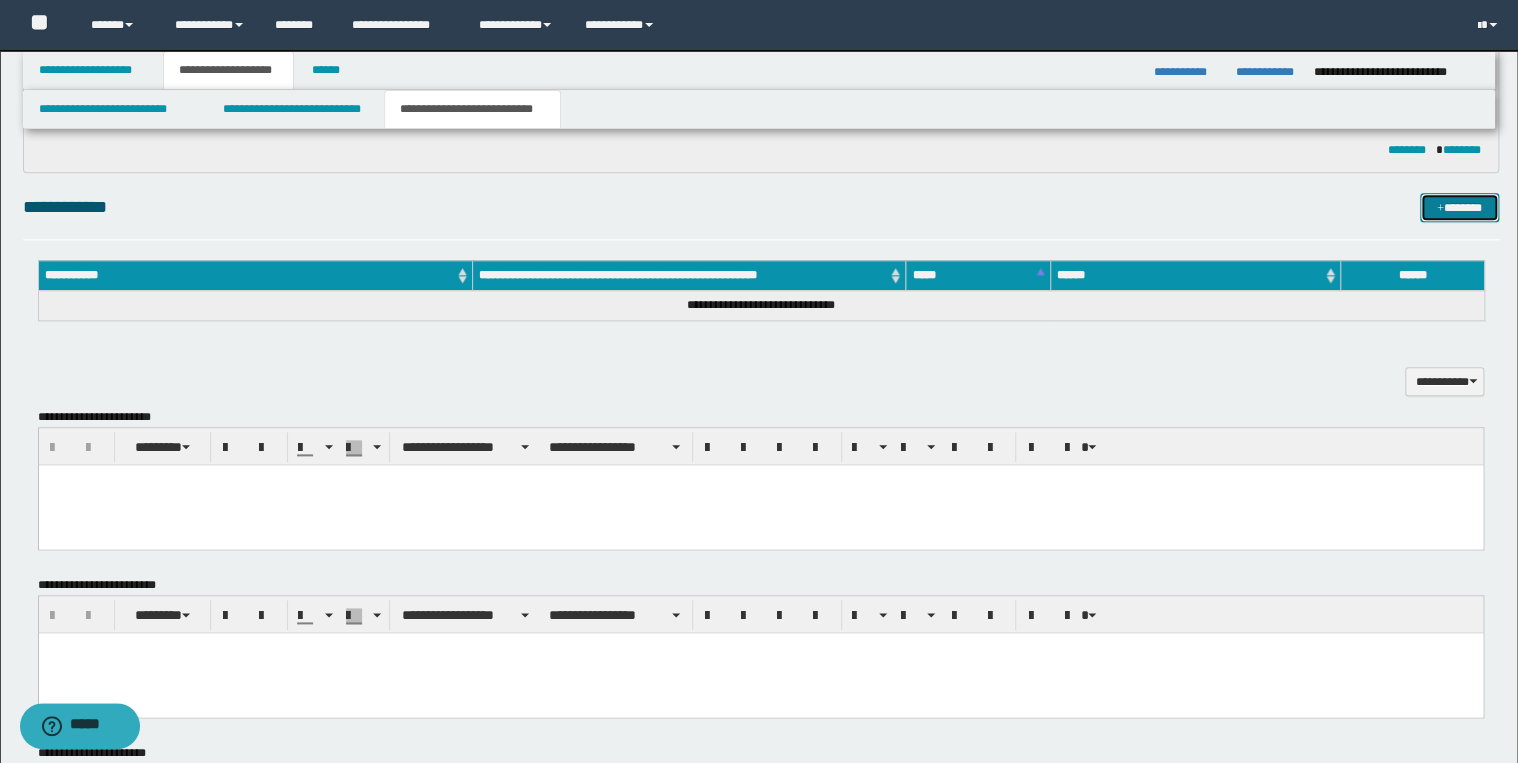 click on "*******" at bounding box center (1459, 208) 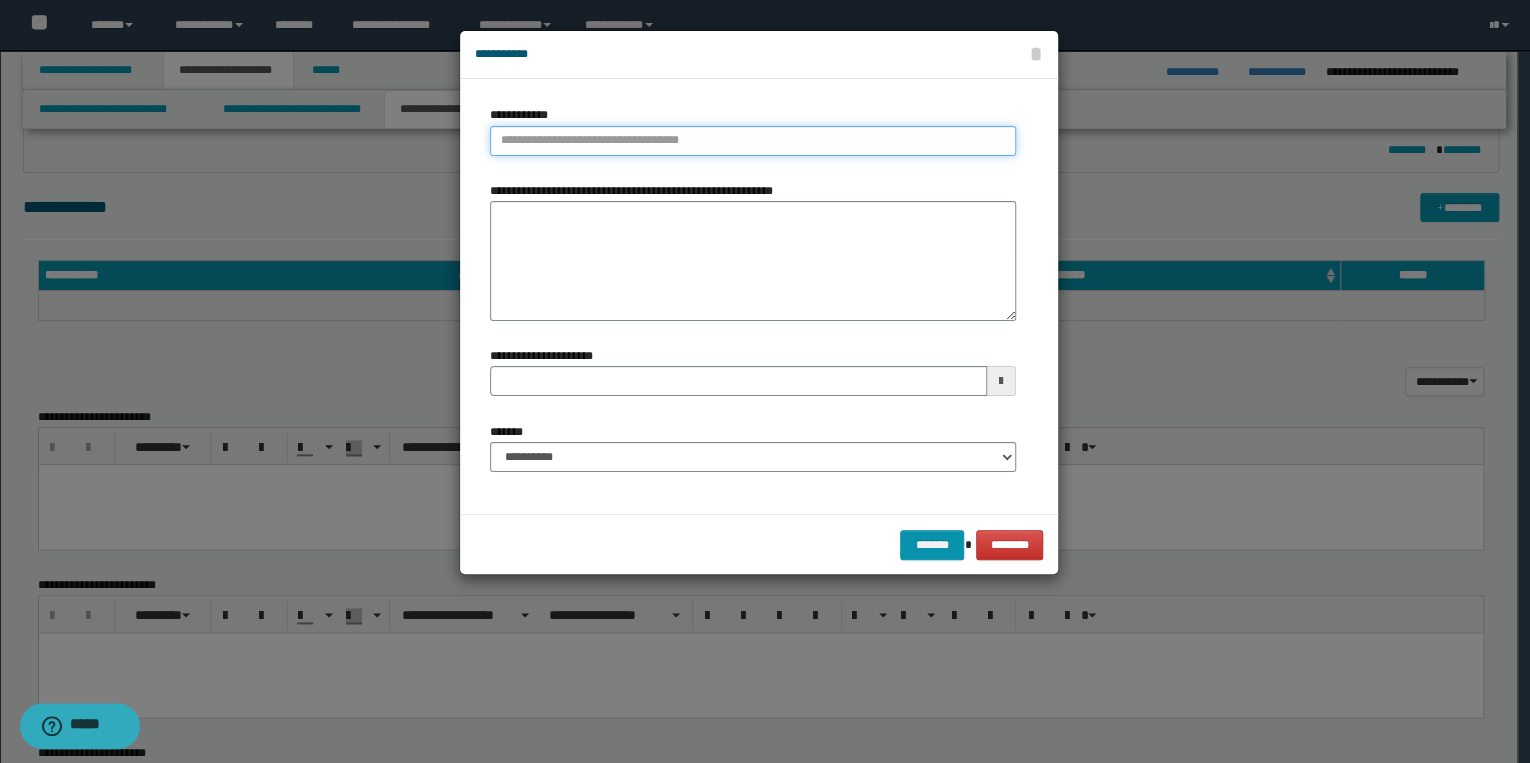 click on "**********" at bounding box center [753, 141] 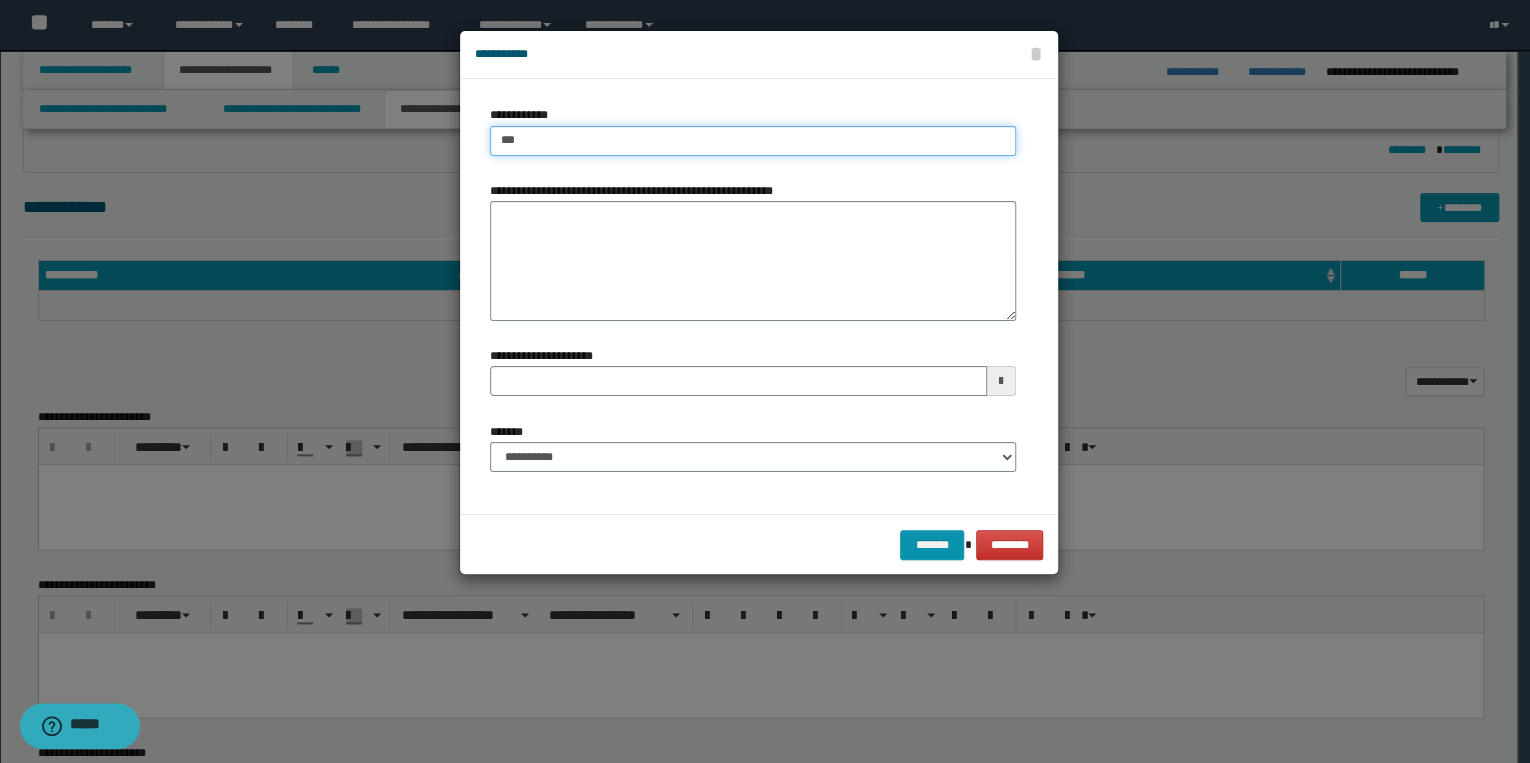 type on "****" 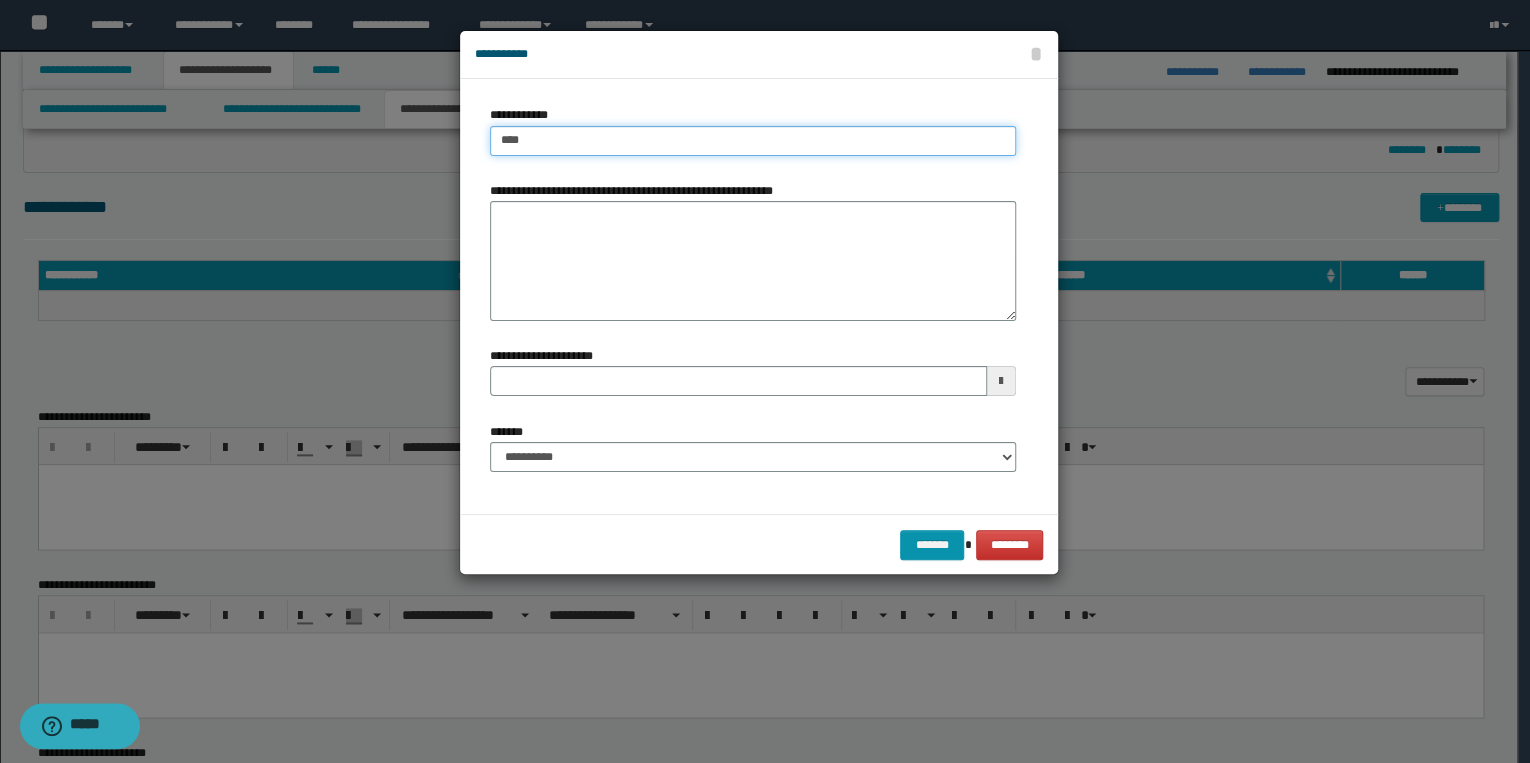type on "****" 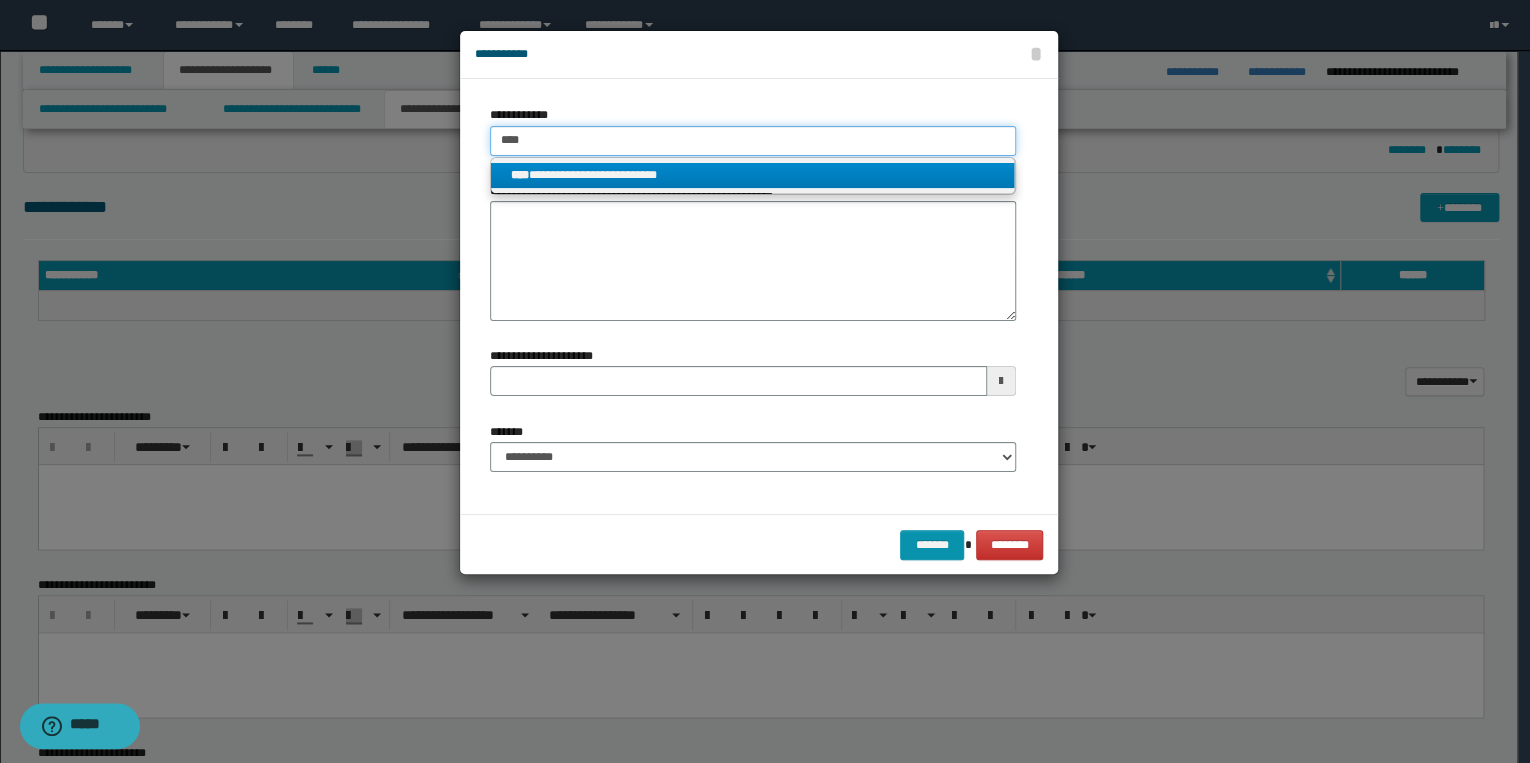 type on "****" 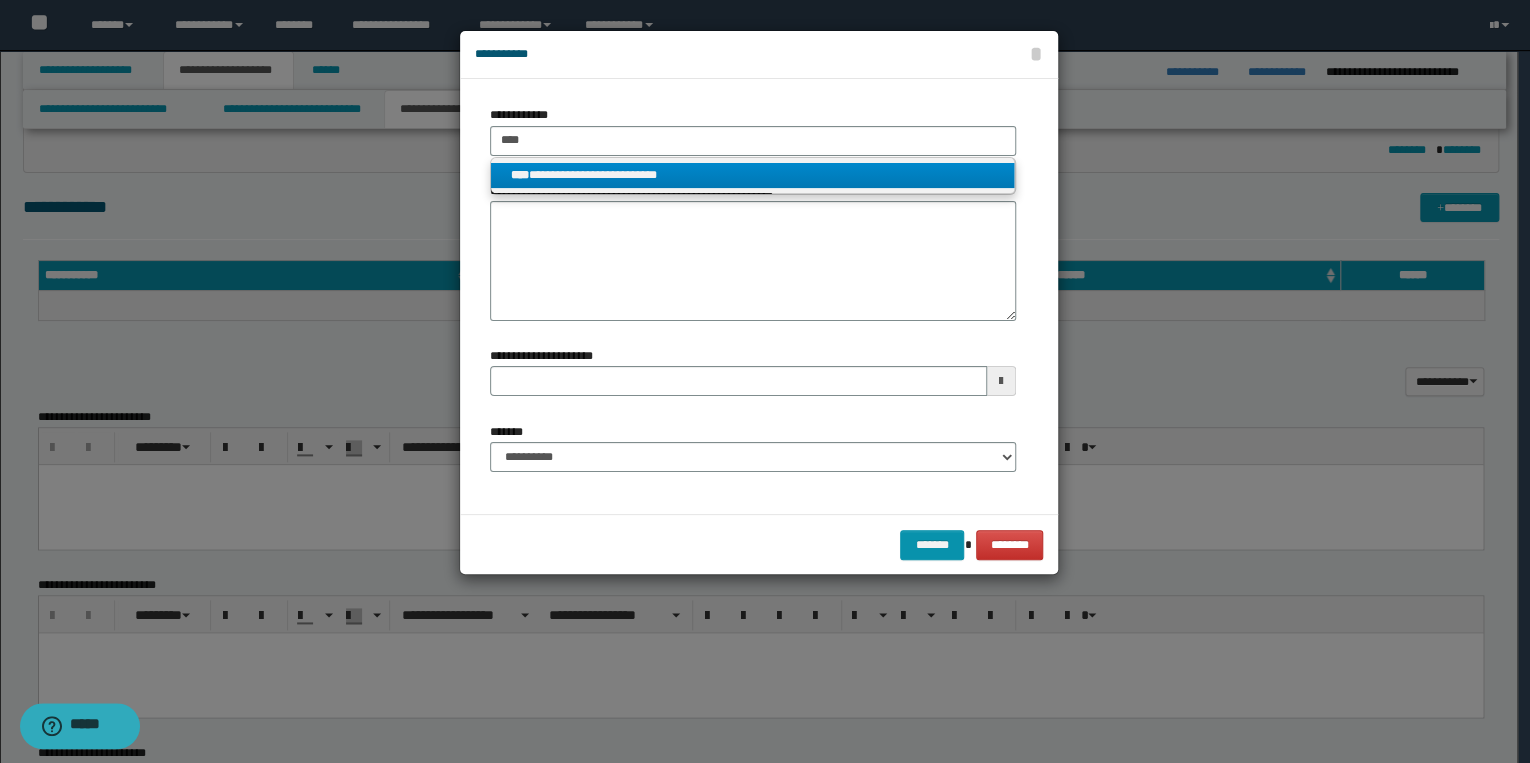 drag, startPoint x: 629, startPoint y: 175, endPoint x: 638, endPoint y: 279, distance: 104.388695 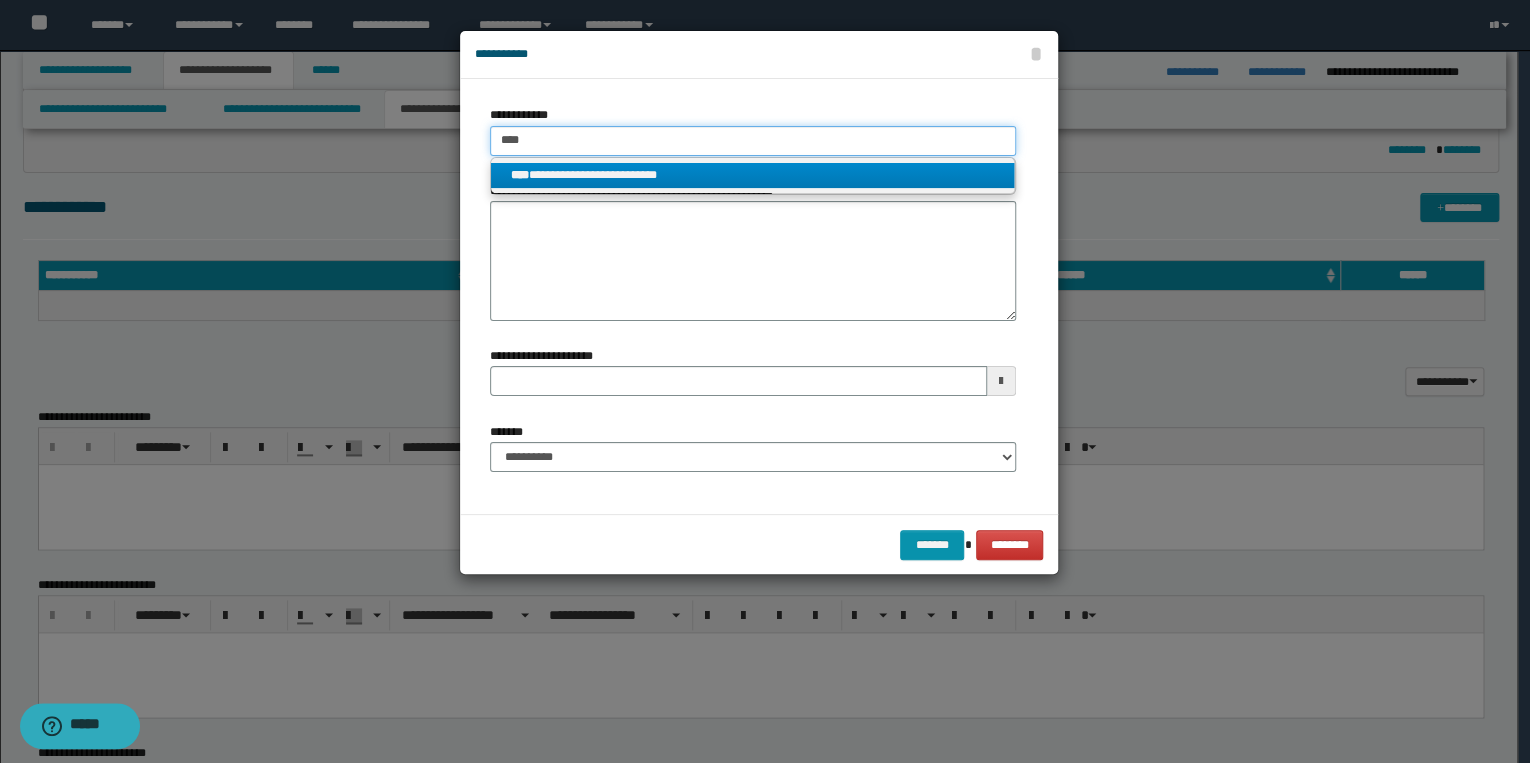 type 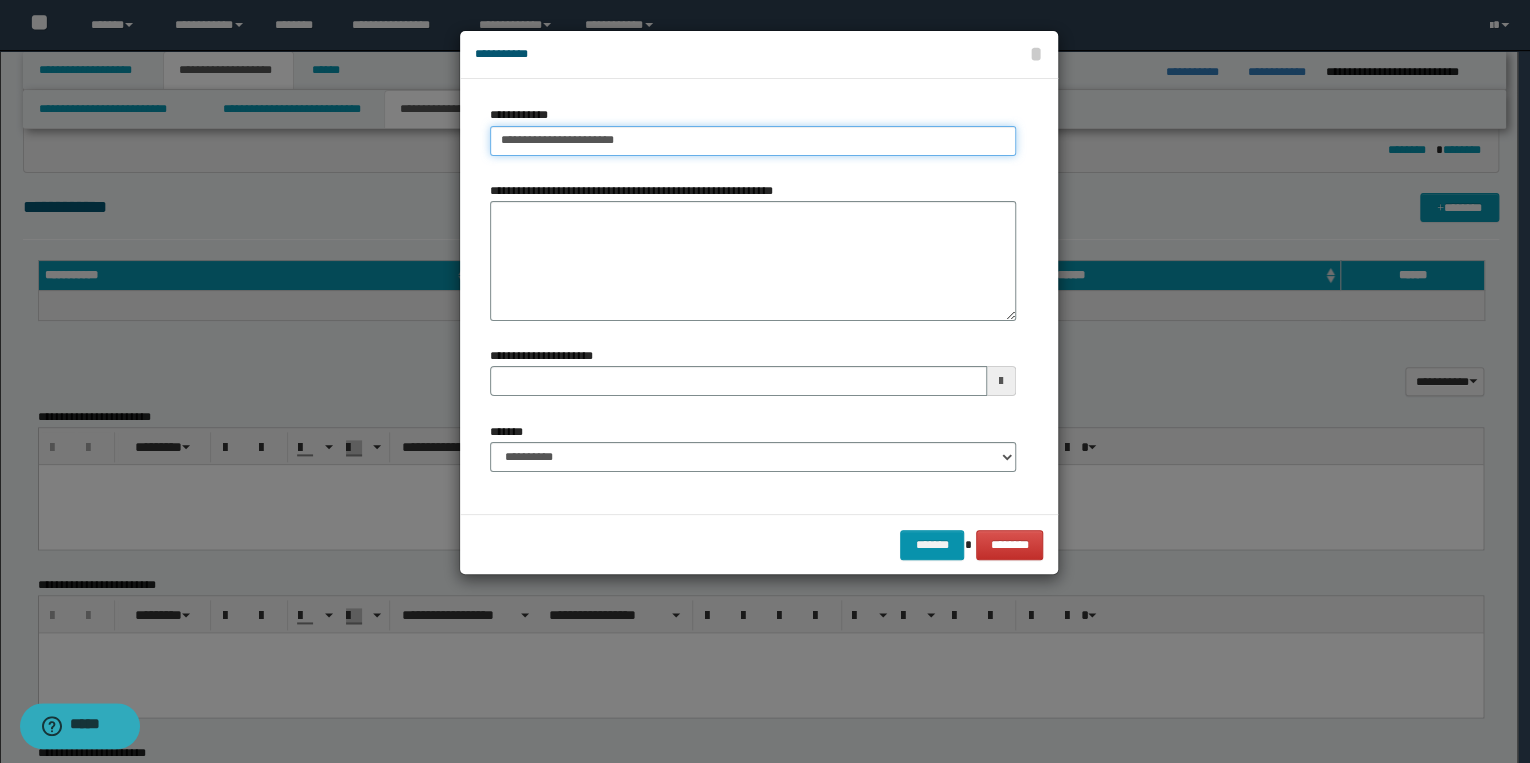 type 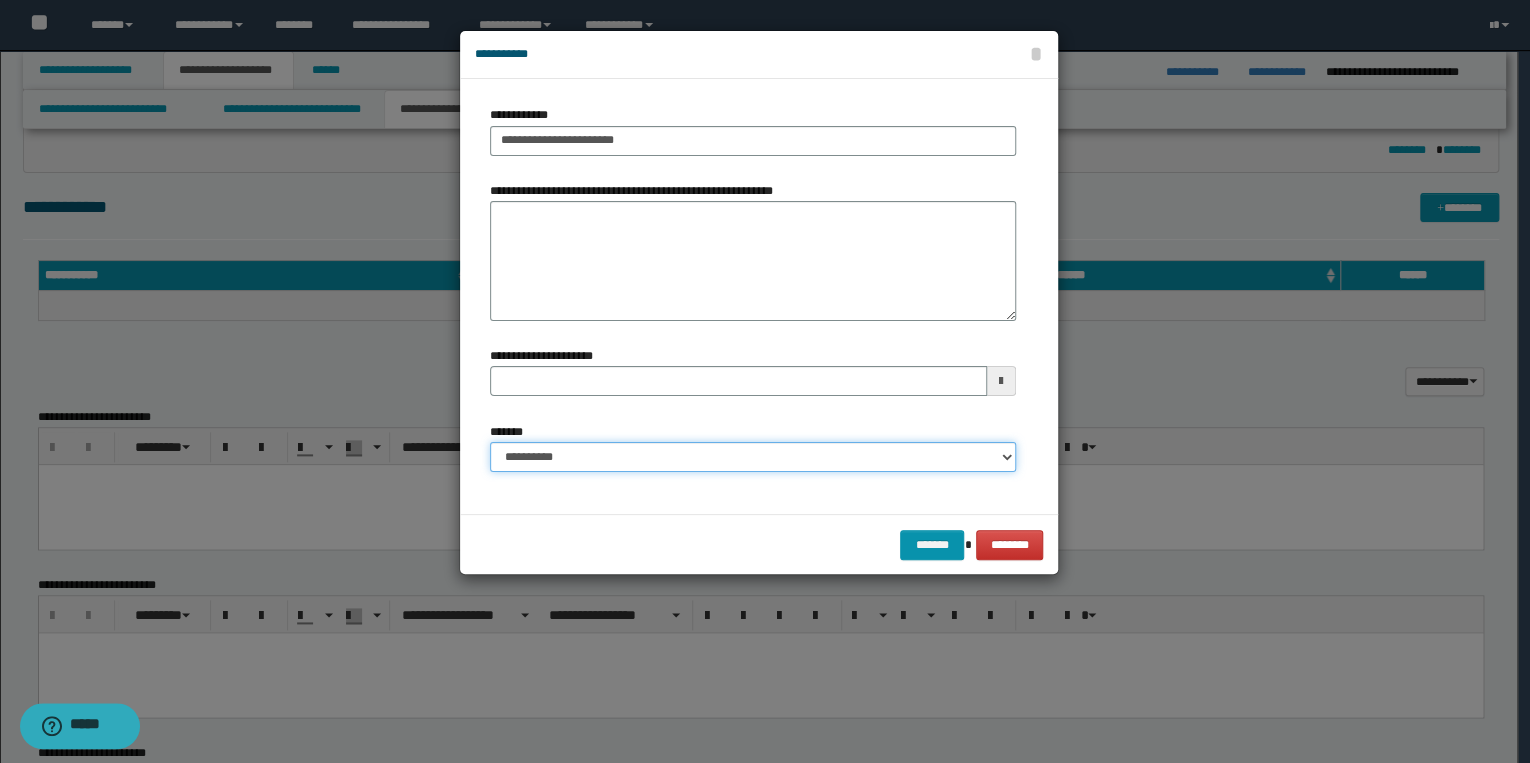 click on "**********" at bounding box center [753, 457] 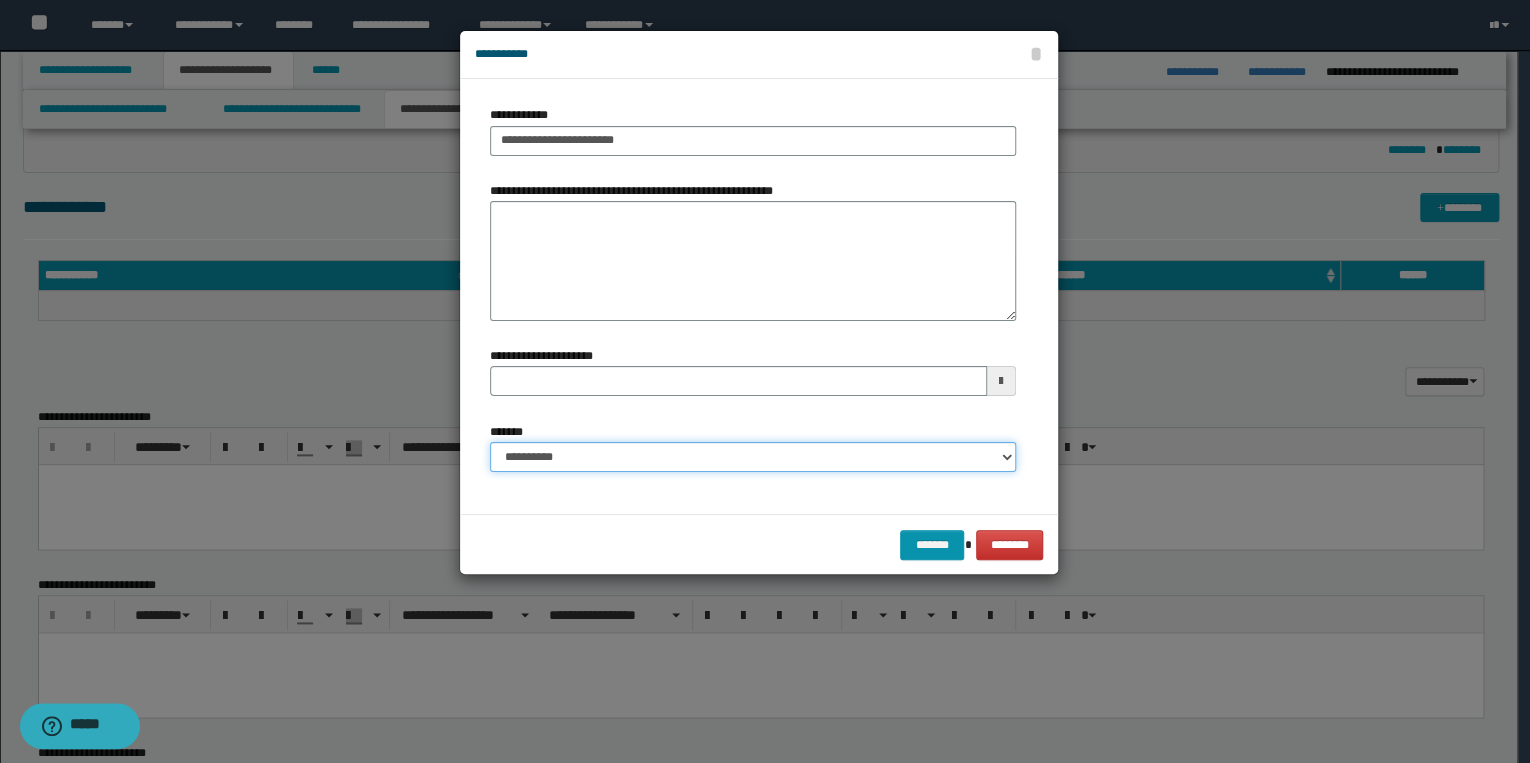 select on "*" 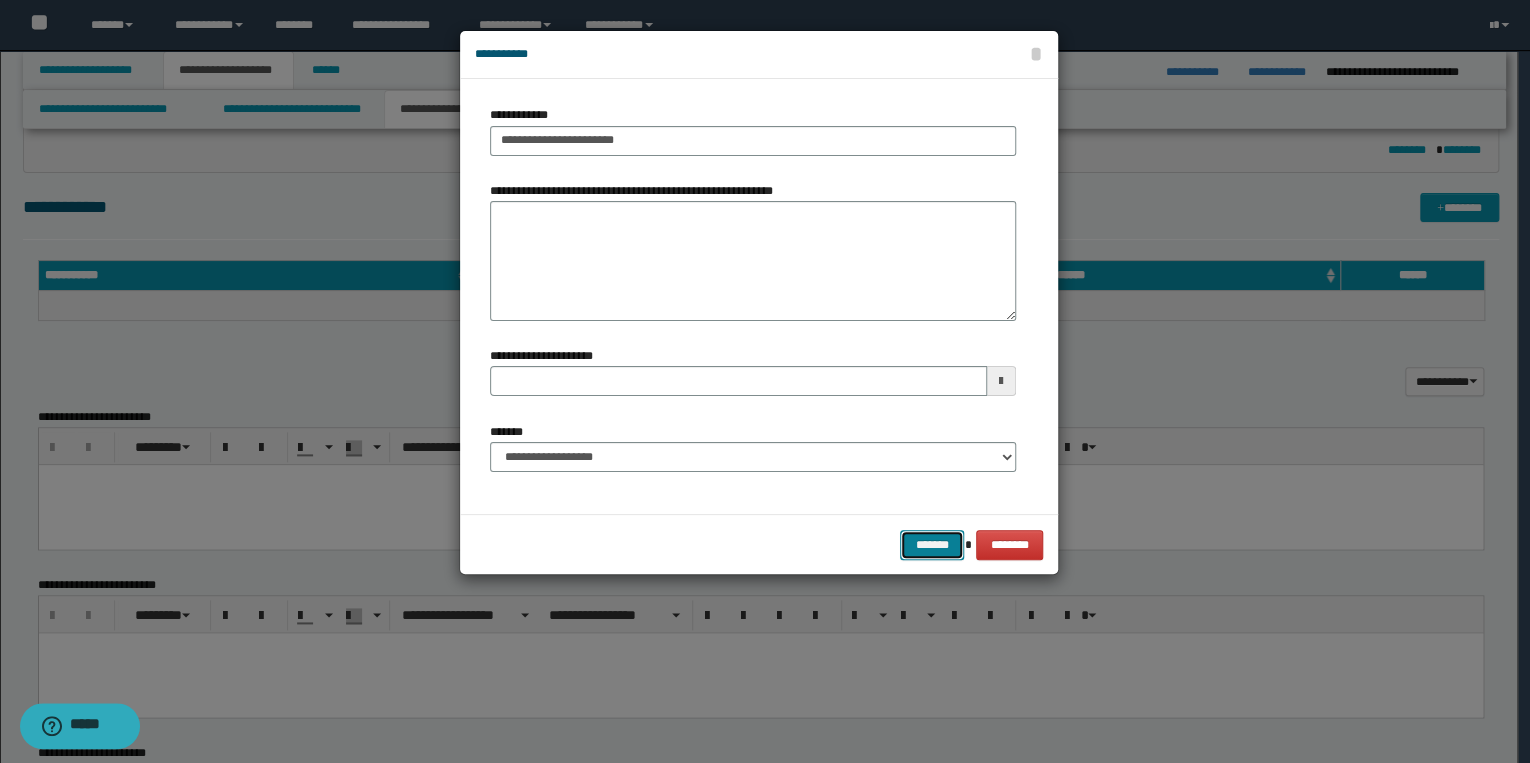 click on "*******" at bounding box center [932, 545] 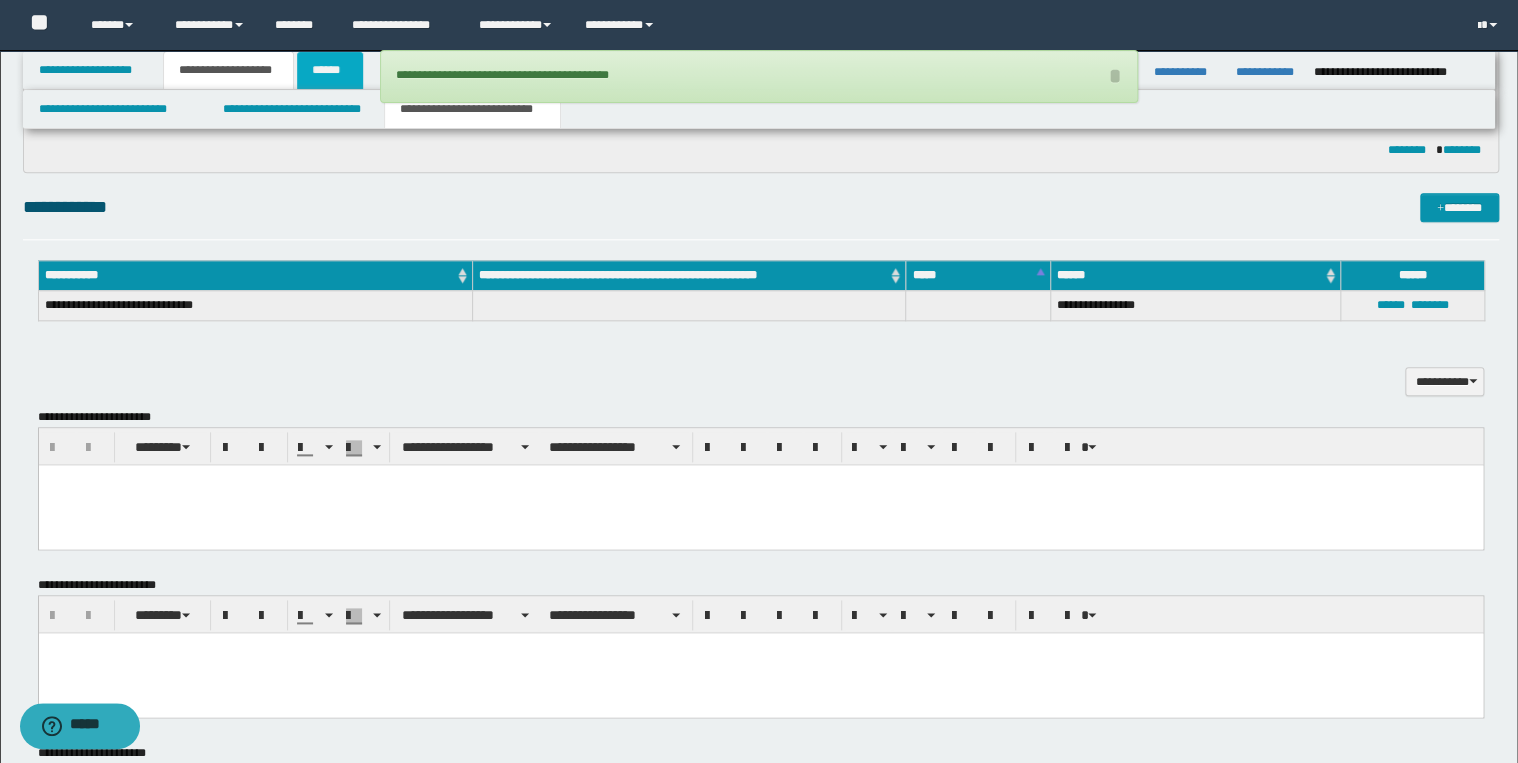 drag, startPoint x: 342, startPoint y: 70, endPoint x: 350, endPoint y: 83, distance: 15.264338 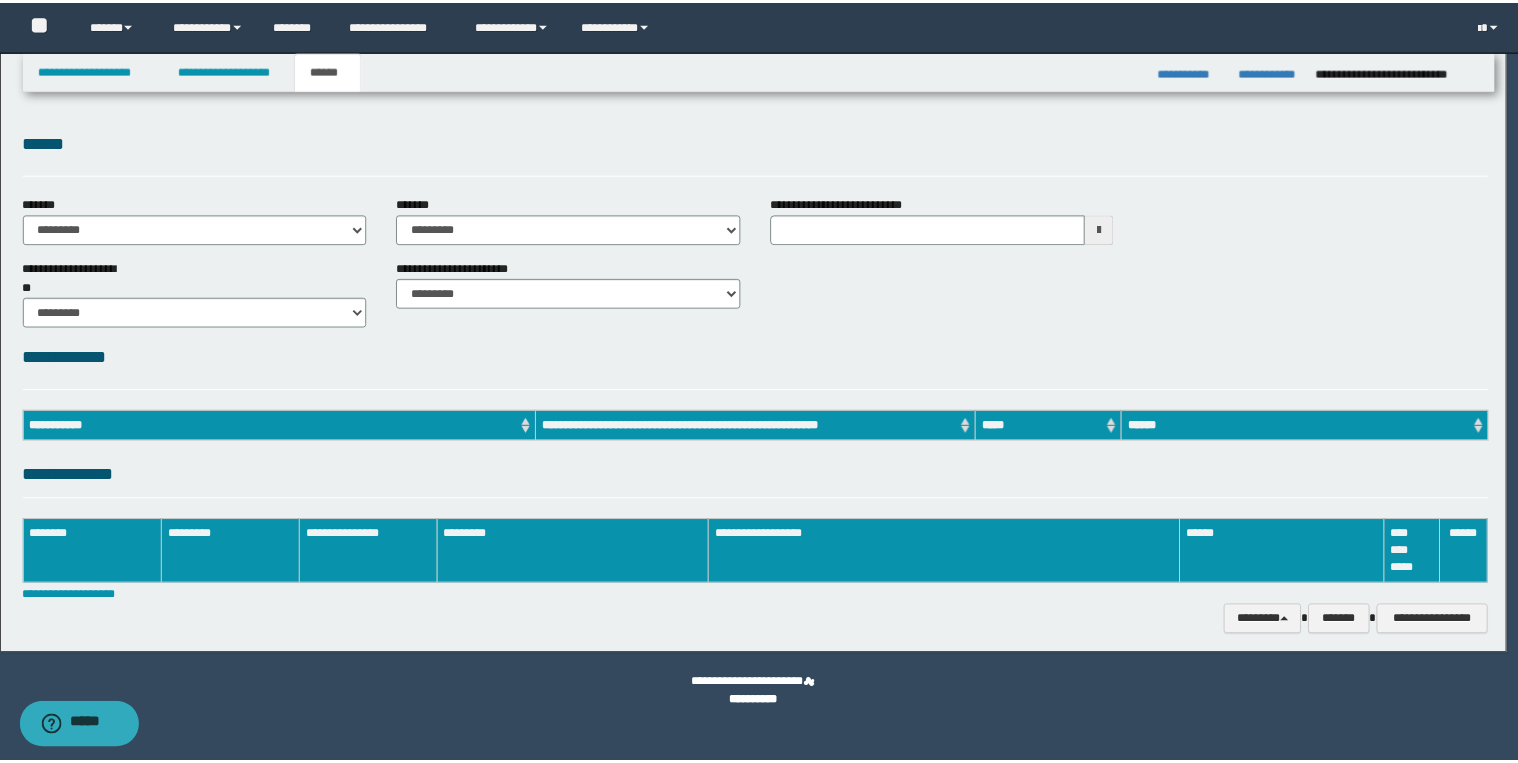 scroll, scrollTop: 0, scrollLeft: 0, axis: both 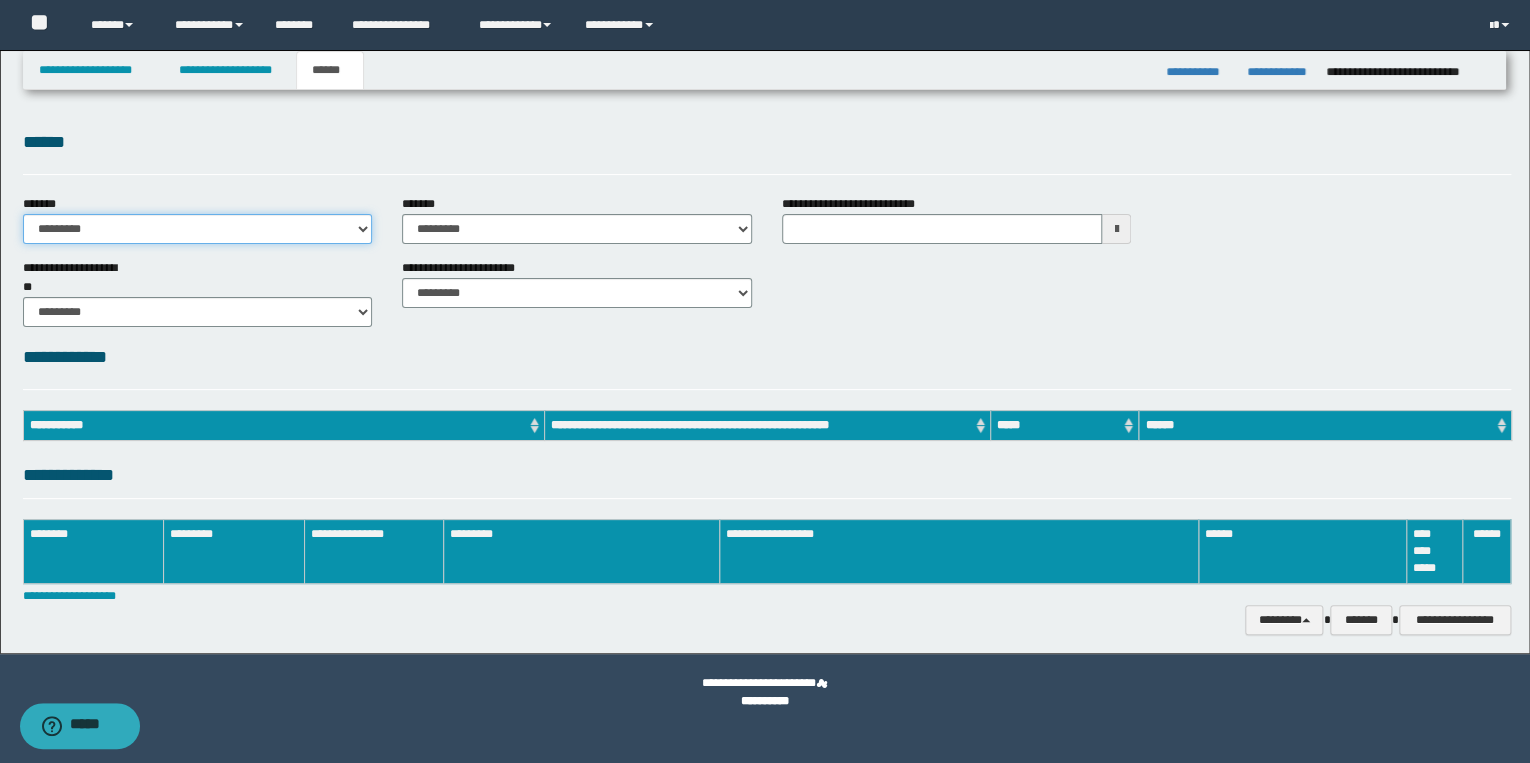 click on "**********" at bounding box center (198, 229) 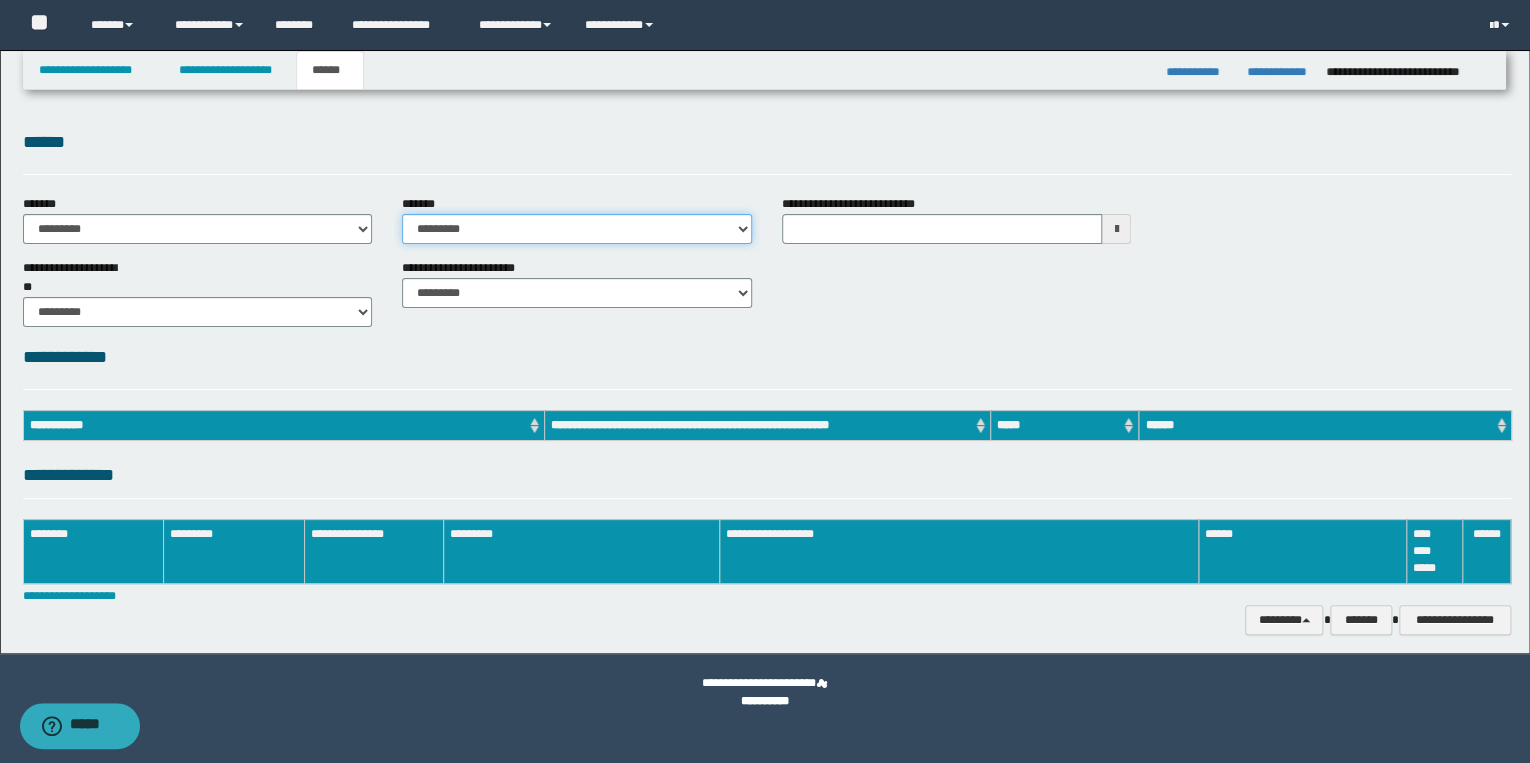 drag, startPoint x: 418, startPoint y: 223, endPoint x: 427, endPoint y: 232, distance: 12.727922 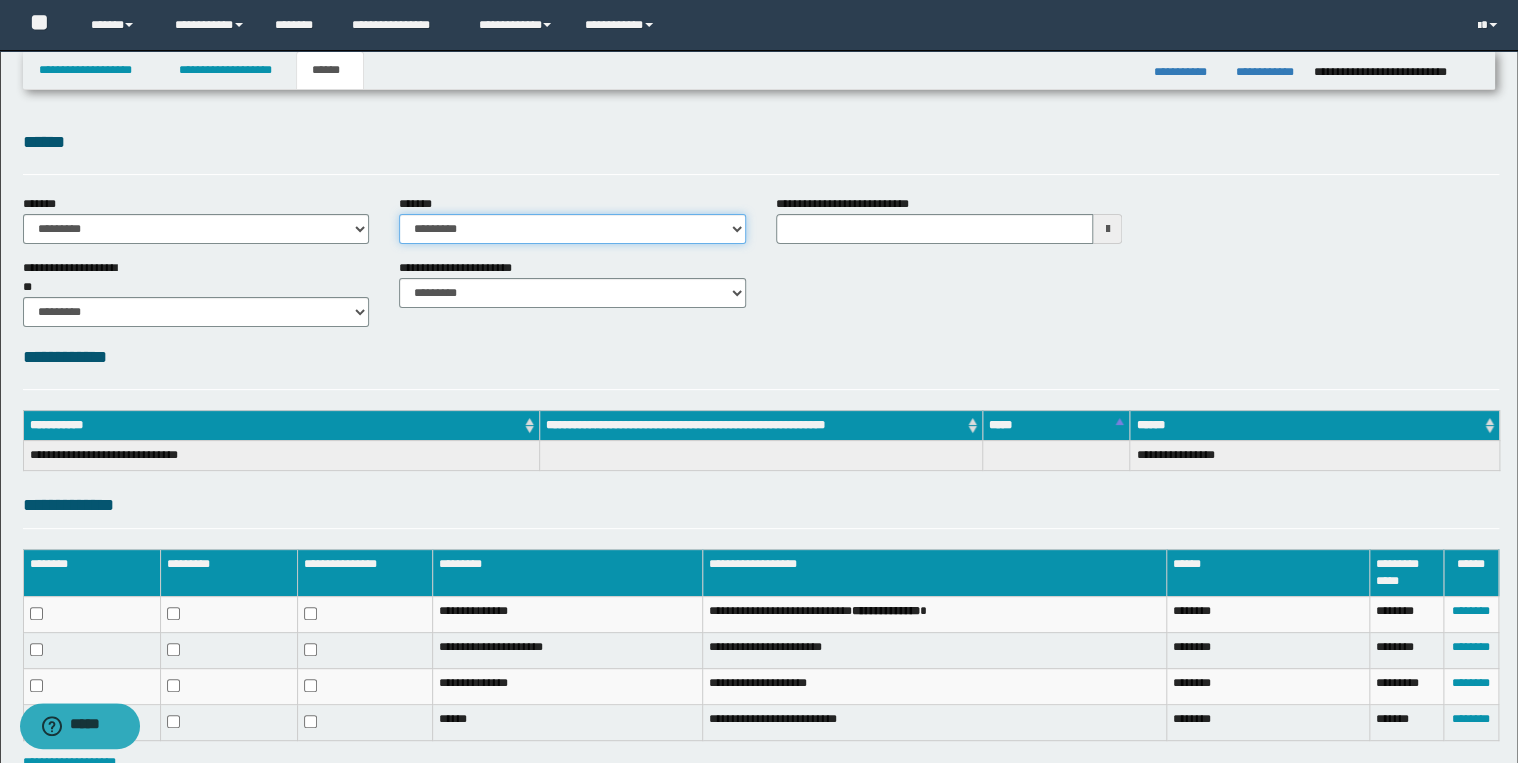 select on "*" 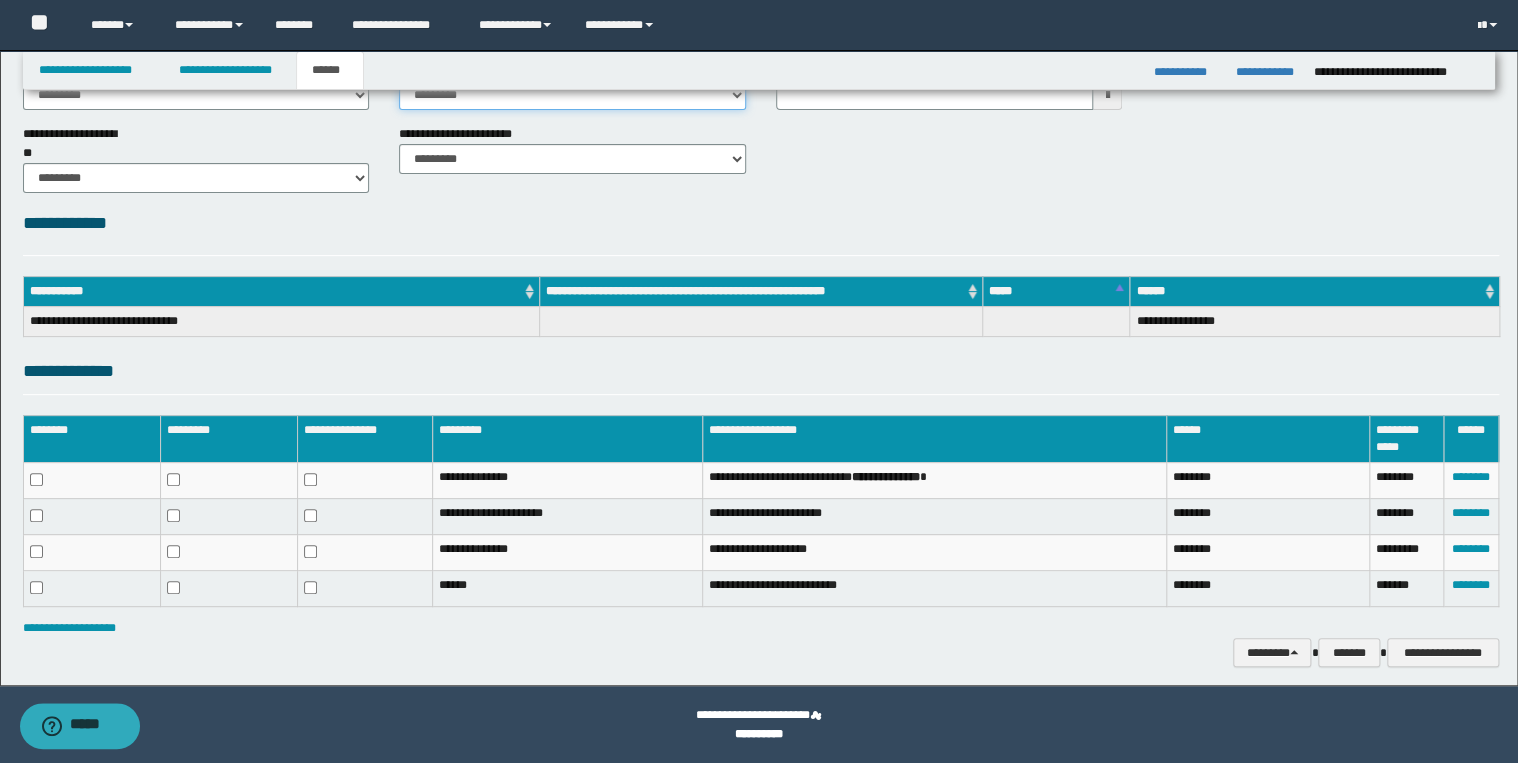 scroll, scrollTop: 0, scrollLeft: 0, axis: both 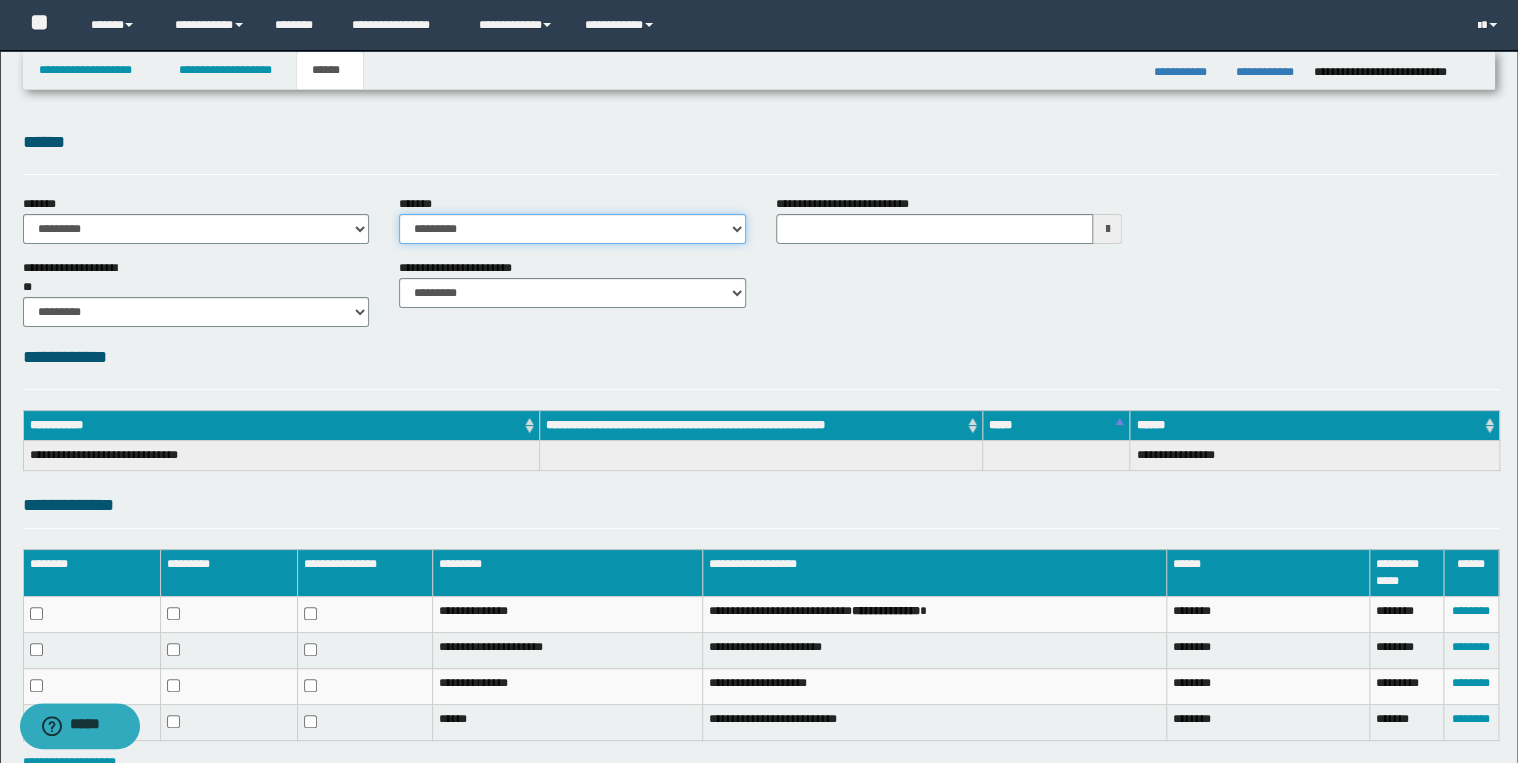type 